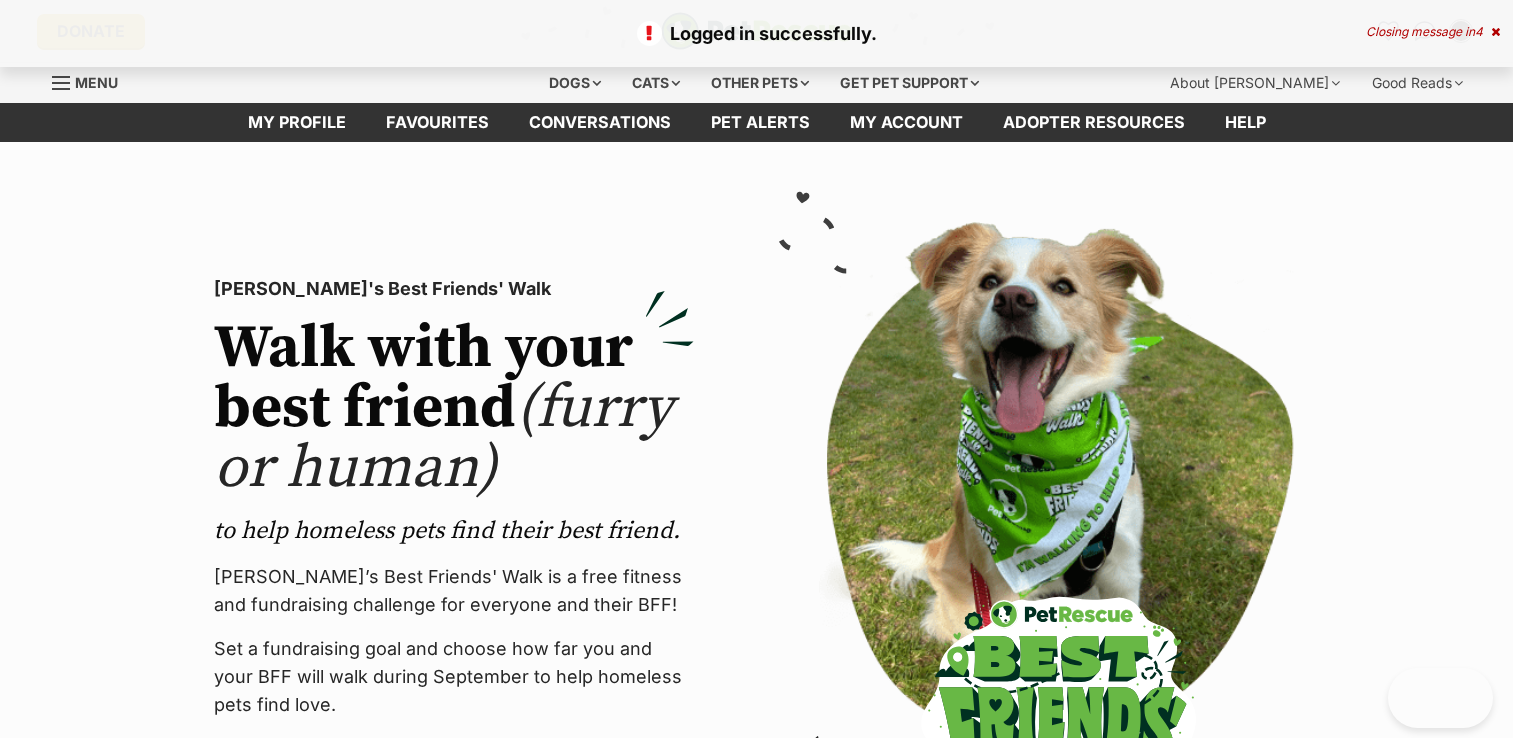 scroll, scrollTop: 0, scrollLeft: 0, axis: both 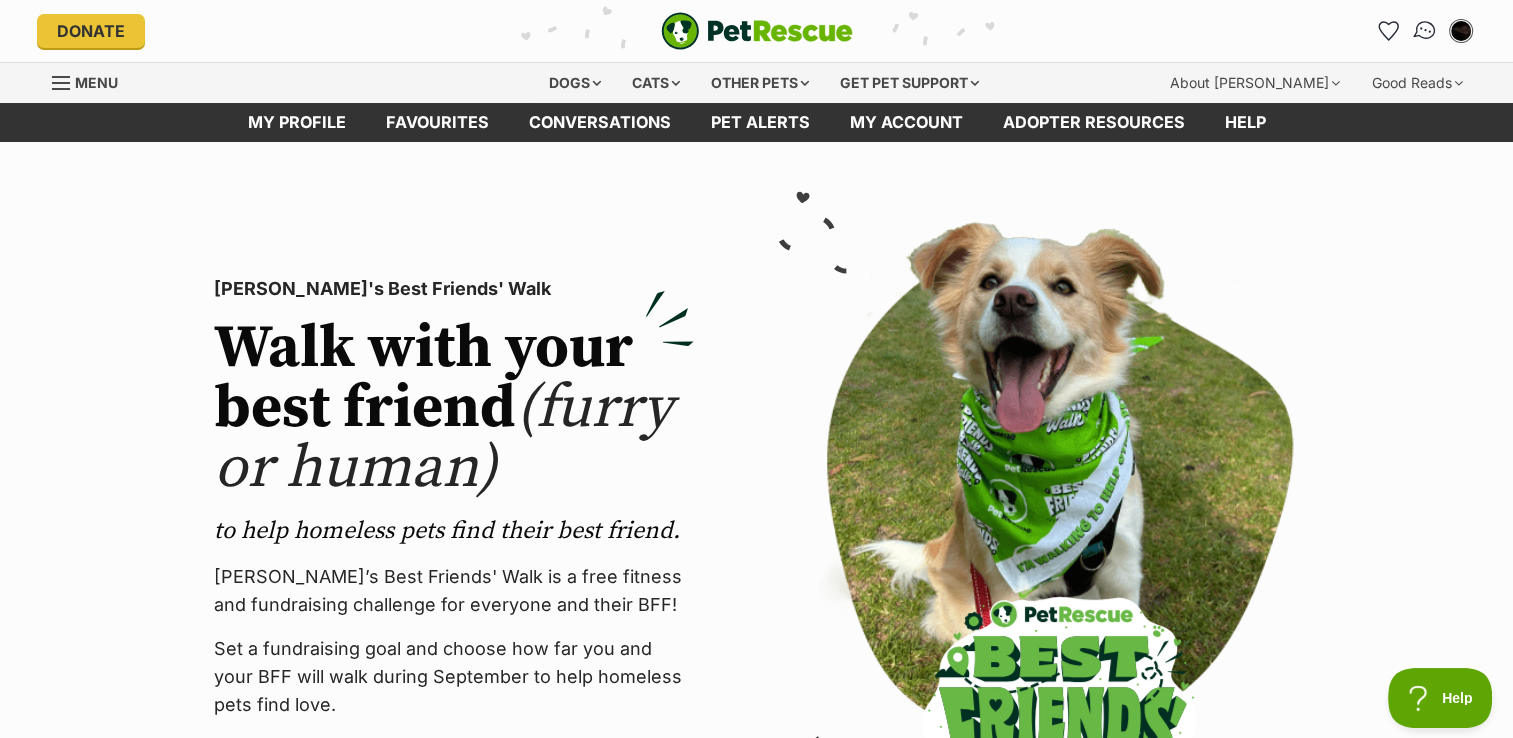 click at bounding box center (1424, 31) 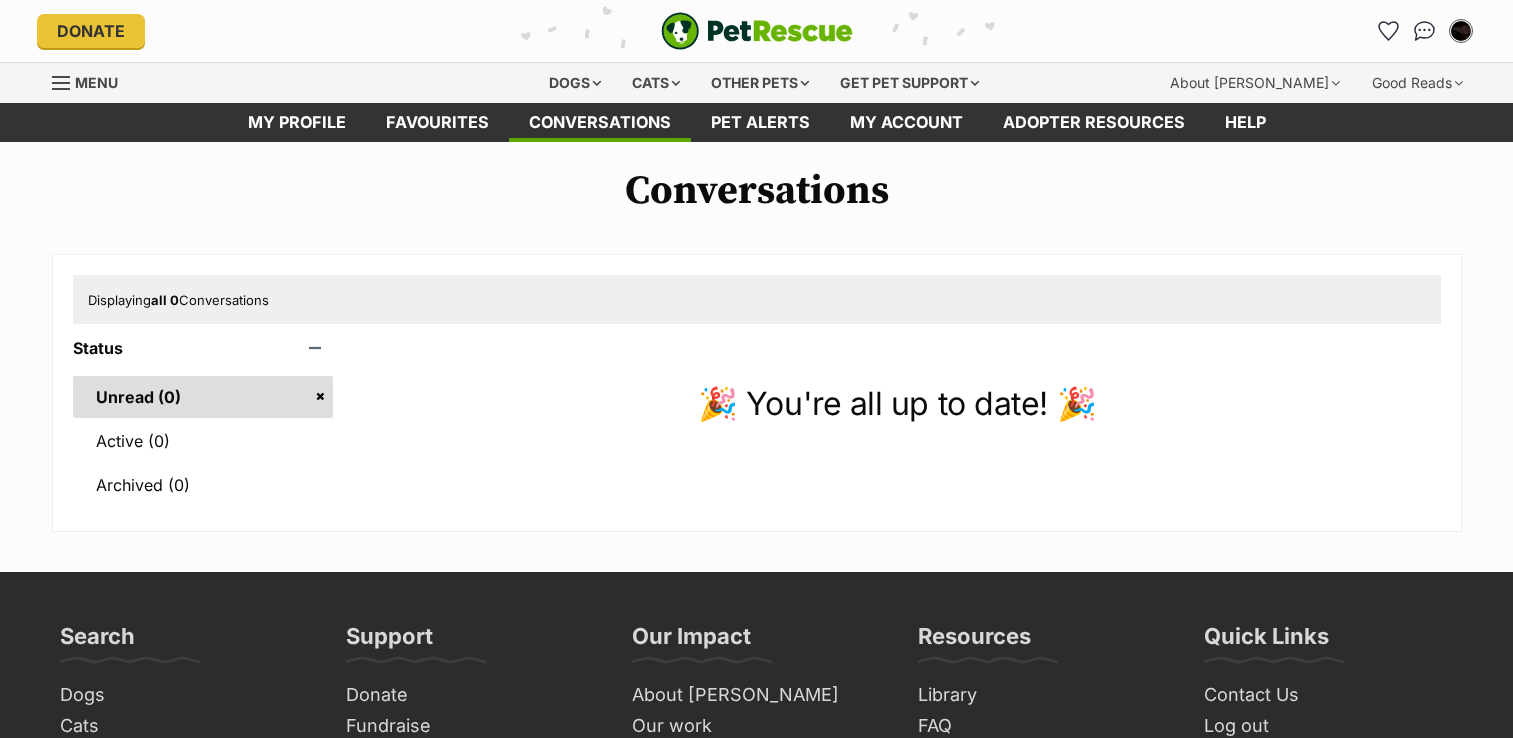 scroll, scrollTop: 0, scrollLeft: 0, axis: both 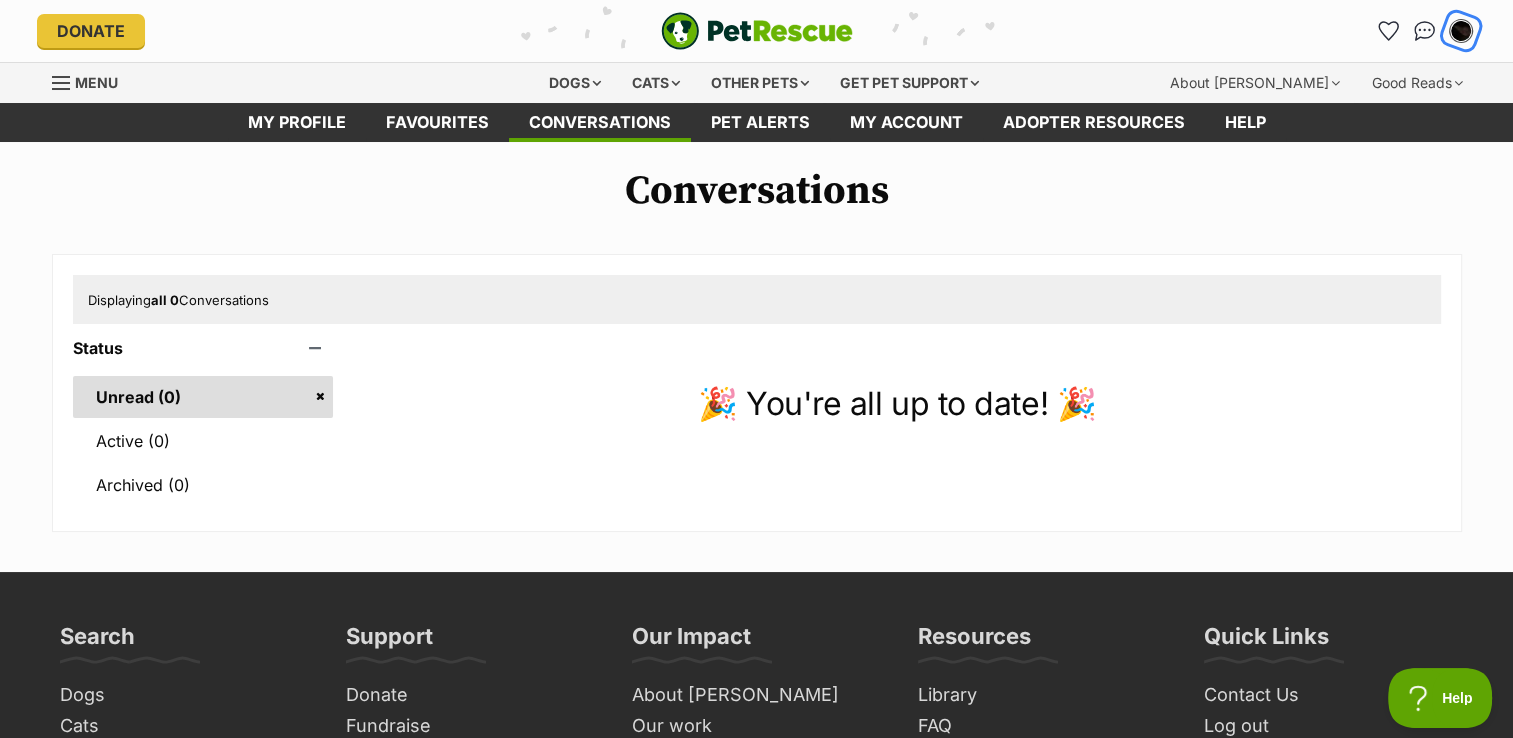 click at bounding box center (1461, 31) 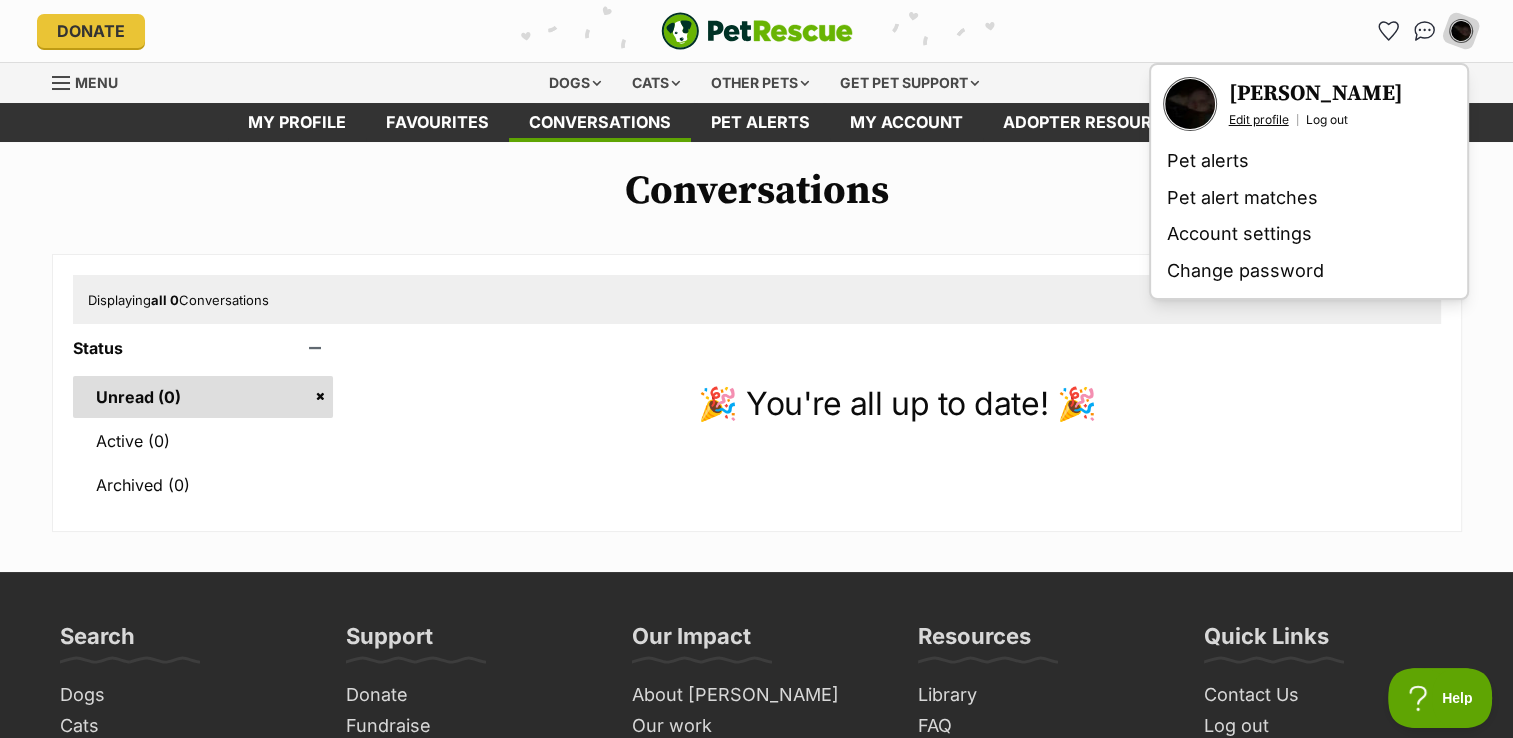 click on "Edit profile" at bounding box center [1259, 120] 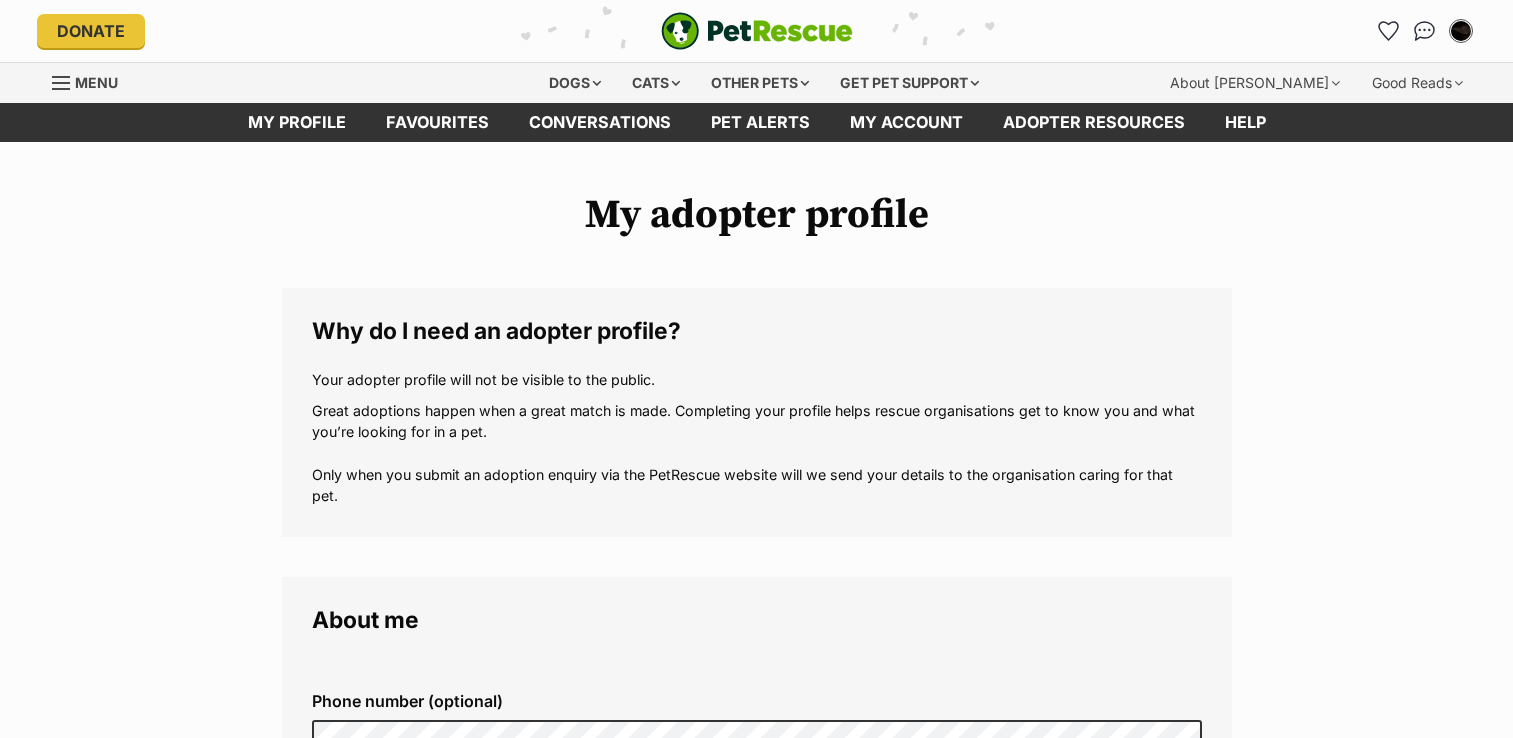 scroll, scrollTop: 0, scrollLeft: 0, axis: both 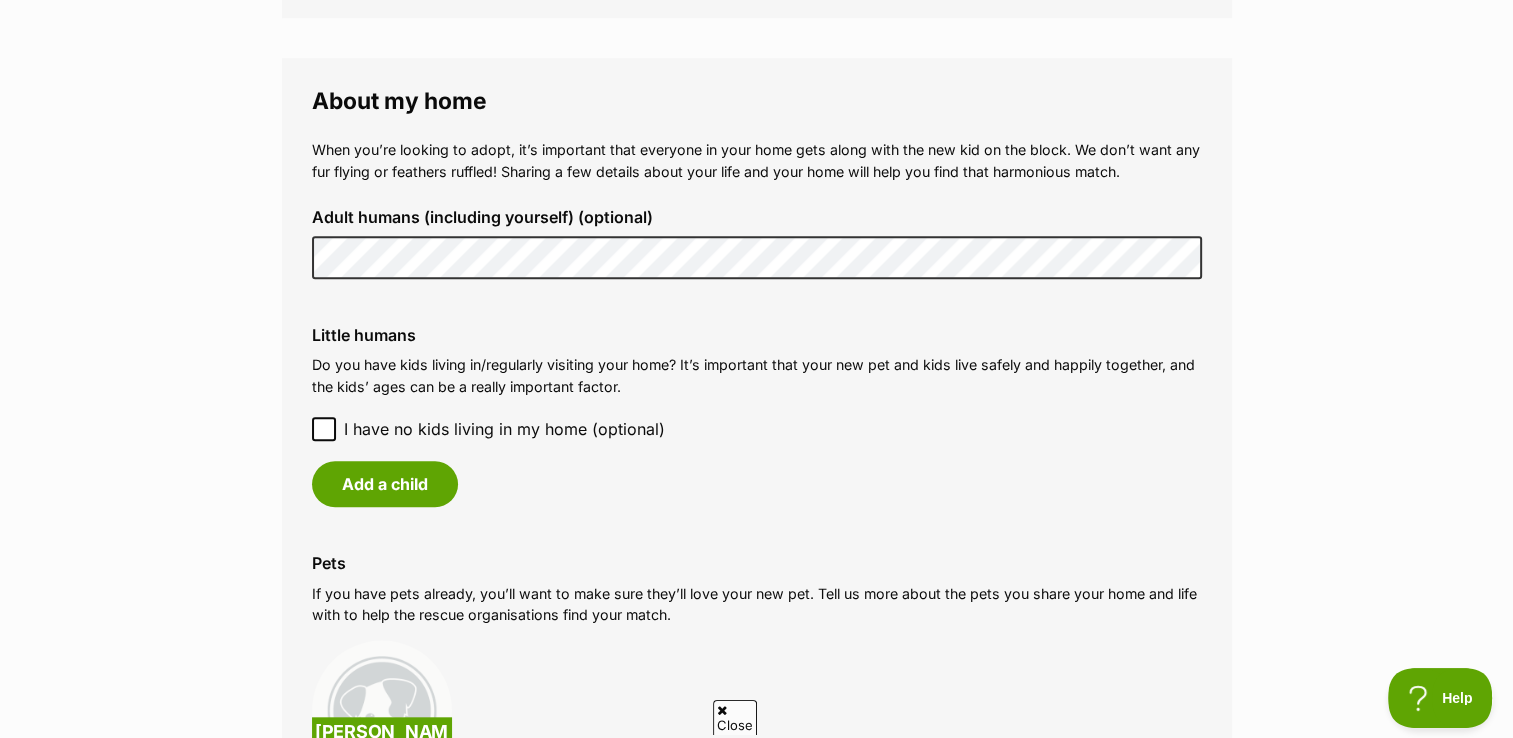click 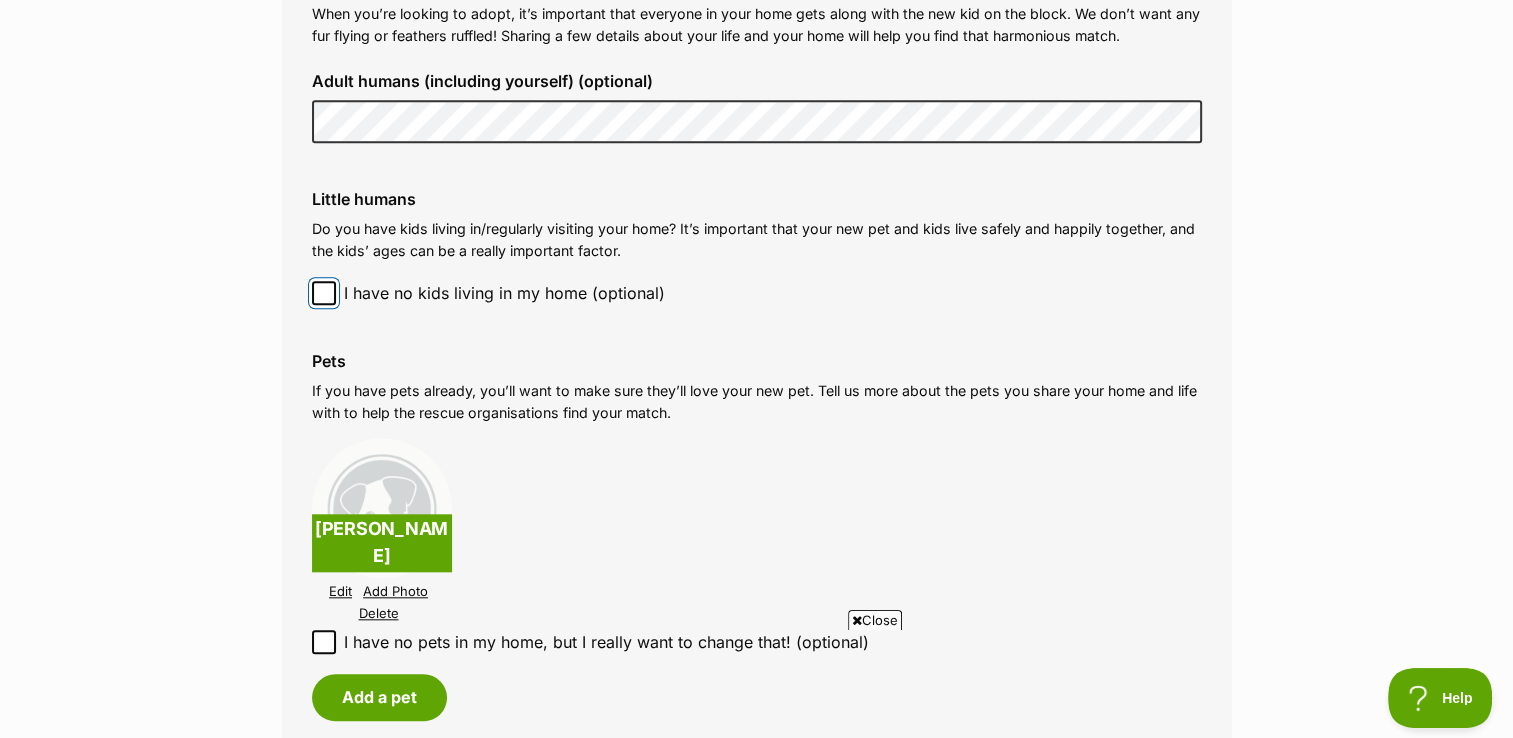 scroll, scrollTop: 1820, scrollLeft: 0, axis: vertical 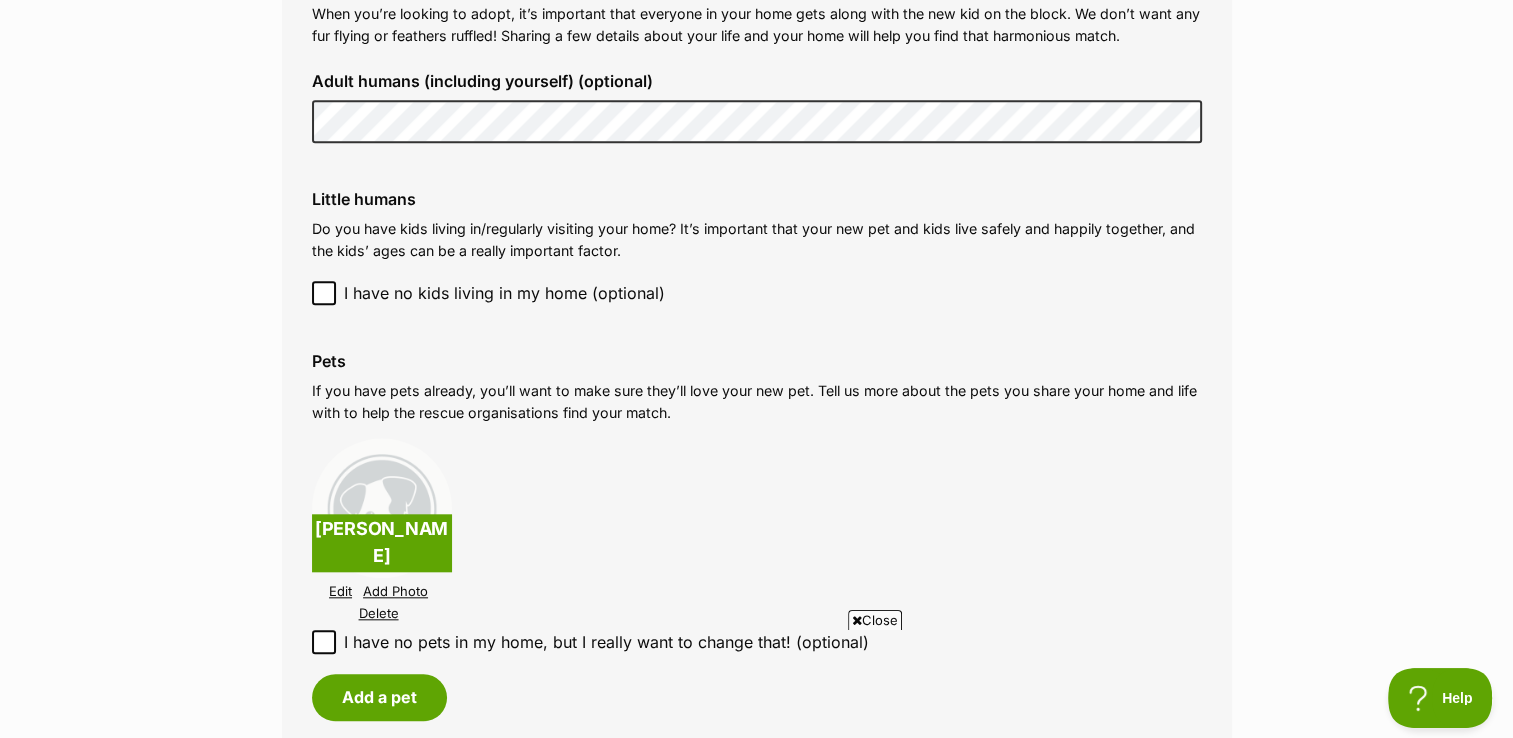 click 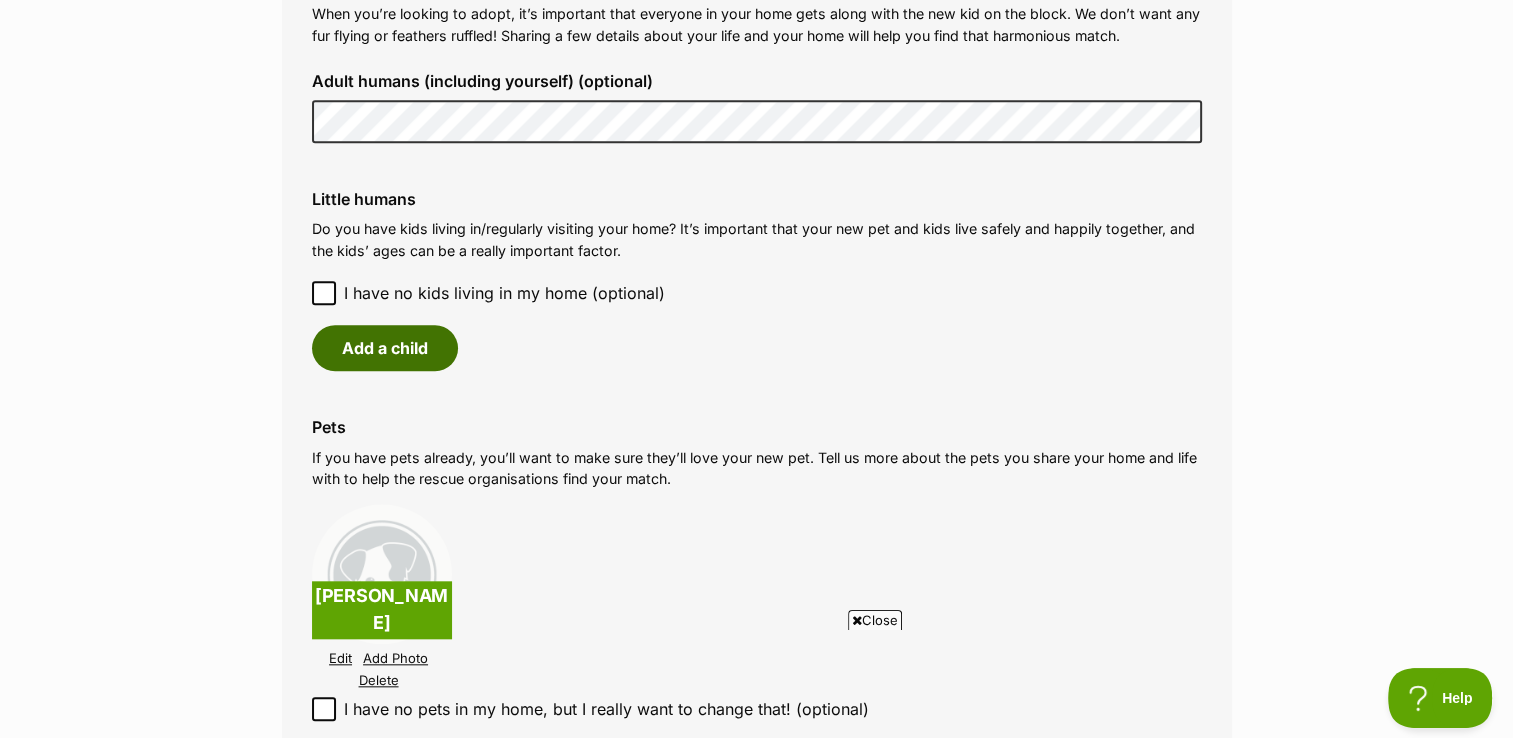 click on "Add a child" at bounding box center (385, 348) 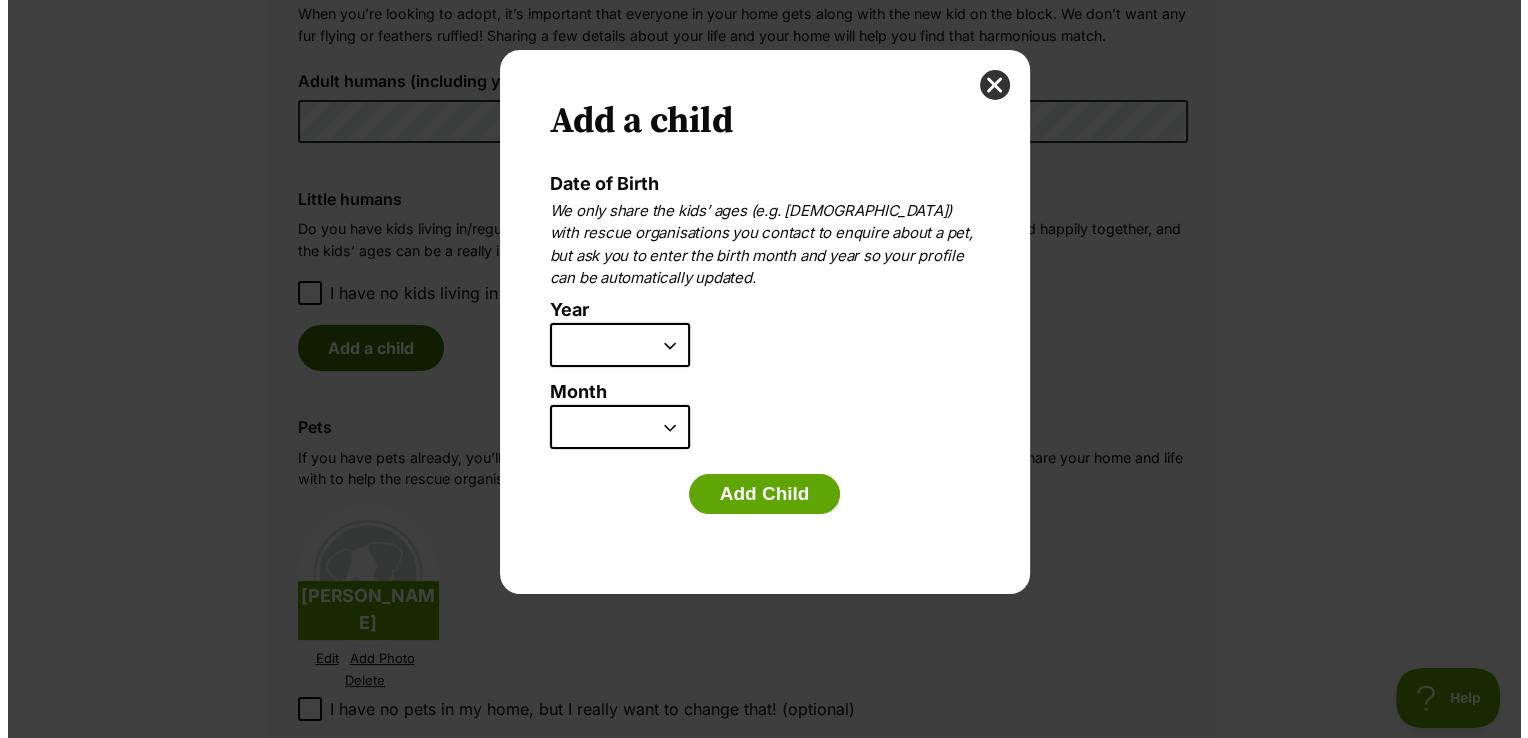 scroll, scrollTop: 0, scrollLeft: 0, axis: both 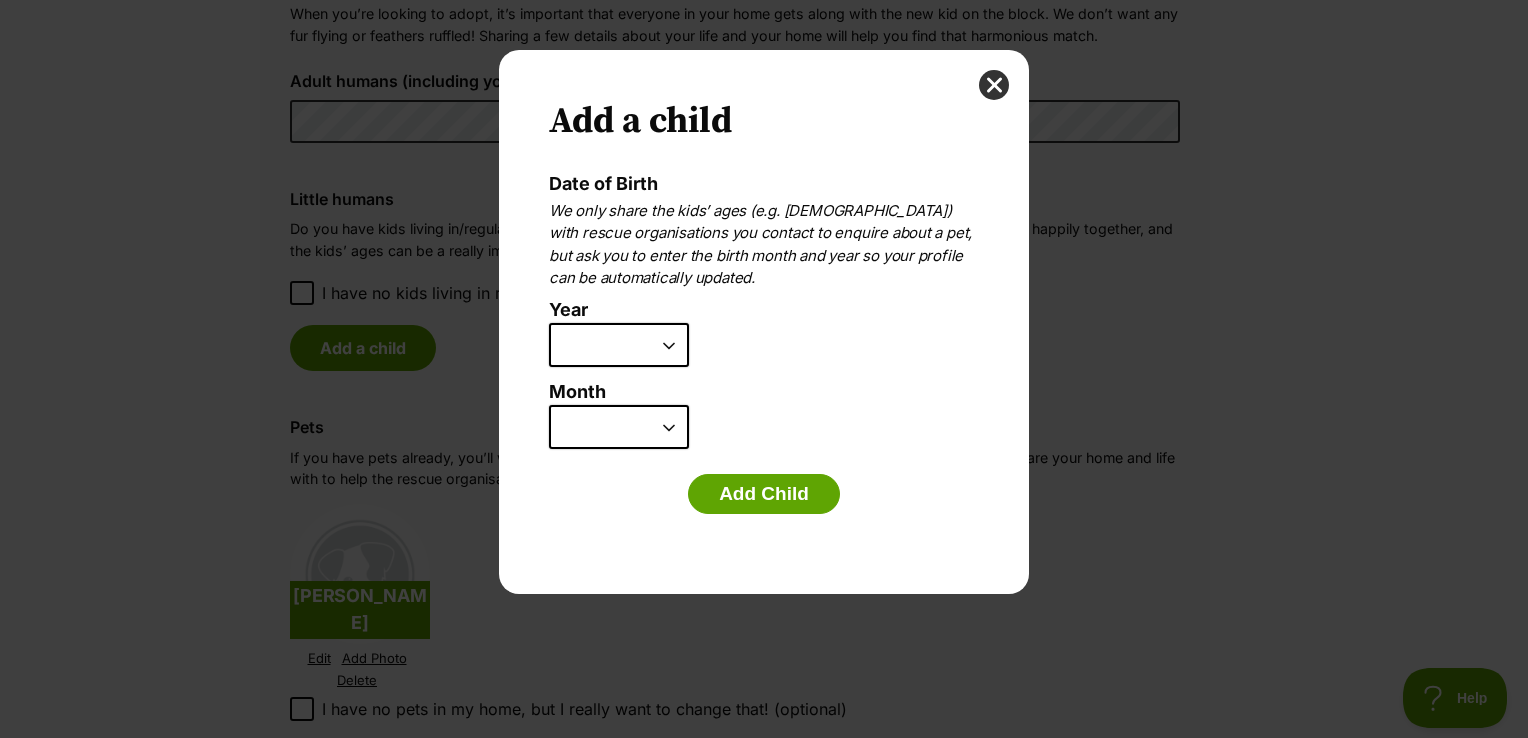 click on "2025
2024
2023
2022
2021
2020
2019
2018
2017
2016
2015
2014
2013
2012
2011
2010
2009
2008
2007" at bounding box center [619, 345] 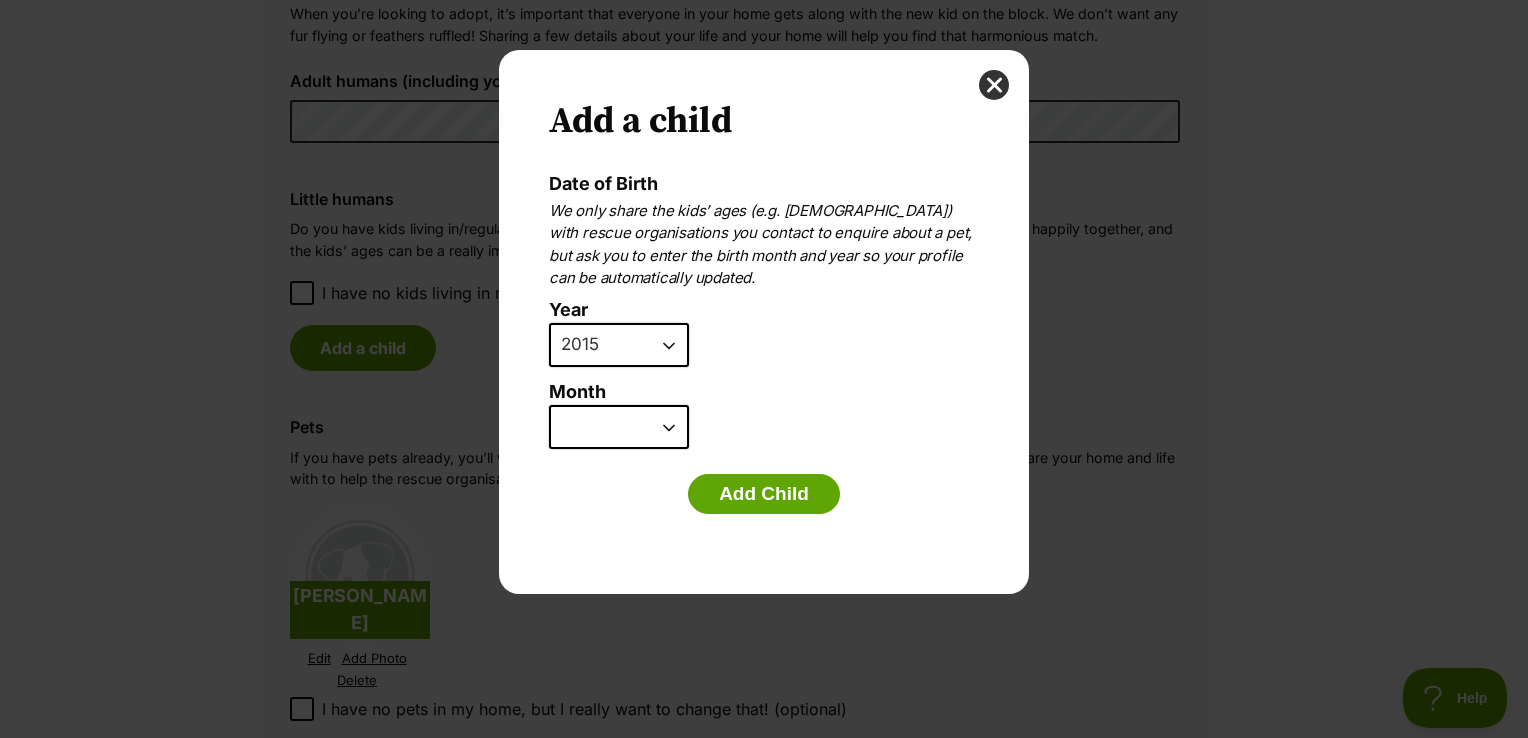 click on "January
February
March
April
May
June
July
August
September
October
November
December" at bounding box center [619, 427] 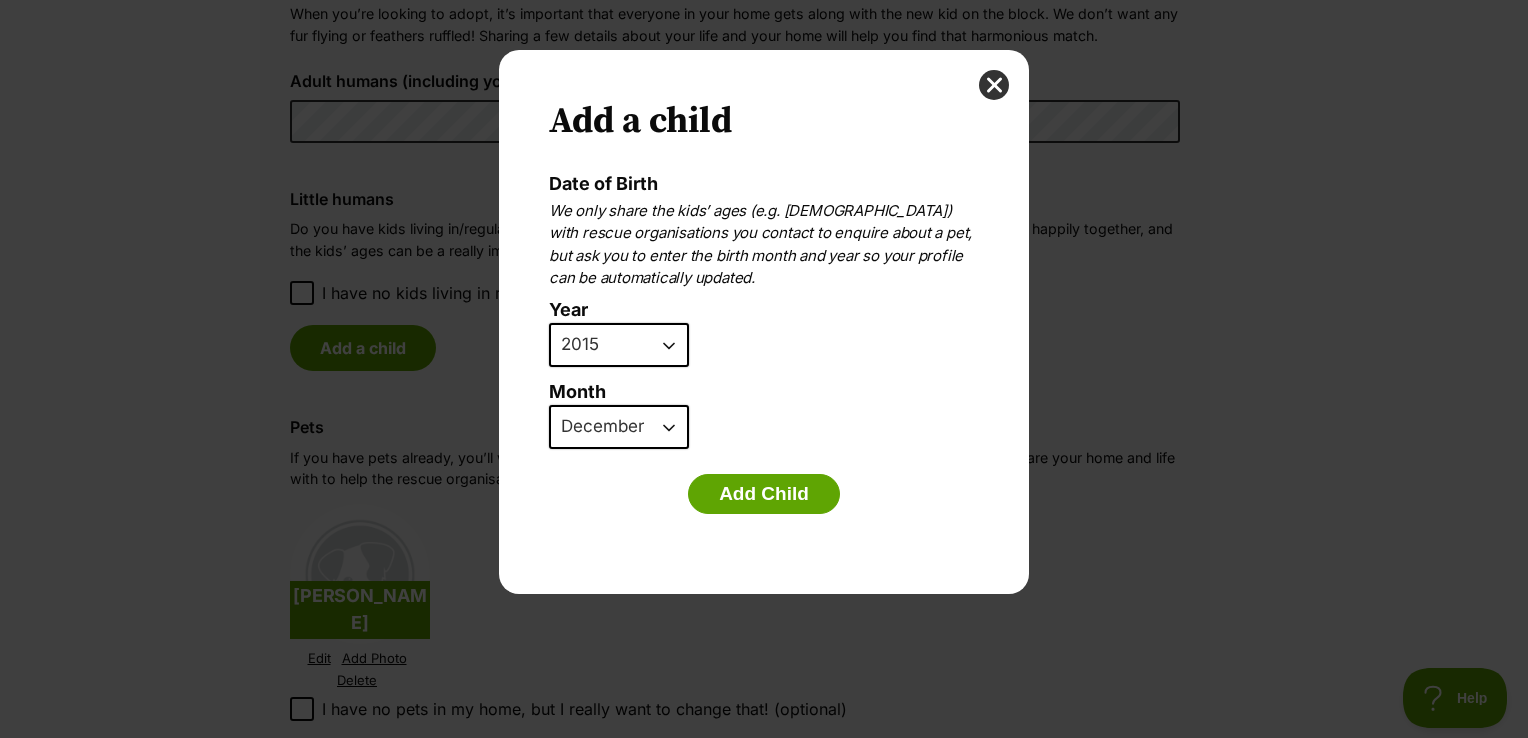 click on "January
February
March
April
May
June
July
August
September
October
November
December" at bounding box center [619, 427] 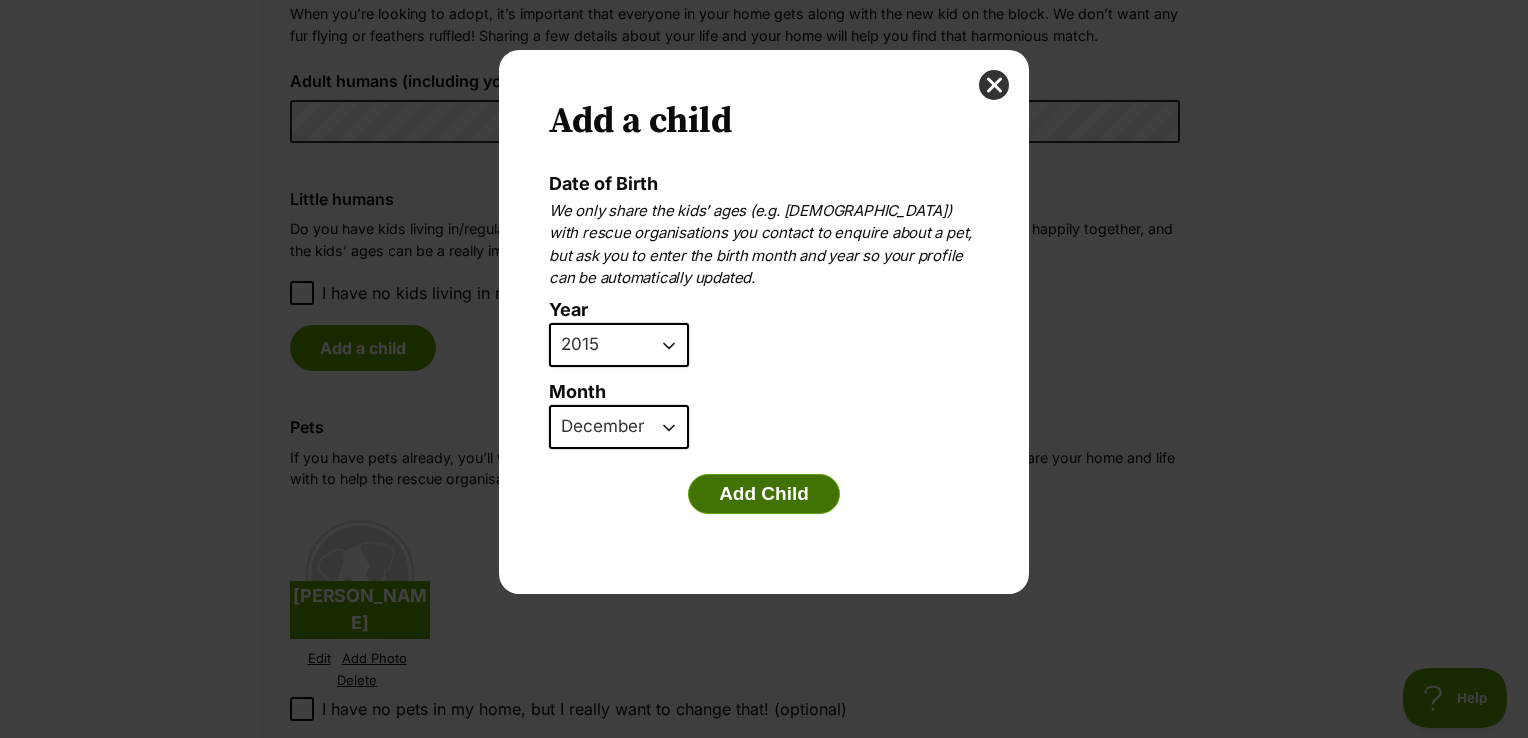 click on "Add Child" at bounding box center [764, 494] 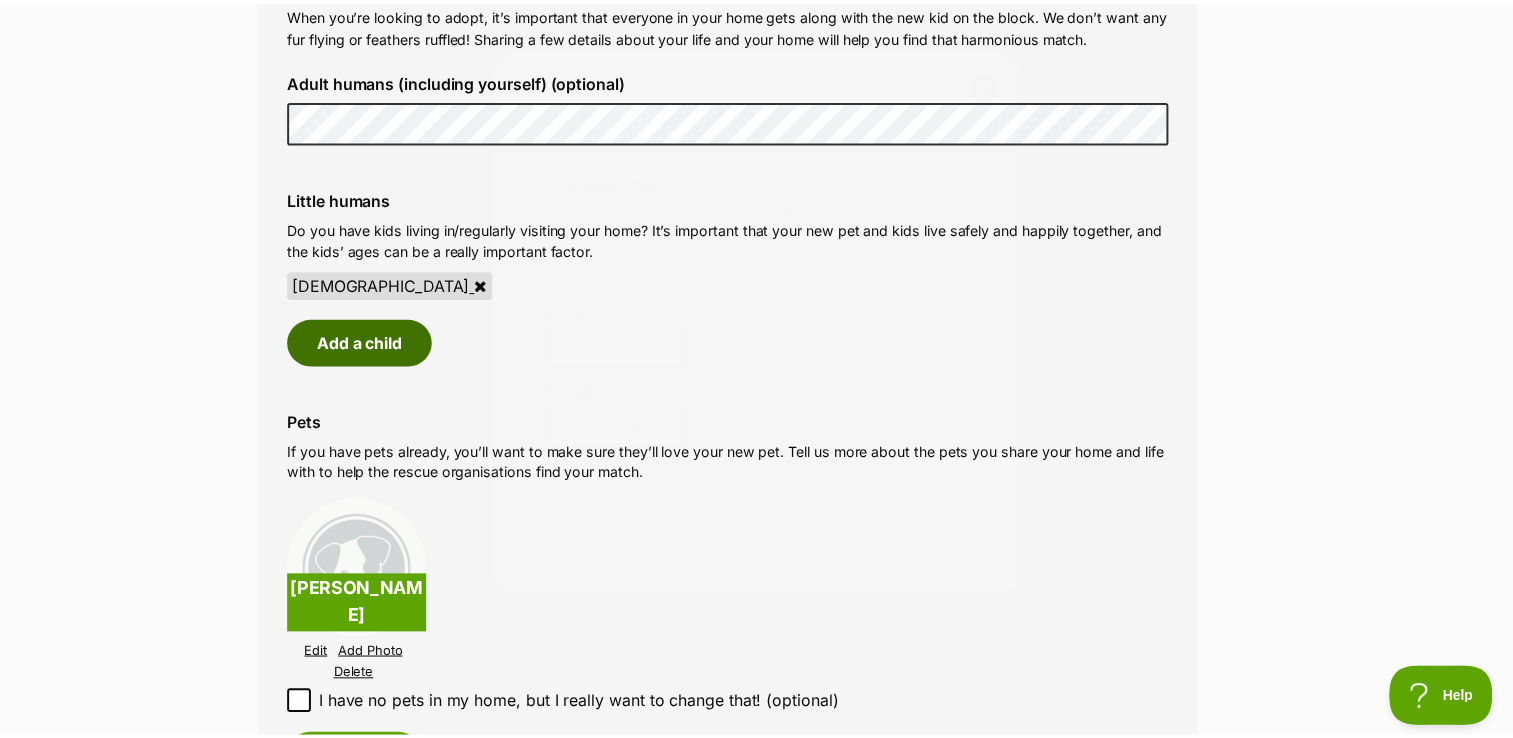 scroll, scrollTop: 1820, scrollLeft: 0, axis: vertical 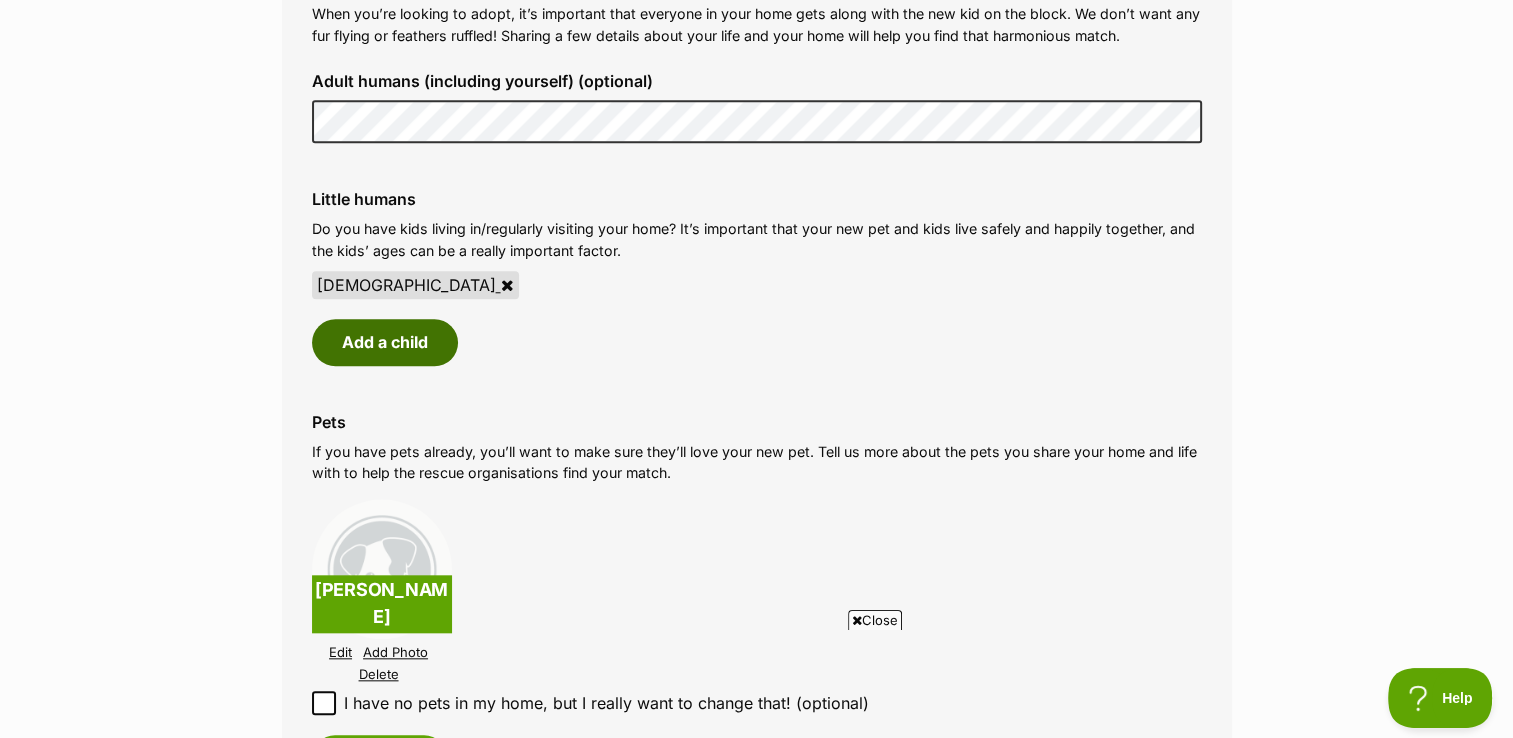 click on "Add a child" at bounding box center (385, 342) 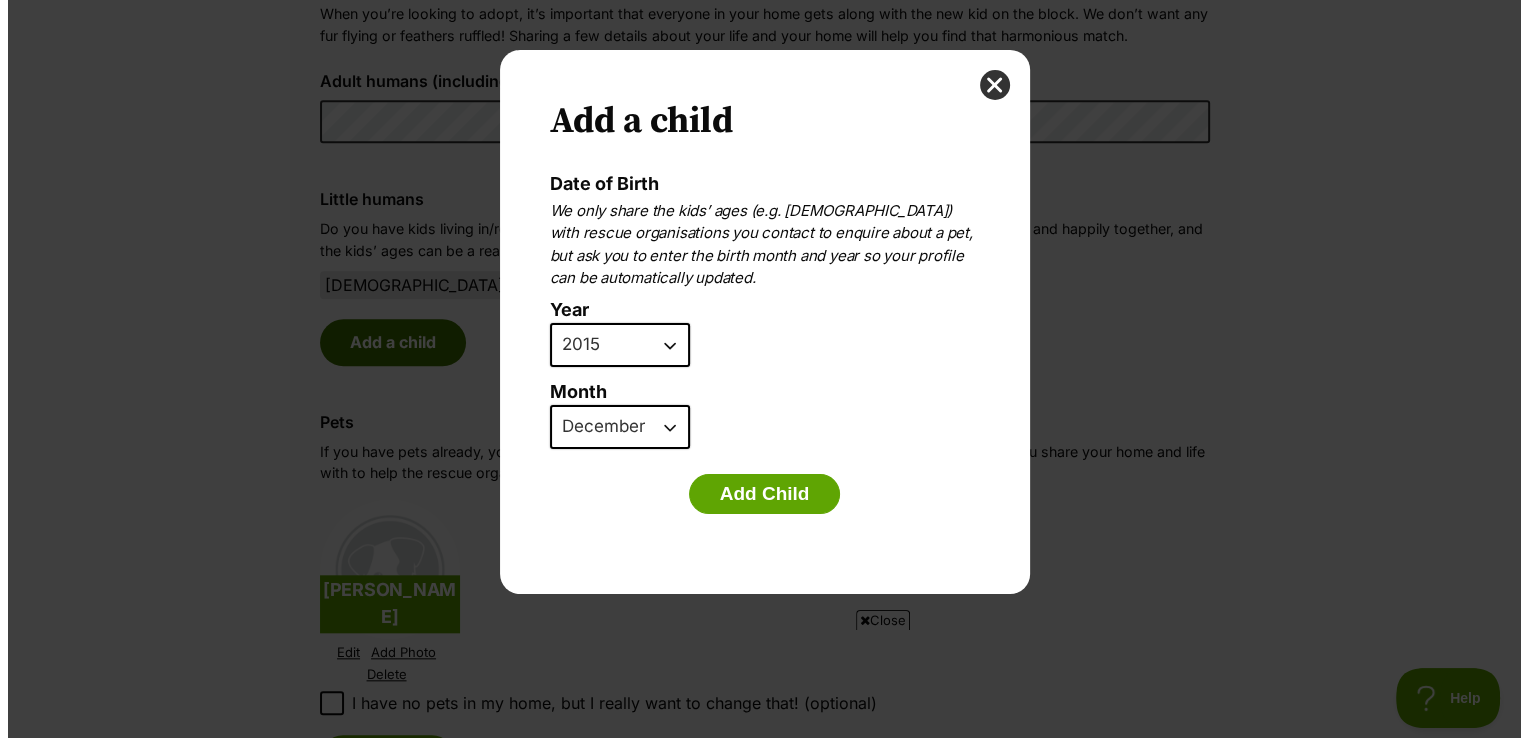 scroll, scrollTop: 0, scrollLeft: 0, axis: both 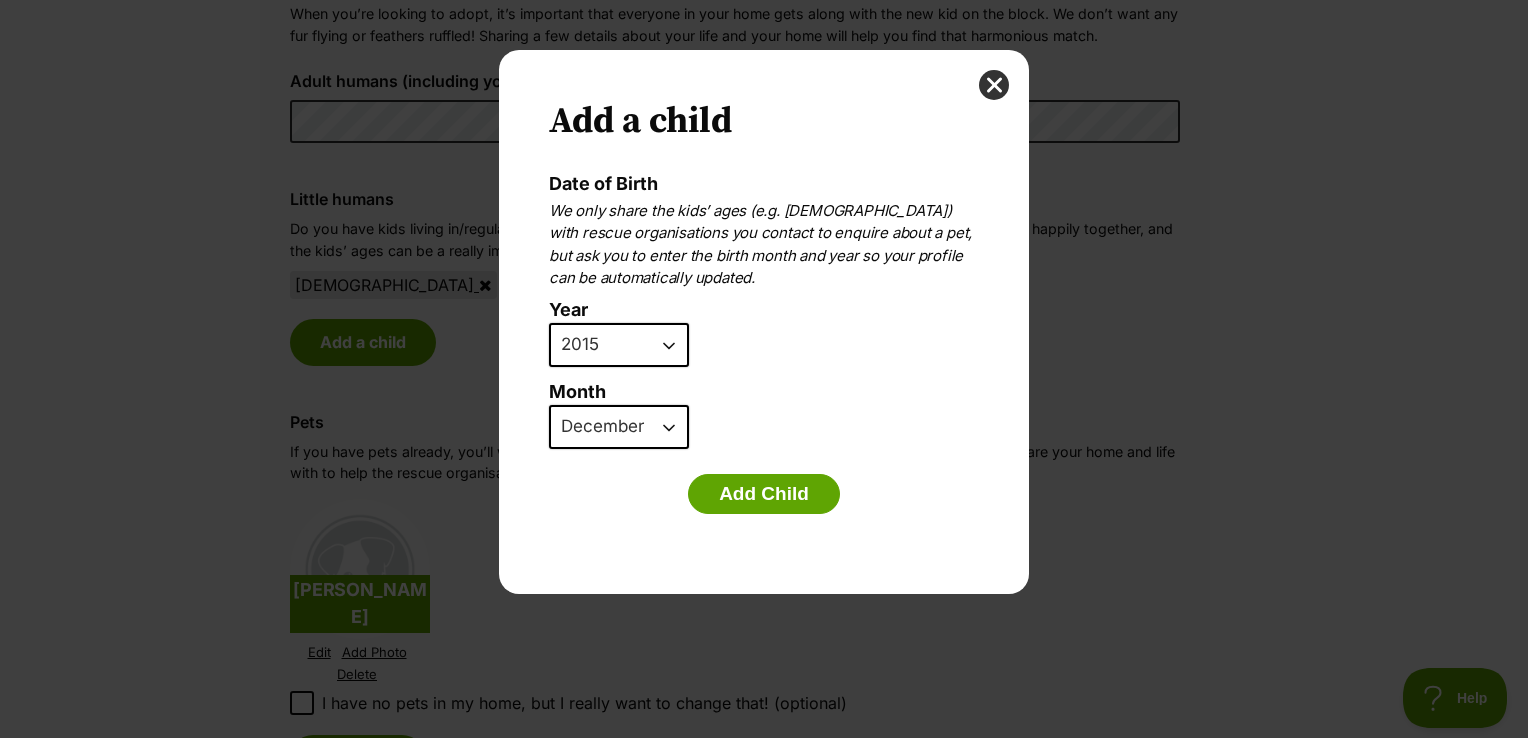 click on "Add a child
Date of Birth
We only share the kids’ ages (e.g. 6 years old) with rescue organisations you contact to enquire about a pet, but ask you to enter the birth month and year so your profile can be automatically updated.
Year
2025
2024
2023
2022
2021
2020
2019
2018
2017
2016
2015
2014
2013
2012
2011
2010
2009
2008
2007
Month
January
February
March
April
May
June
July
August
September
October
November
December
Add Child" at bounding box center (764, 369) 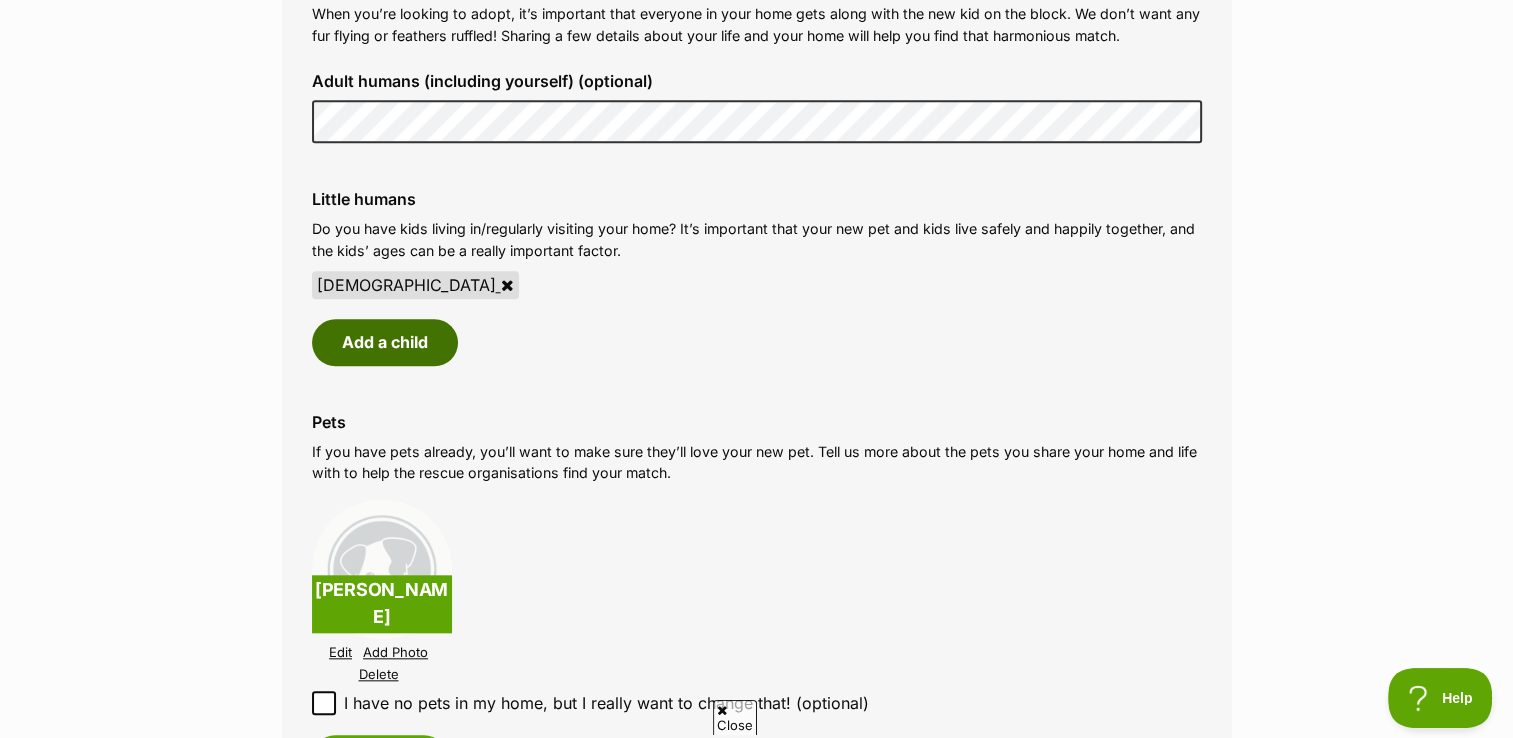 scroll, scrollTop: 0, scrollLeft: 0, axis: both 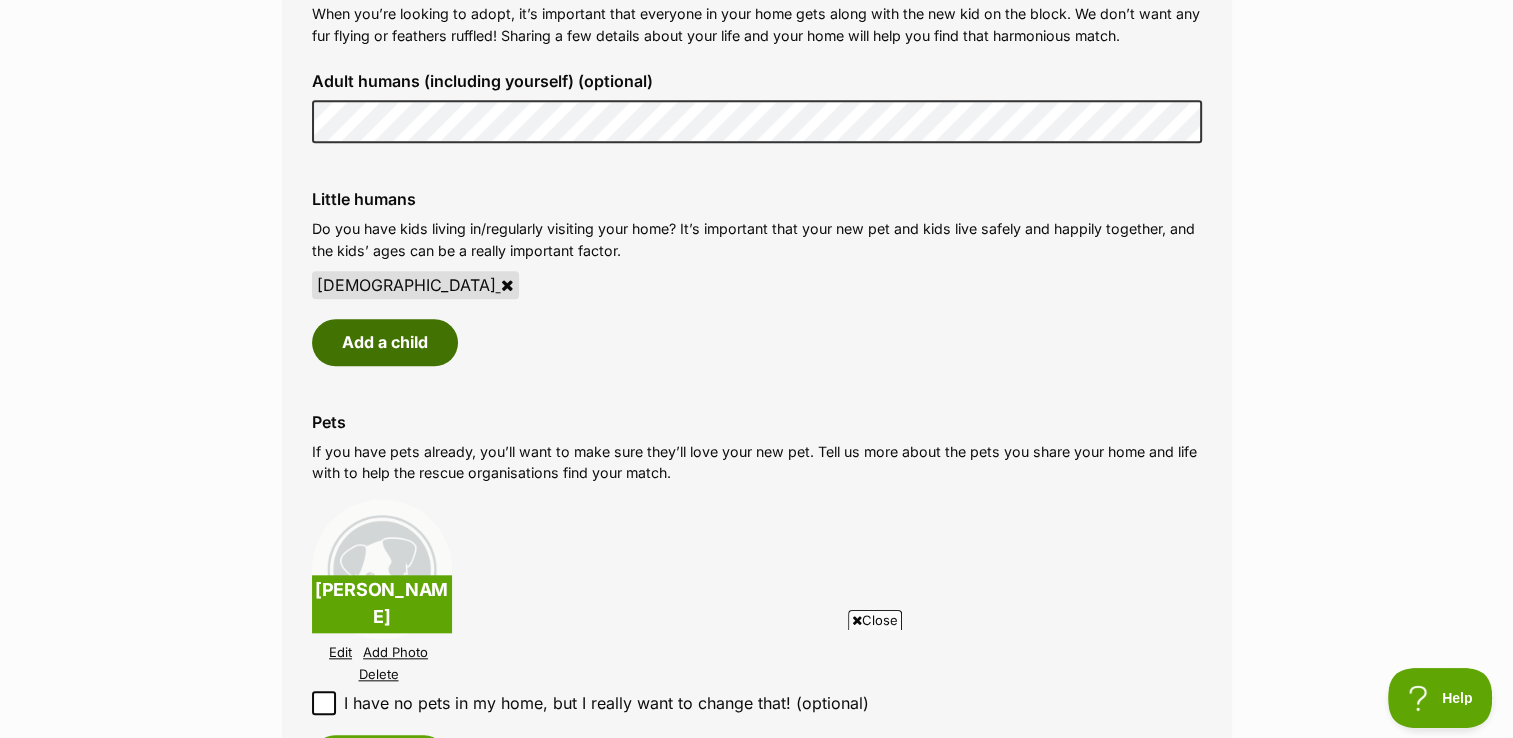click on "Add a child" at bounding box center [385, 342] 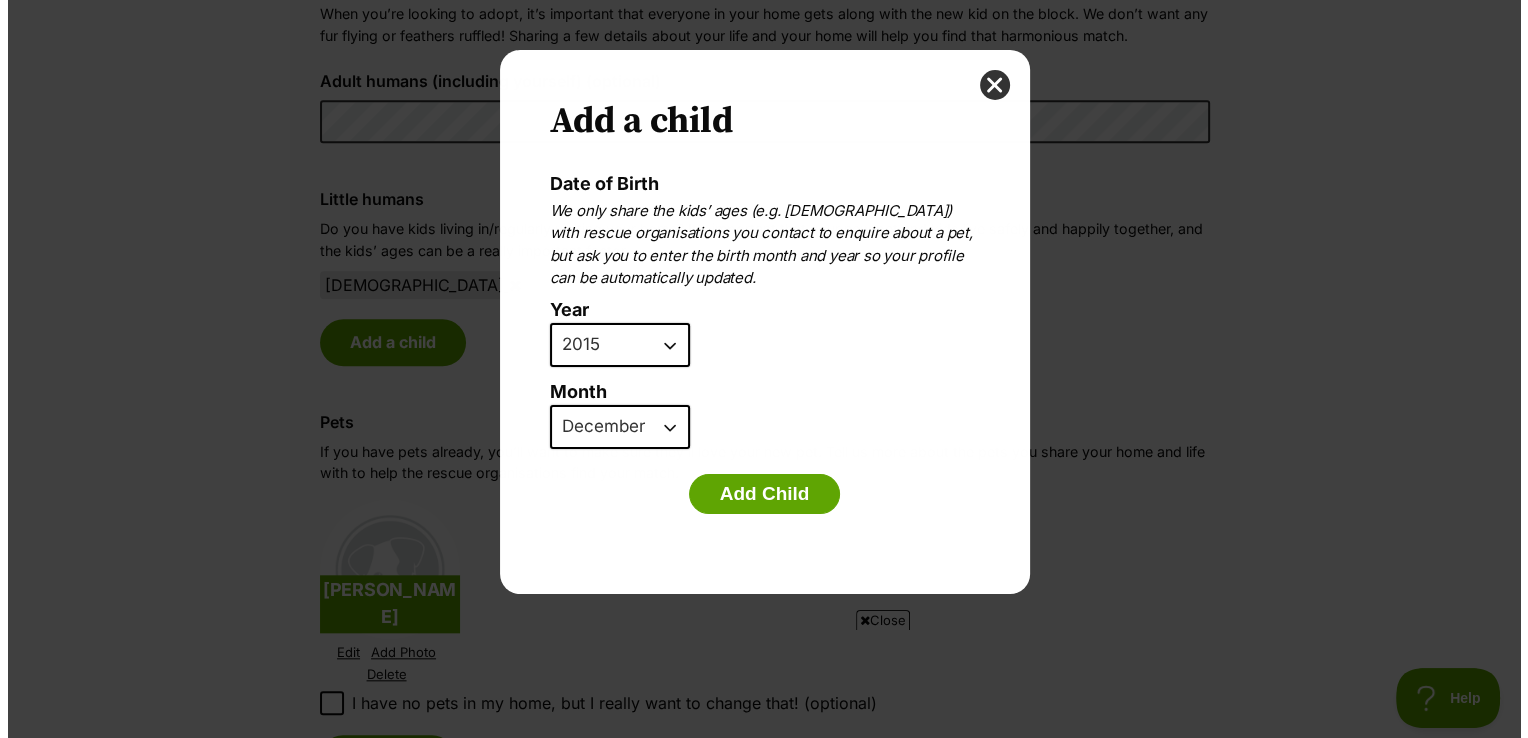 scroll, scrollTop: 0, scrollLeft: 0, axis: both 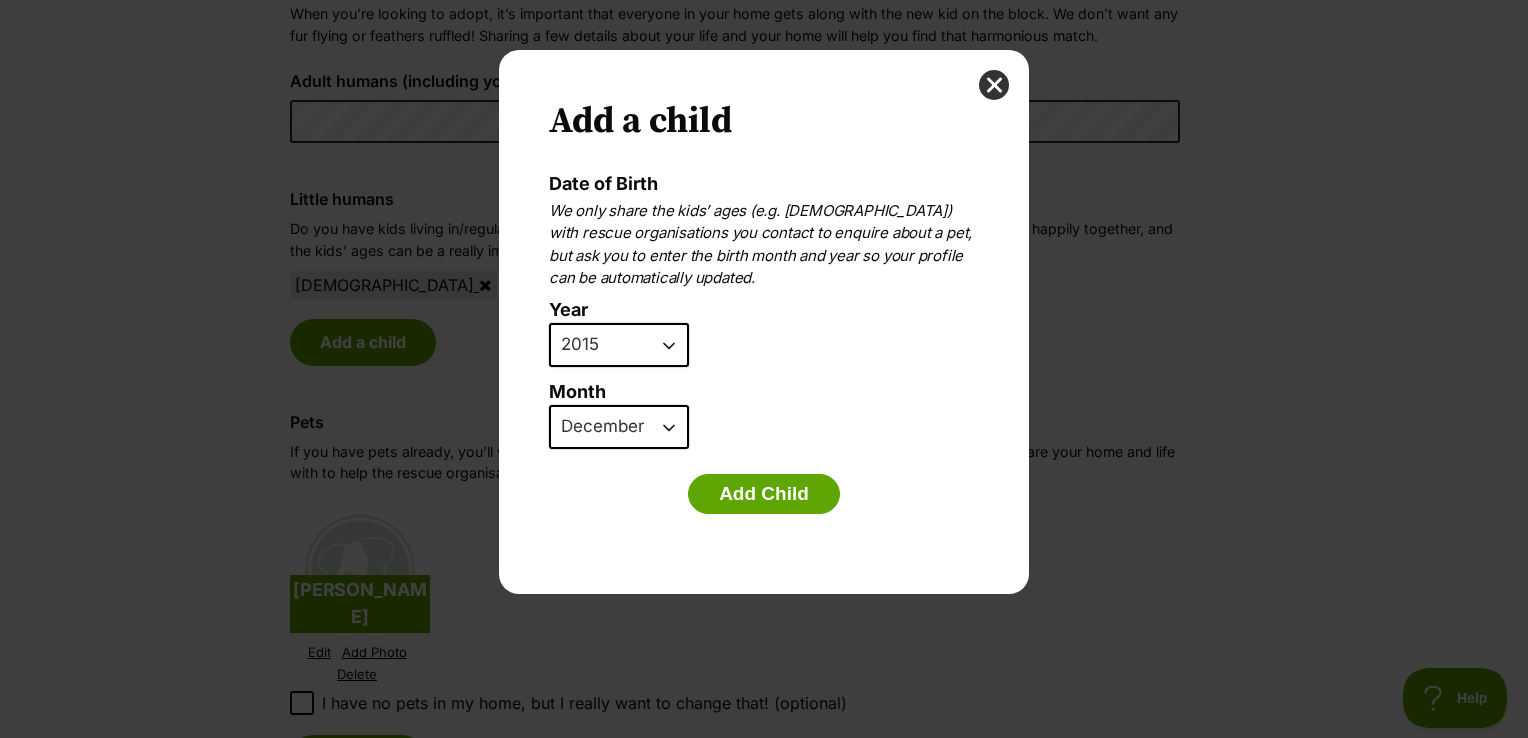 click on "2025
2024
2023
2022
2021
2020
2019
2018
2017
2016
2015
2014
2013
2012
2011
2010
2009
2008
2007" at bounding box center (619, 345) 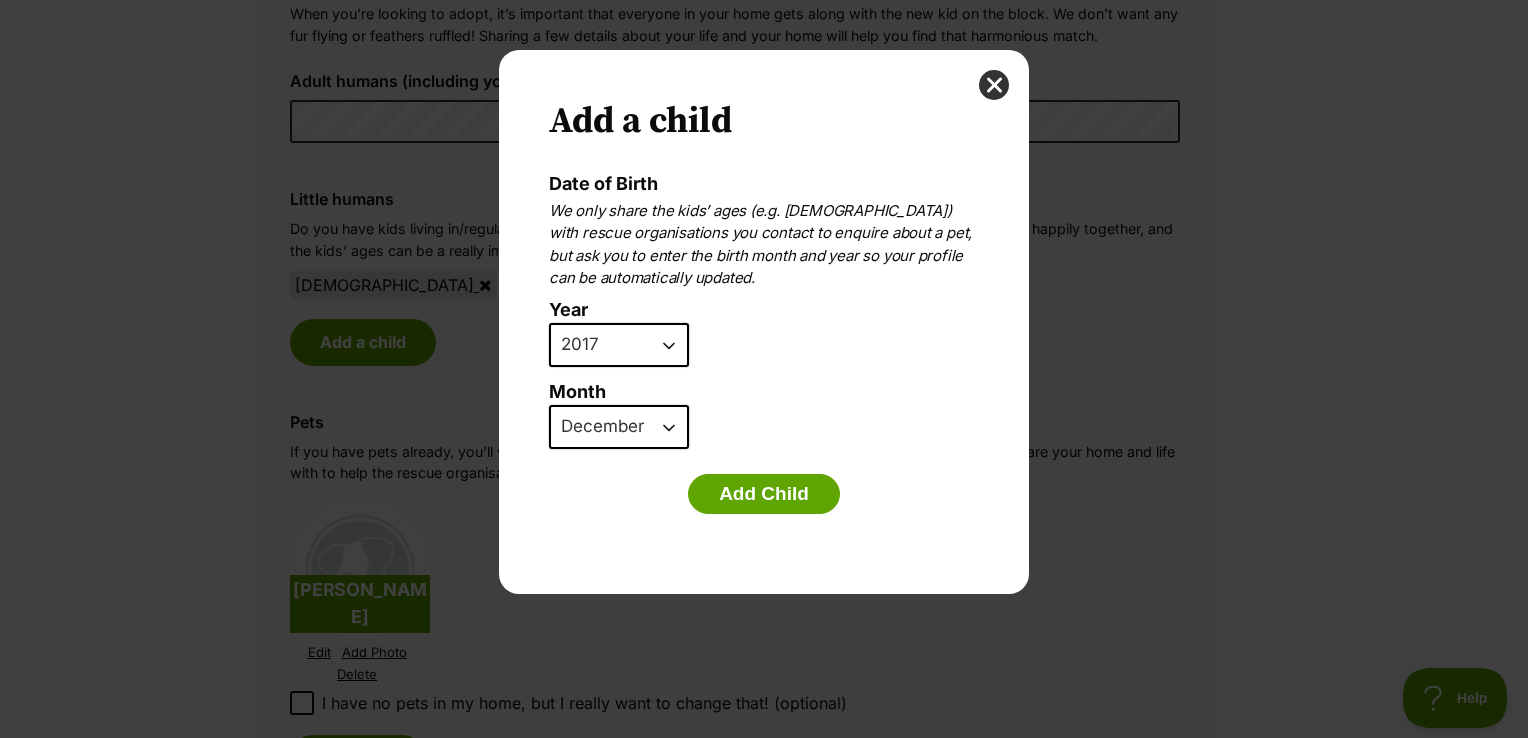 click on "January
February
March
April
May
June
July
August
September
October
November
December" at bounding box center (619, 427) 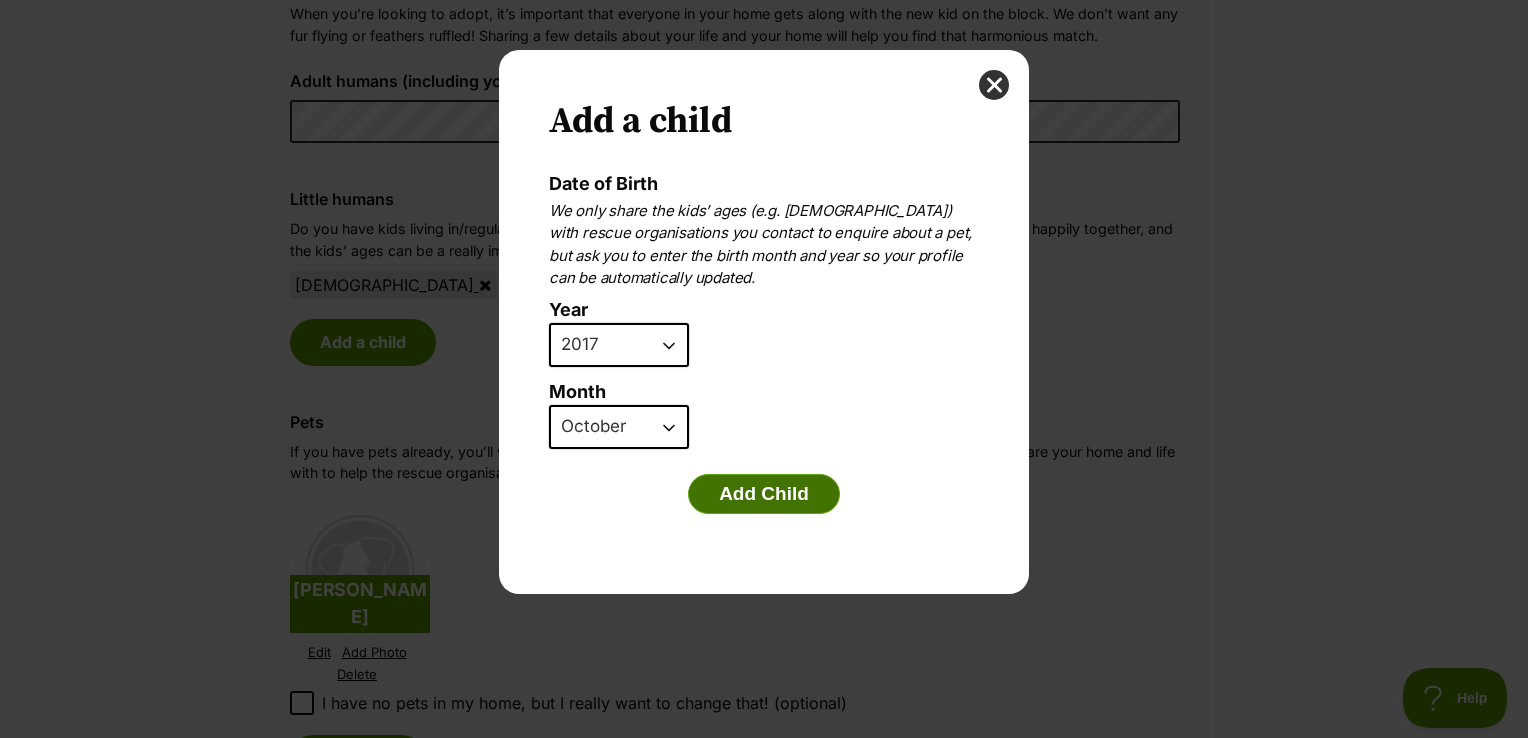 click on "Add Child" at bounding box center [764, 494] 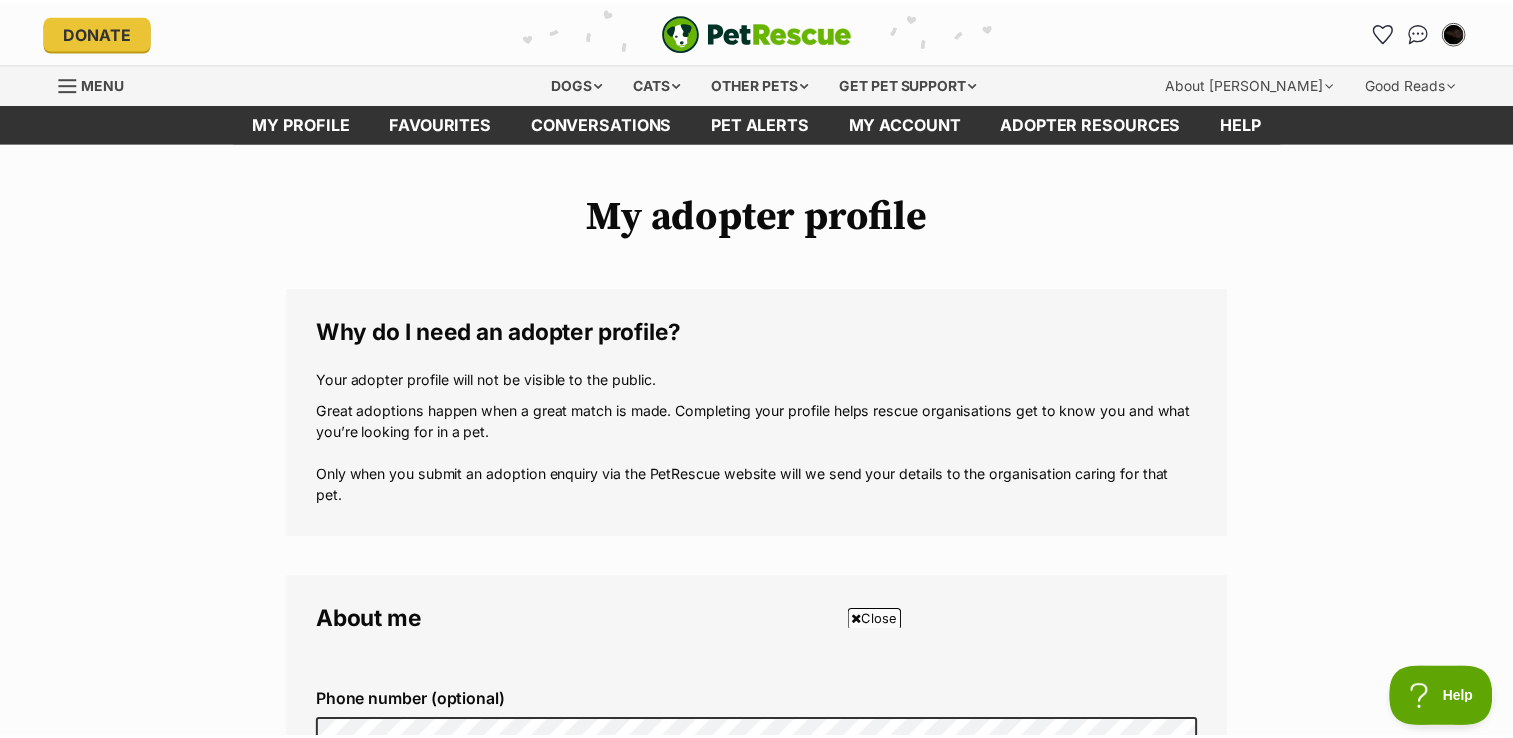 scroll, scrollTop: 1820, scrollLeft: 0, axis: vertical 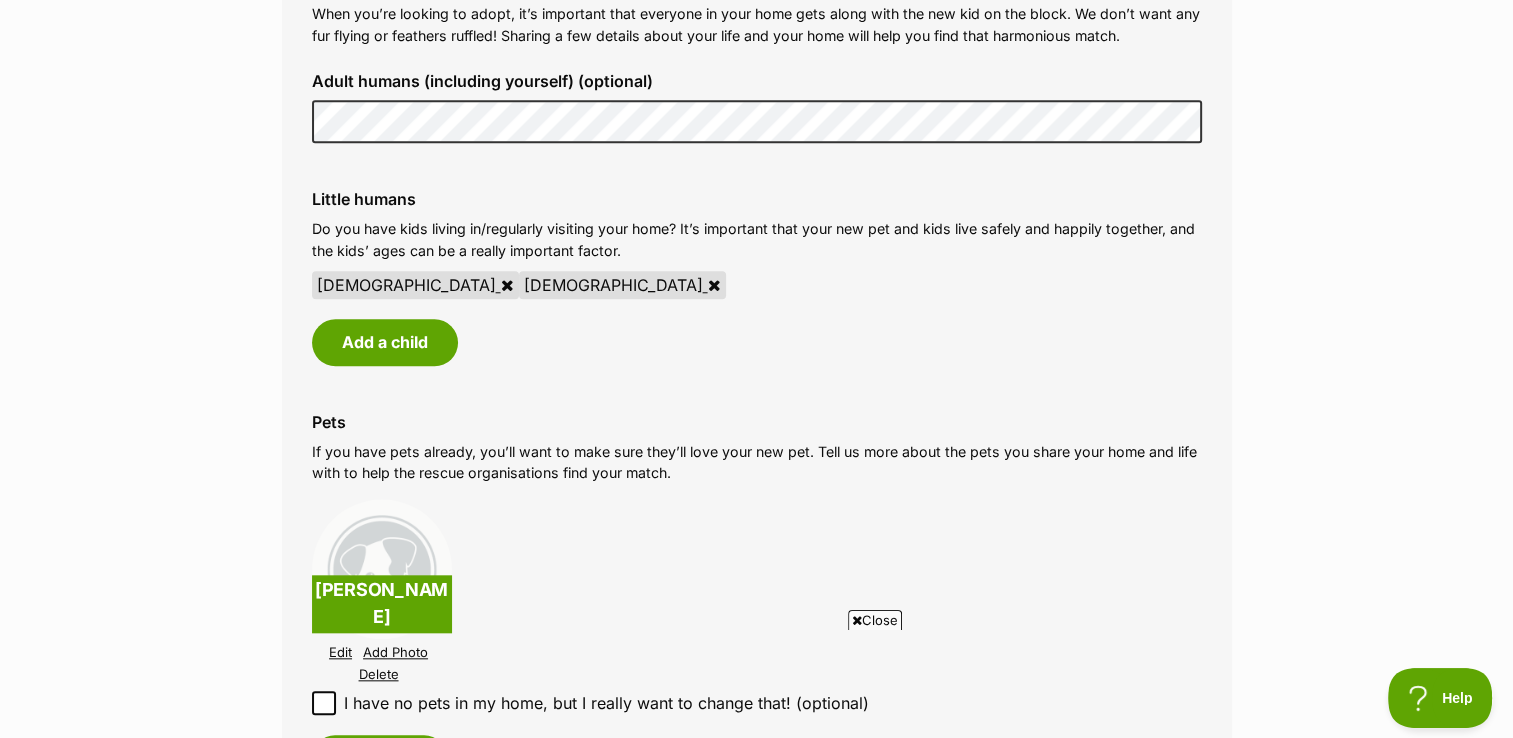 click at bounding box center [507, 285] 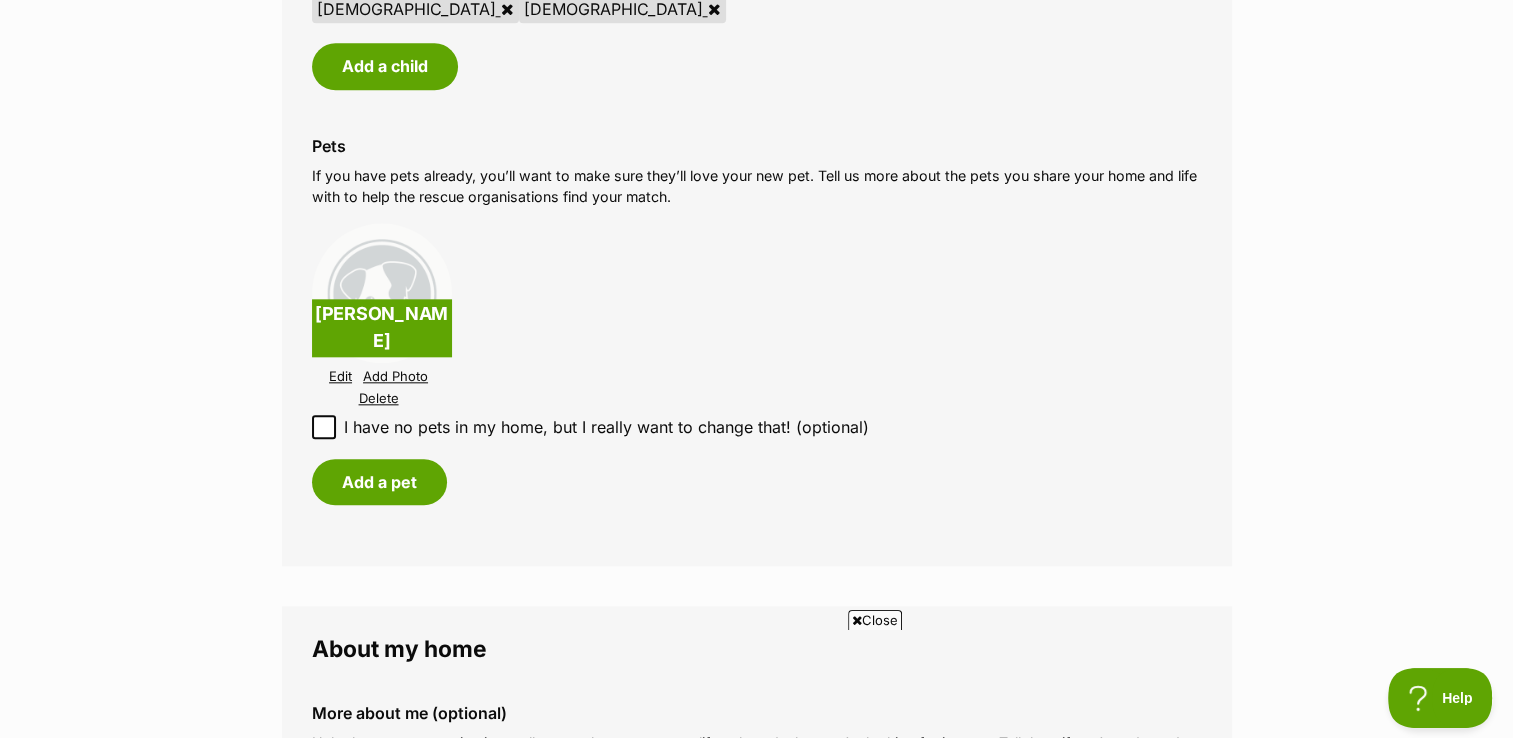 scroll, scrollTop: 2112, scrollLeft: 0, axis: vertical 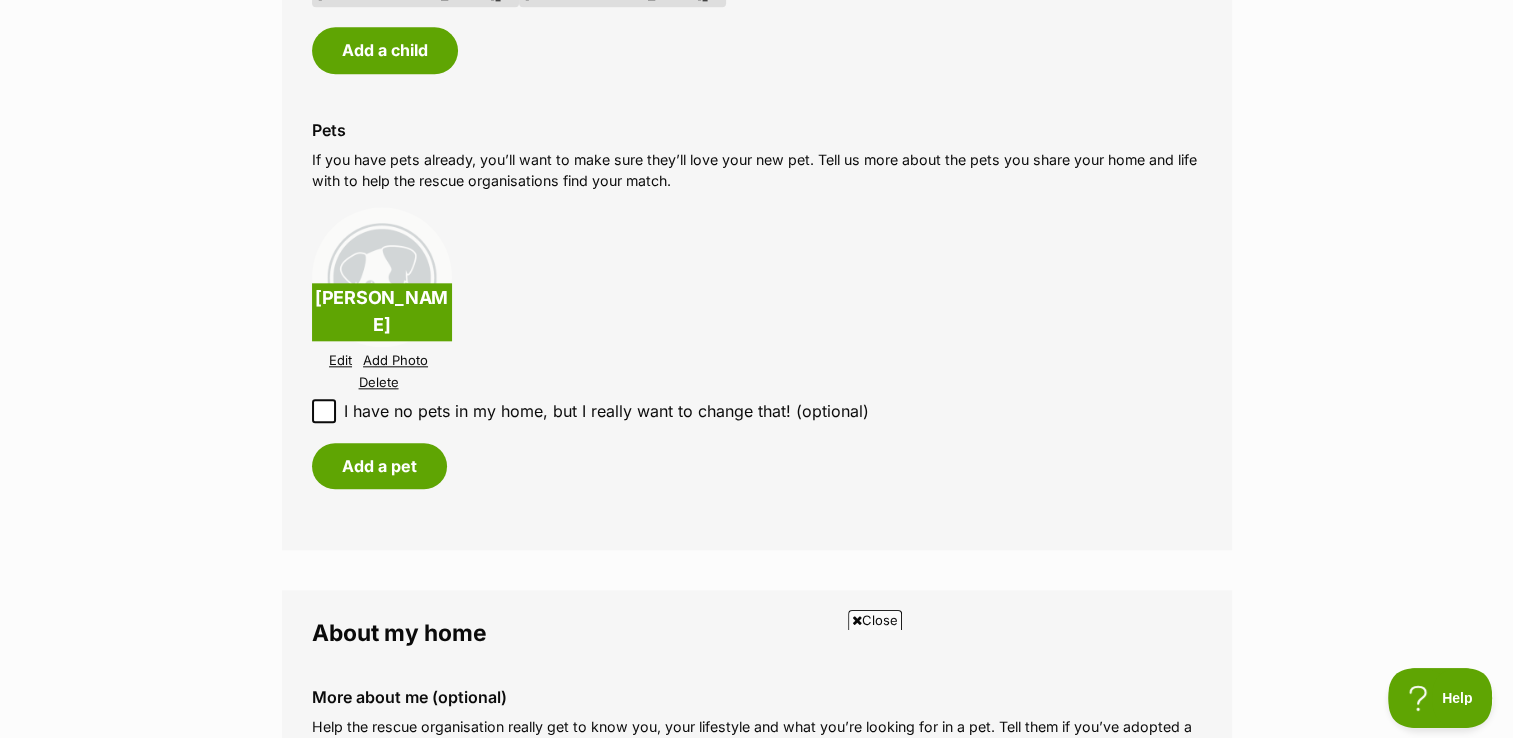 click on "Edit" at bounding box center [340, 360] 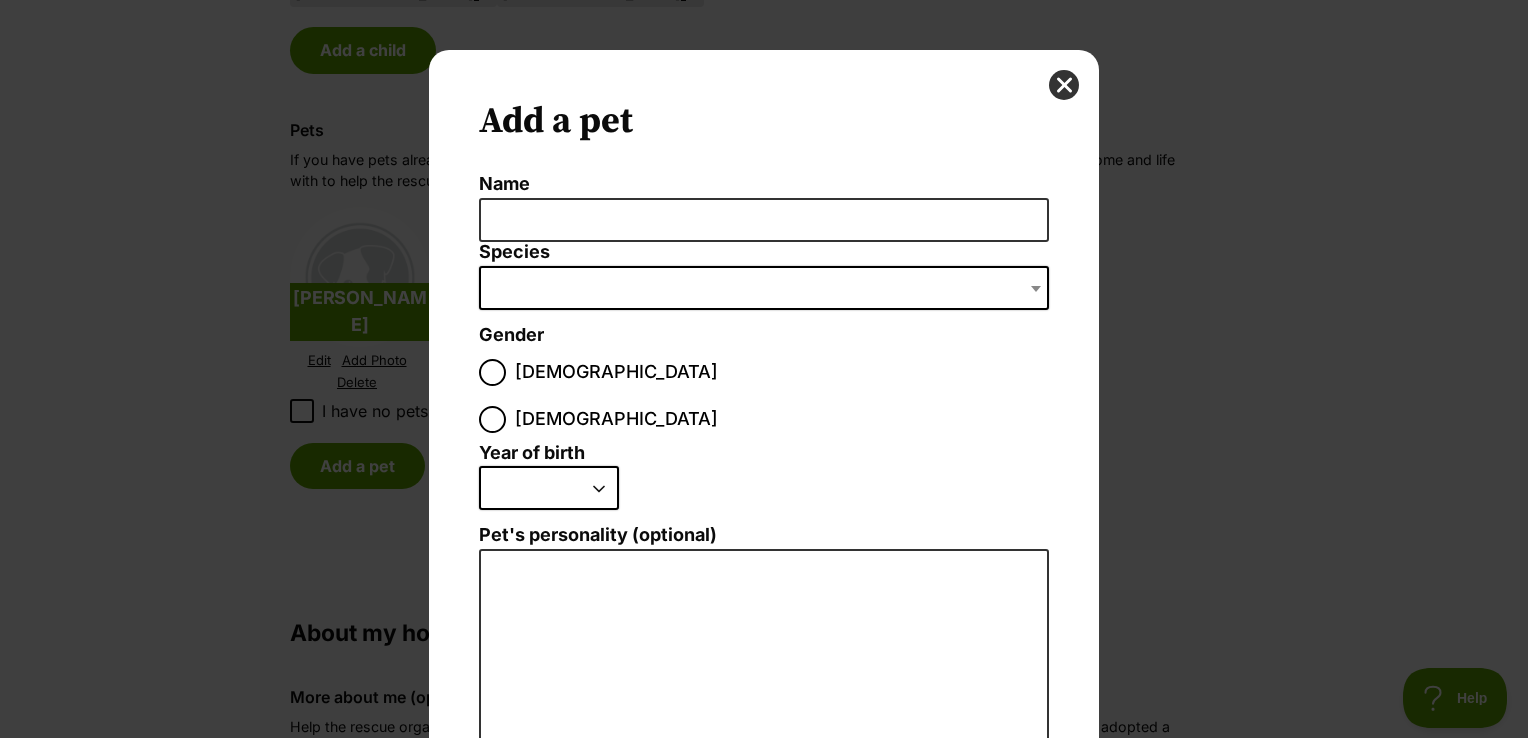 scroll, scrollTop: 0, scrollLeft: 0, axis: both 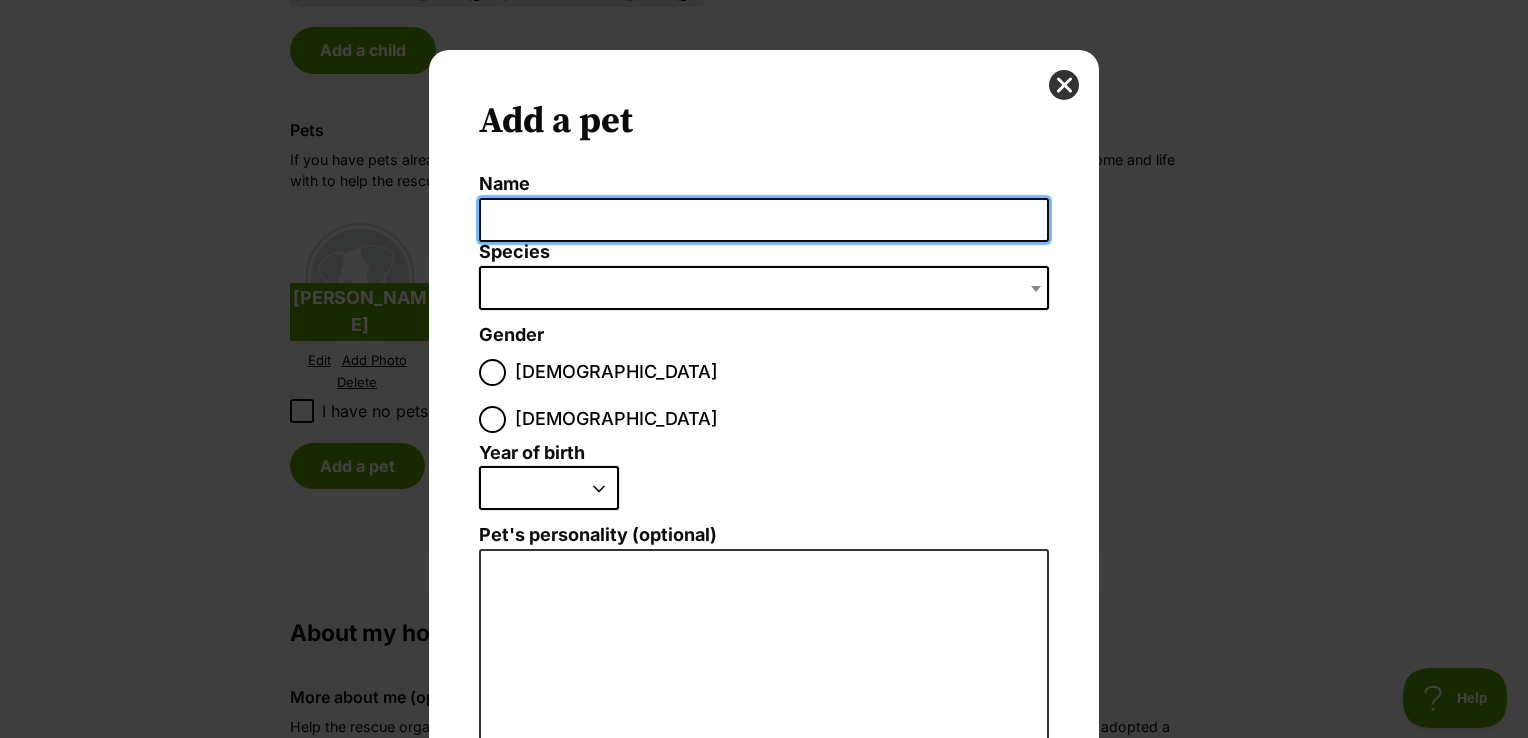 click on "Name" at bounding box center (764, 220) 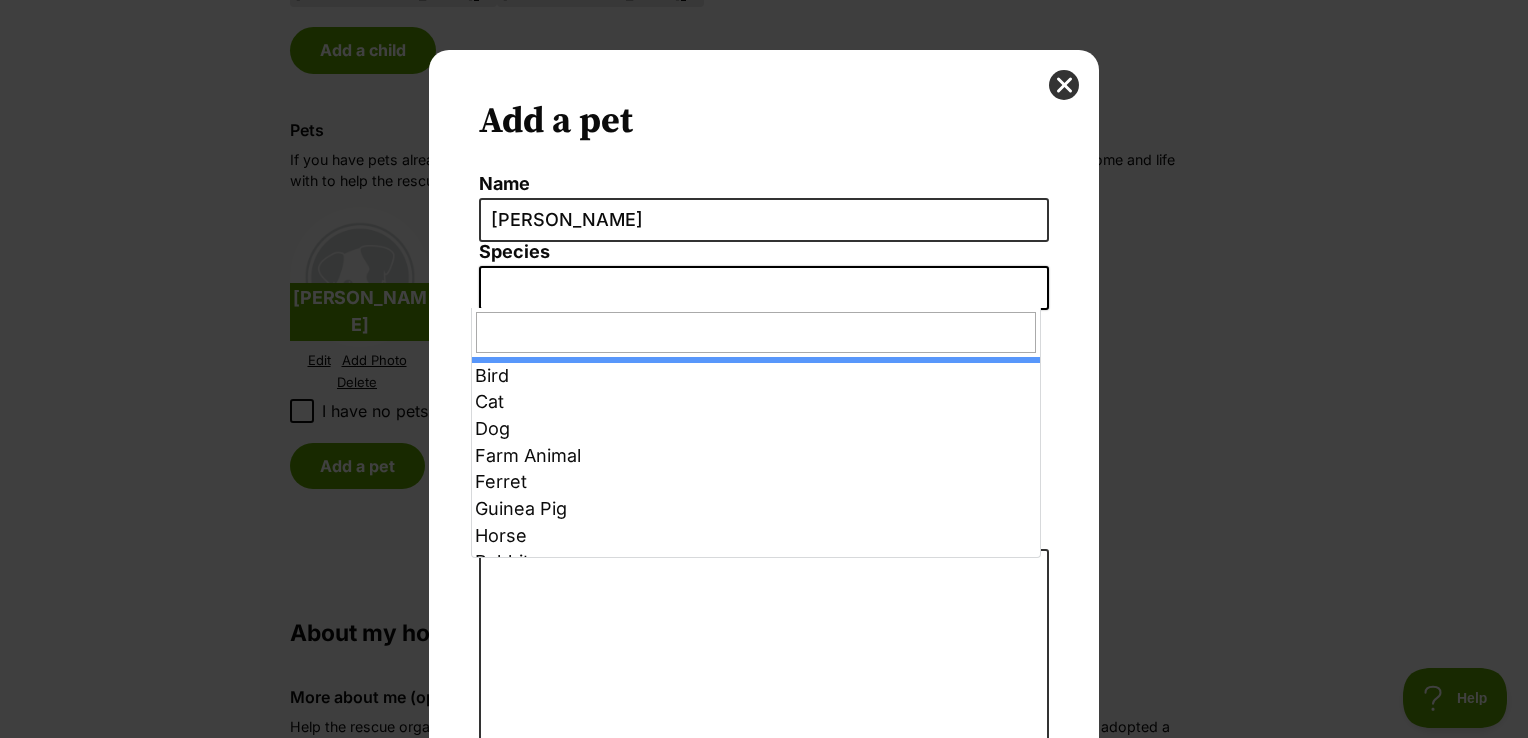 click at bounding box center (764, 288) 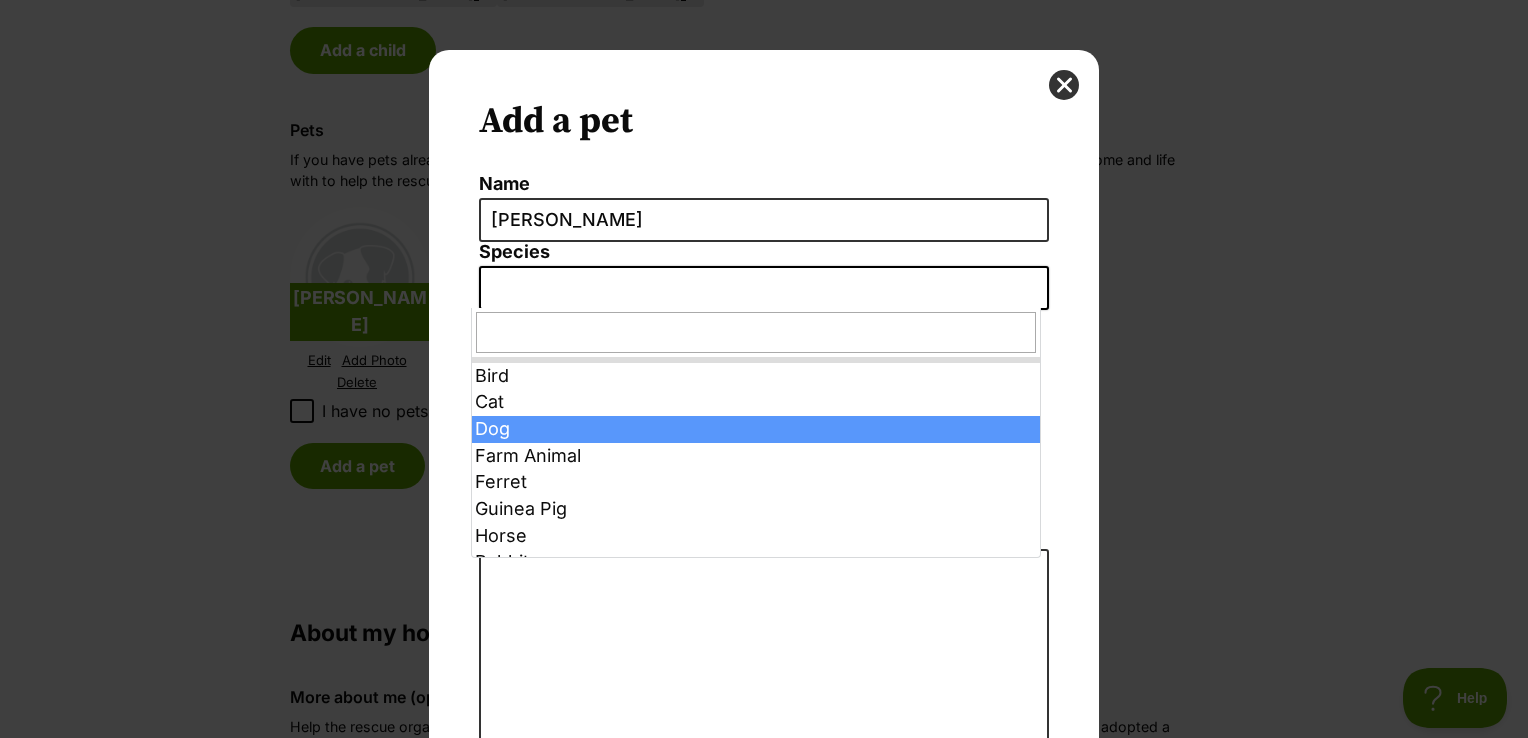 select on "1" 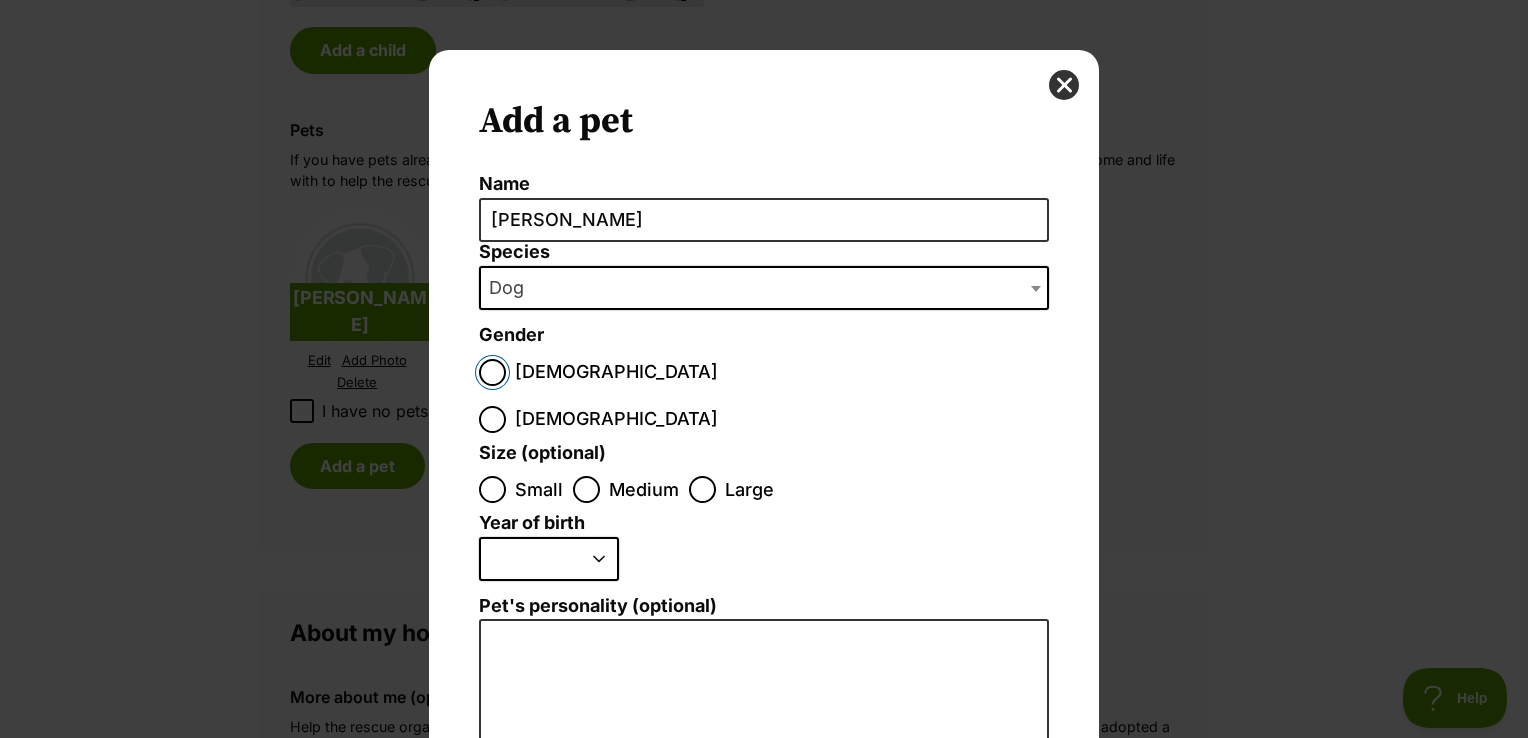 click on "Male" at bounding box center (492, 372) 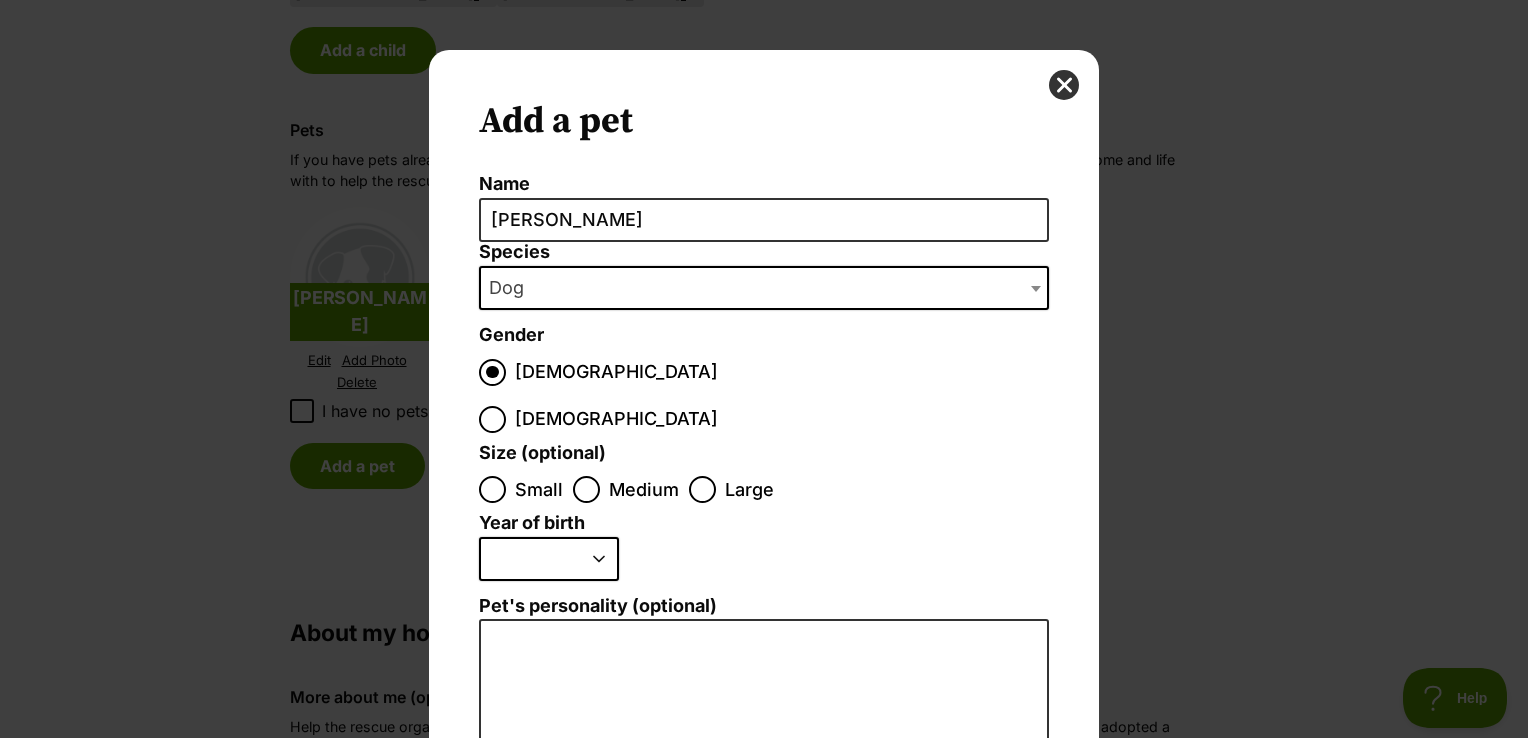 click on "Small" at bounding box center [539, 489] 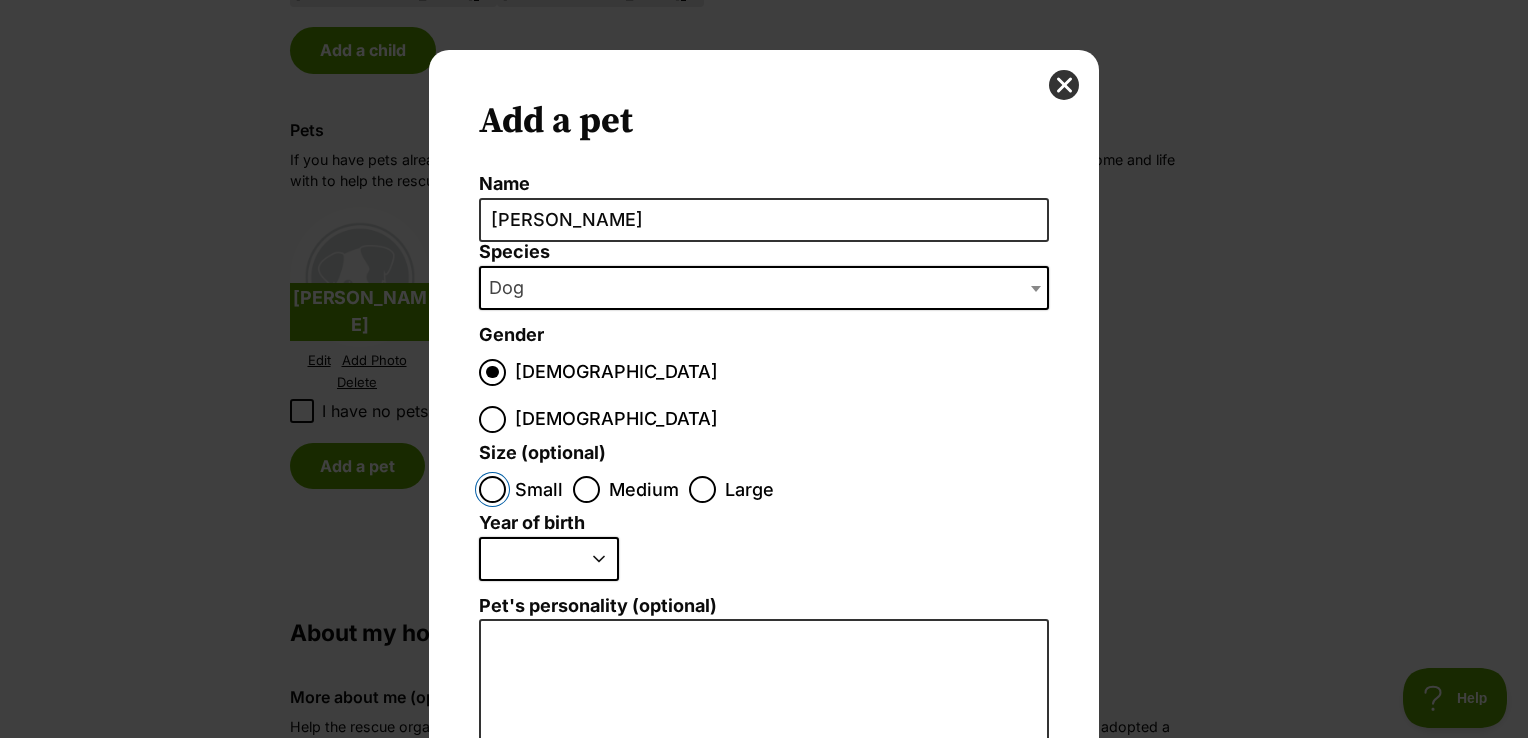 click on "Small" at bounding box center [492, 489] 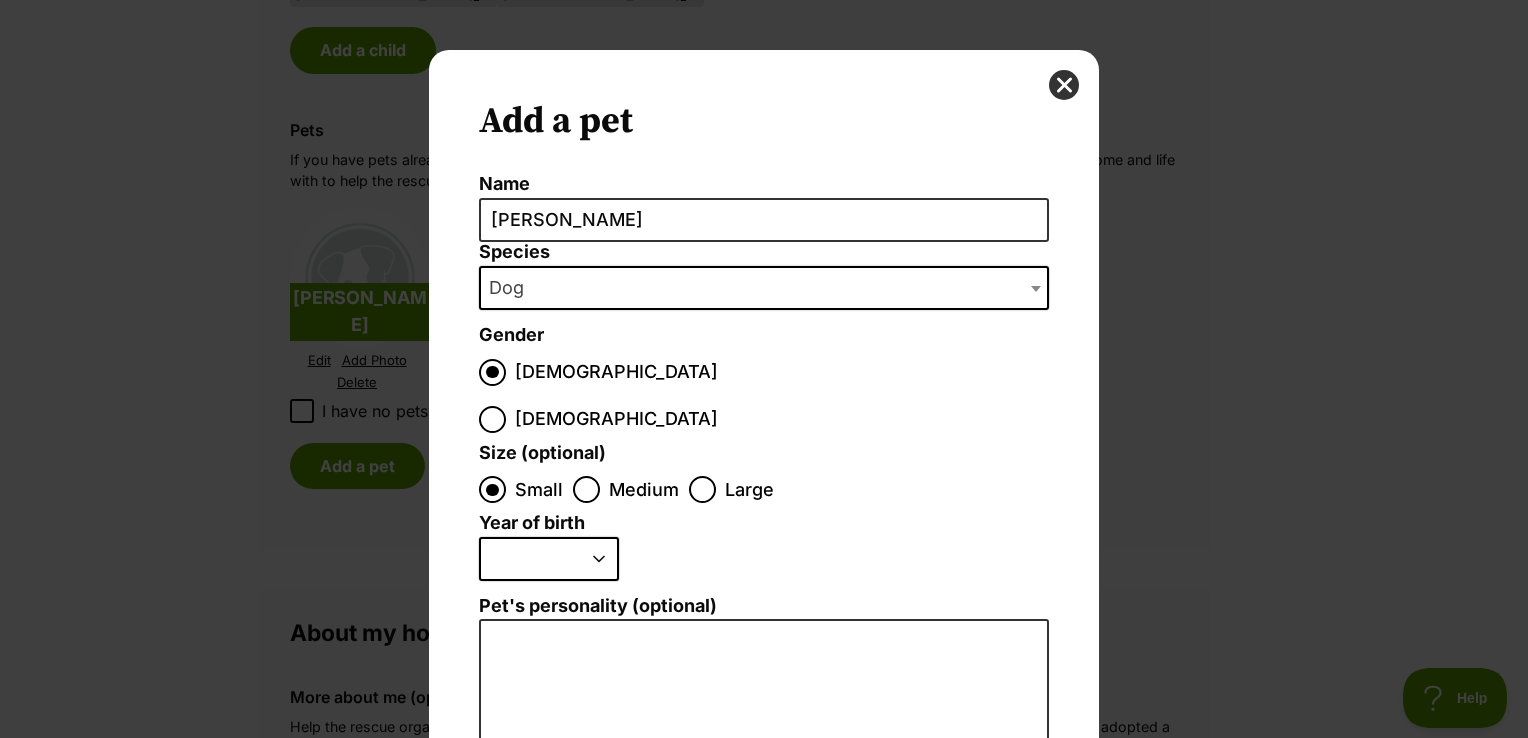 click on "2025
2024
2023
2022
2021
2020
2019
2018
2017
2016
2015
2014
2013
2012
2011
2010
2009
2008
2007
2006
2005
2004
2003
2002
2001
2000
1999
1998
1997
1996
1995" at bounding box center (549, 559) 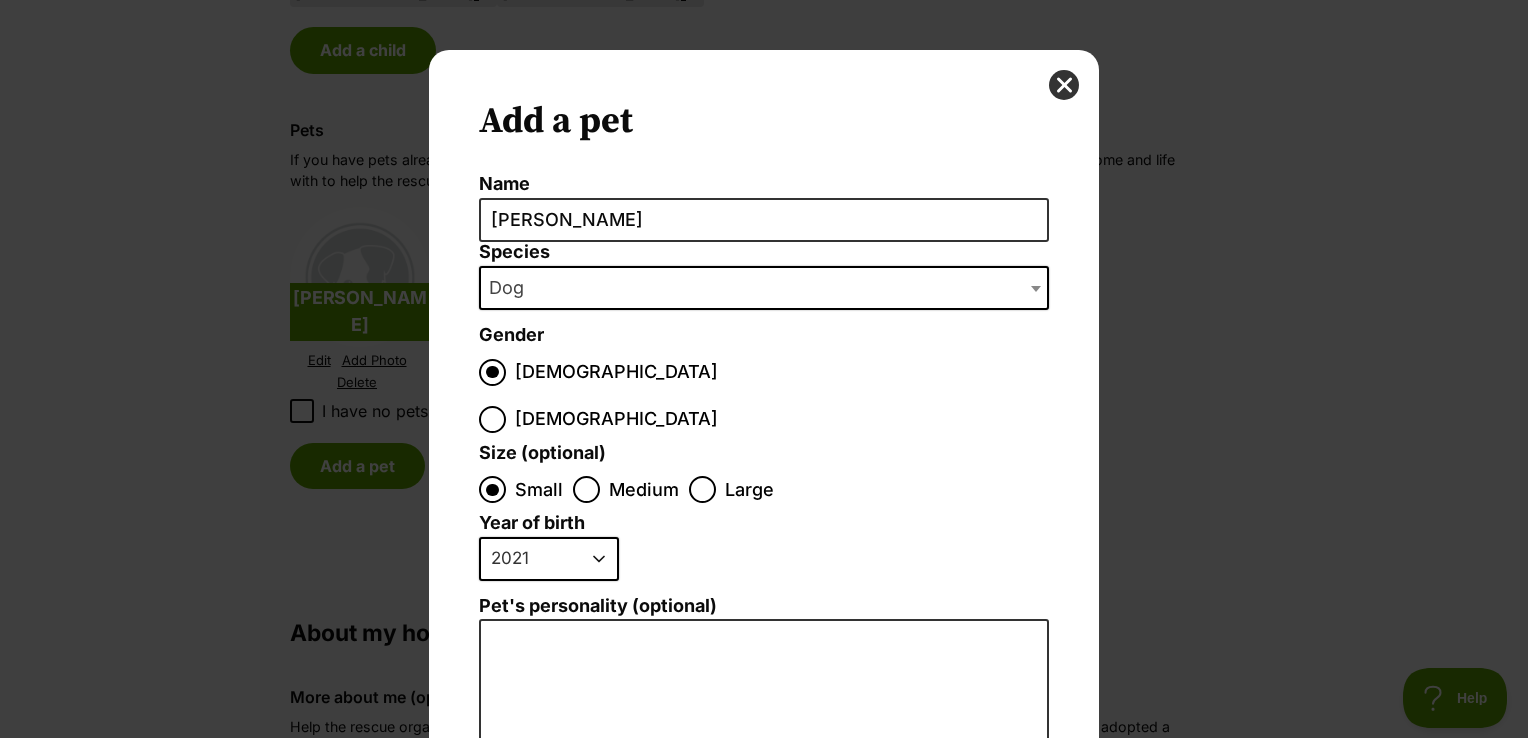 click on "2025
2024
2023
2022
2021
2020
2019
2018
2017
2016
2015
2014
2013
2012
2011
2010
2009
2008
2007
2006
2005
2004
2003
2002
2001
2000
1999
1998
1997
1996
1995" at bounding box center [549, 559] 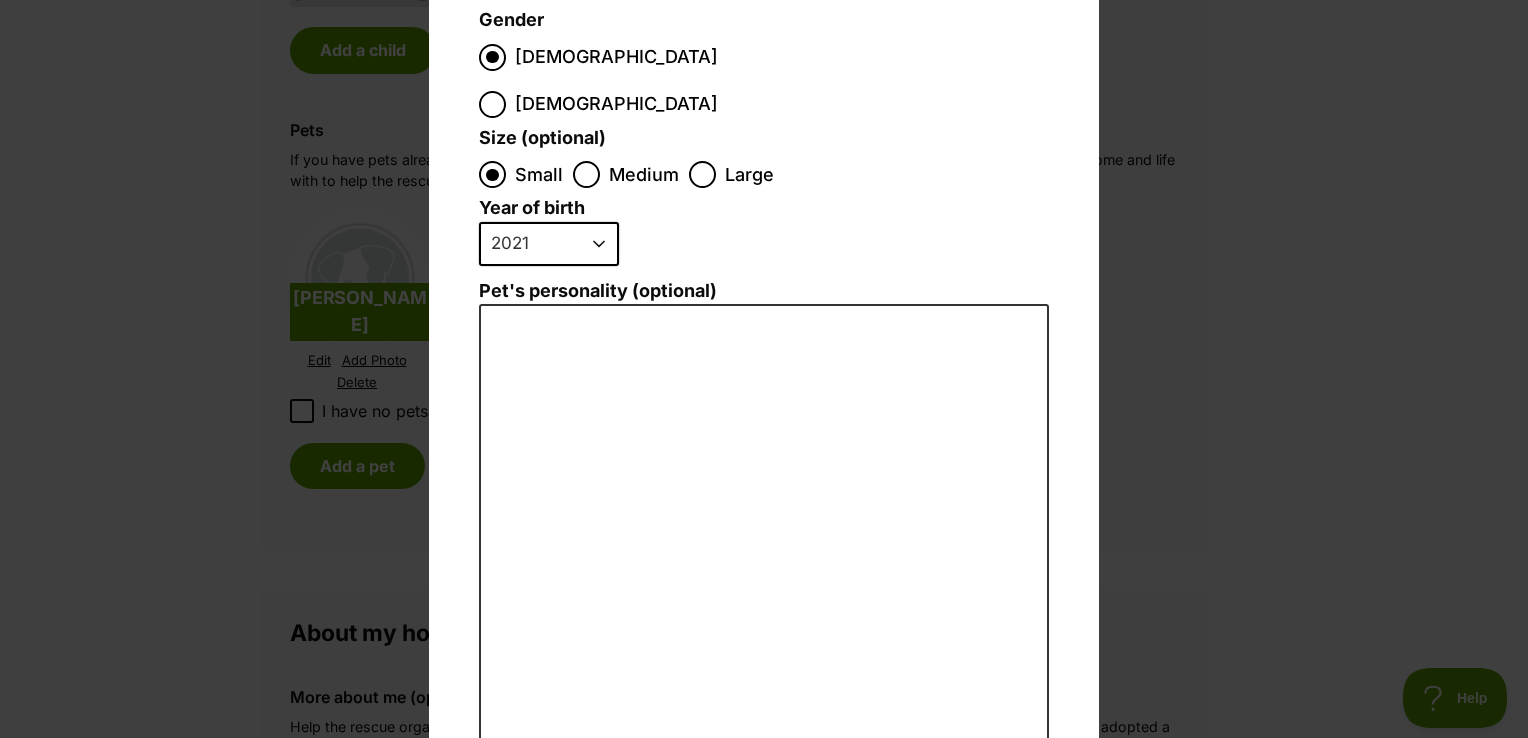 scroll, scrollTop: 399, scrollLeft: 0, axis: vertical 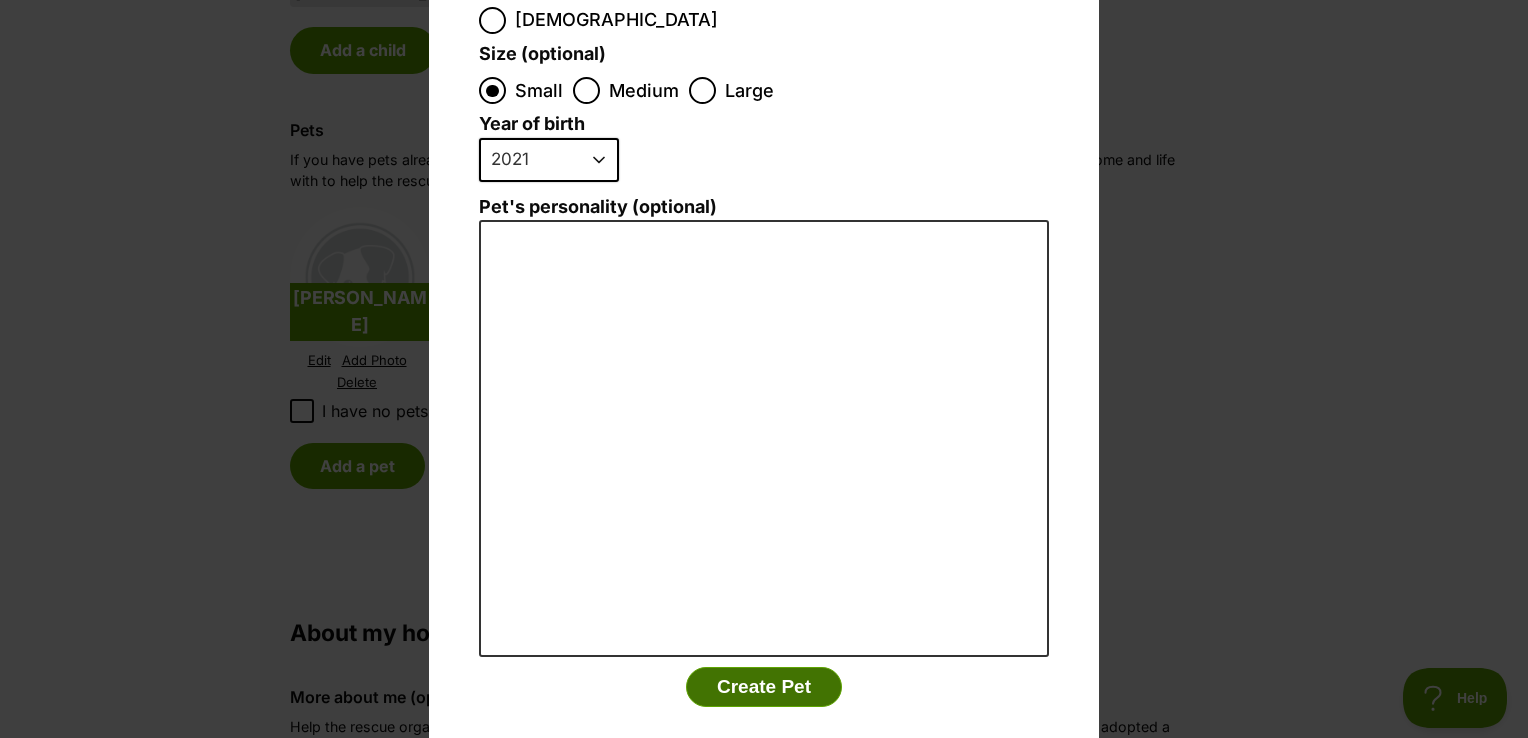 click on "Create Pet" at bounding box center [764, 687] 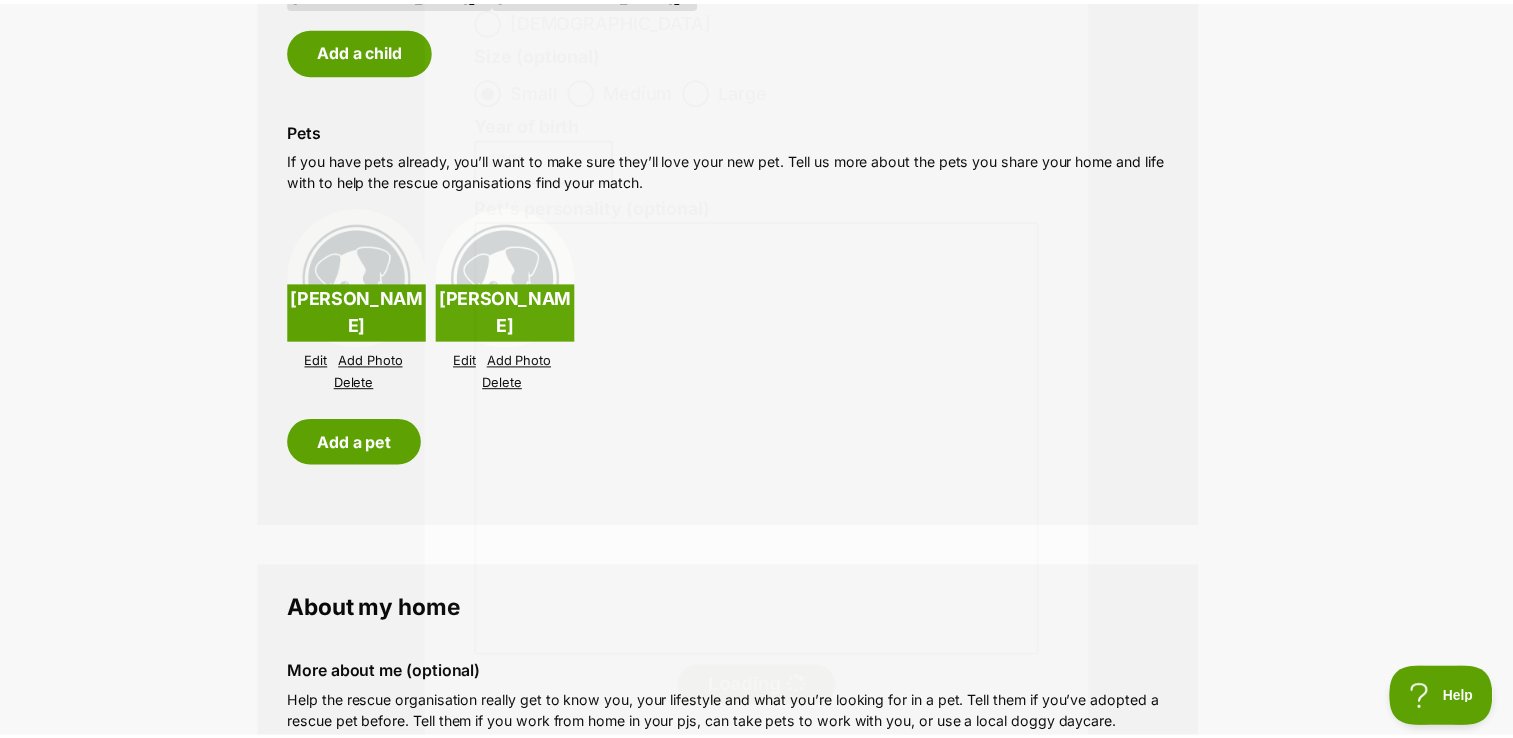 scroll, scrollTop: 2112, scrollLeft: 0, axis: vertical 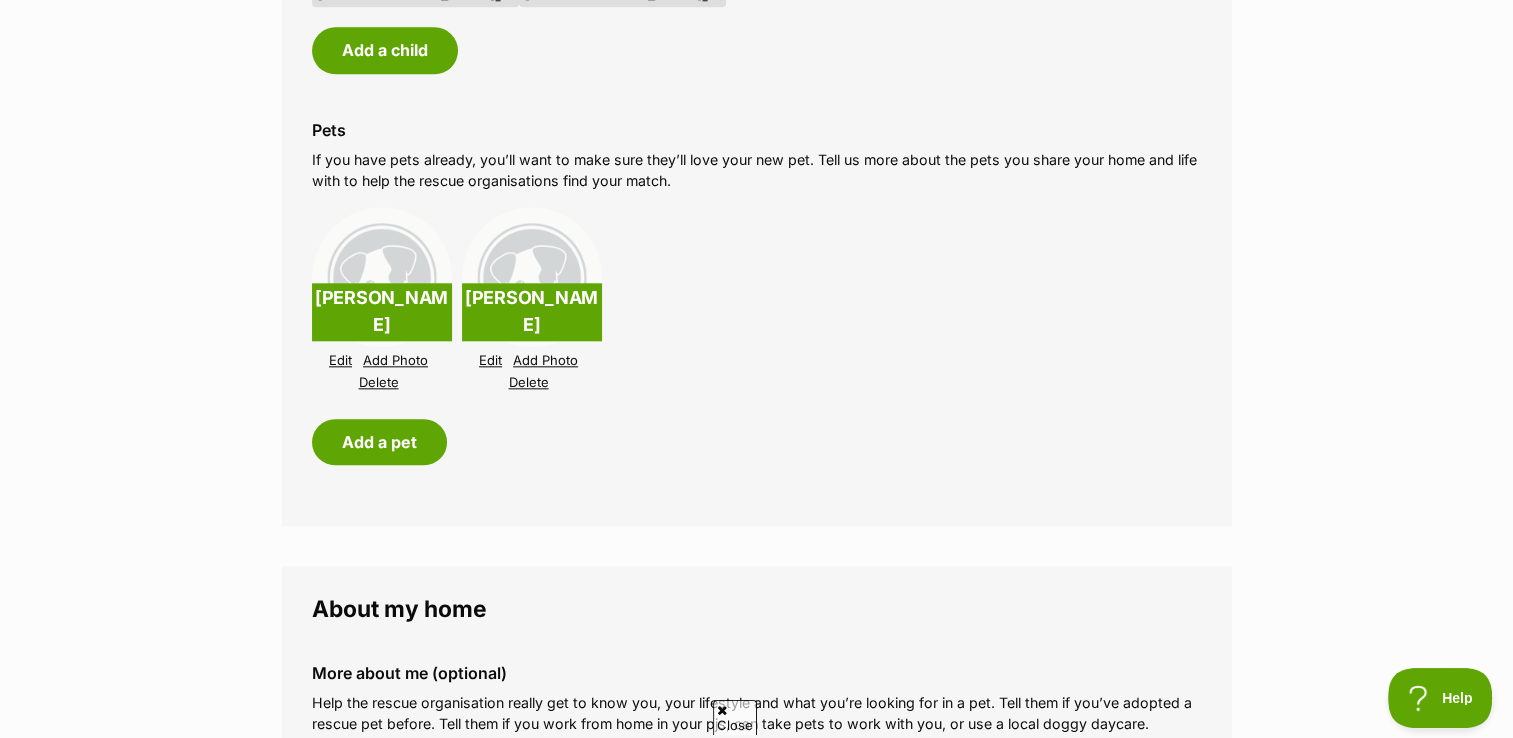 click on "Delete" at bounding box center [379, 382] 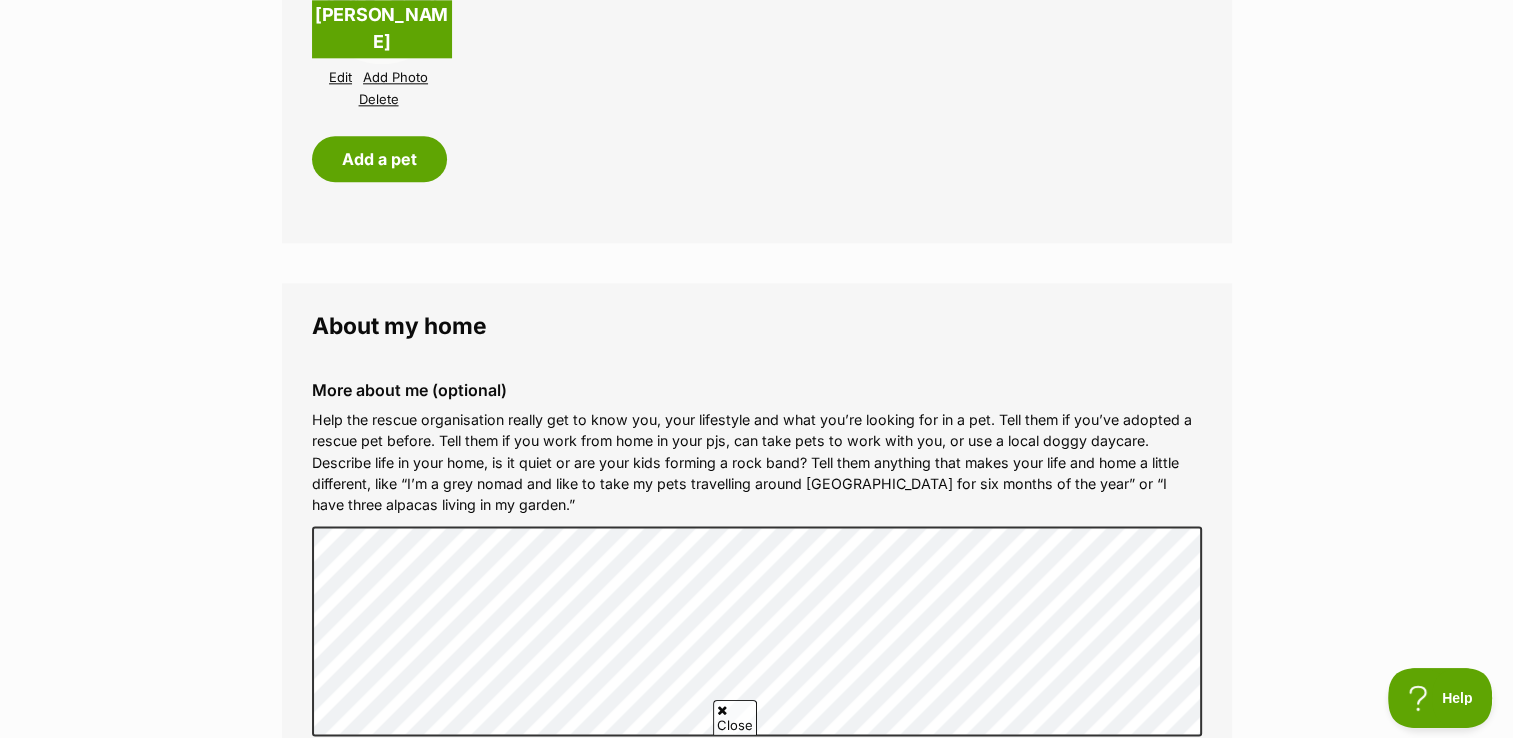 scroll, scrollTop: 2396, scrollLeft: 0, axis: vertical 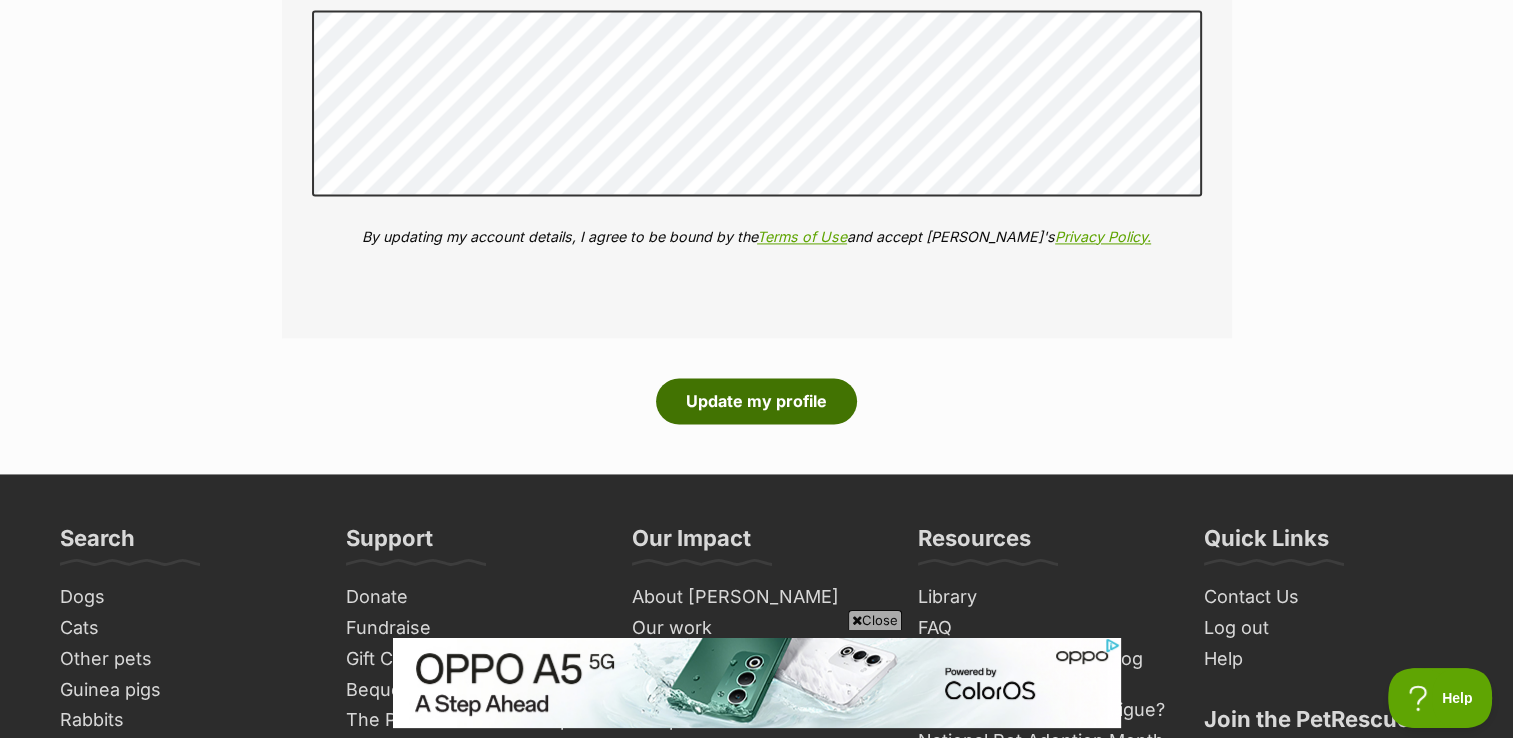 click on "Update my profile" at bounding box center [756, 401] 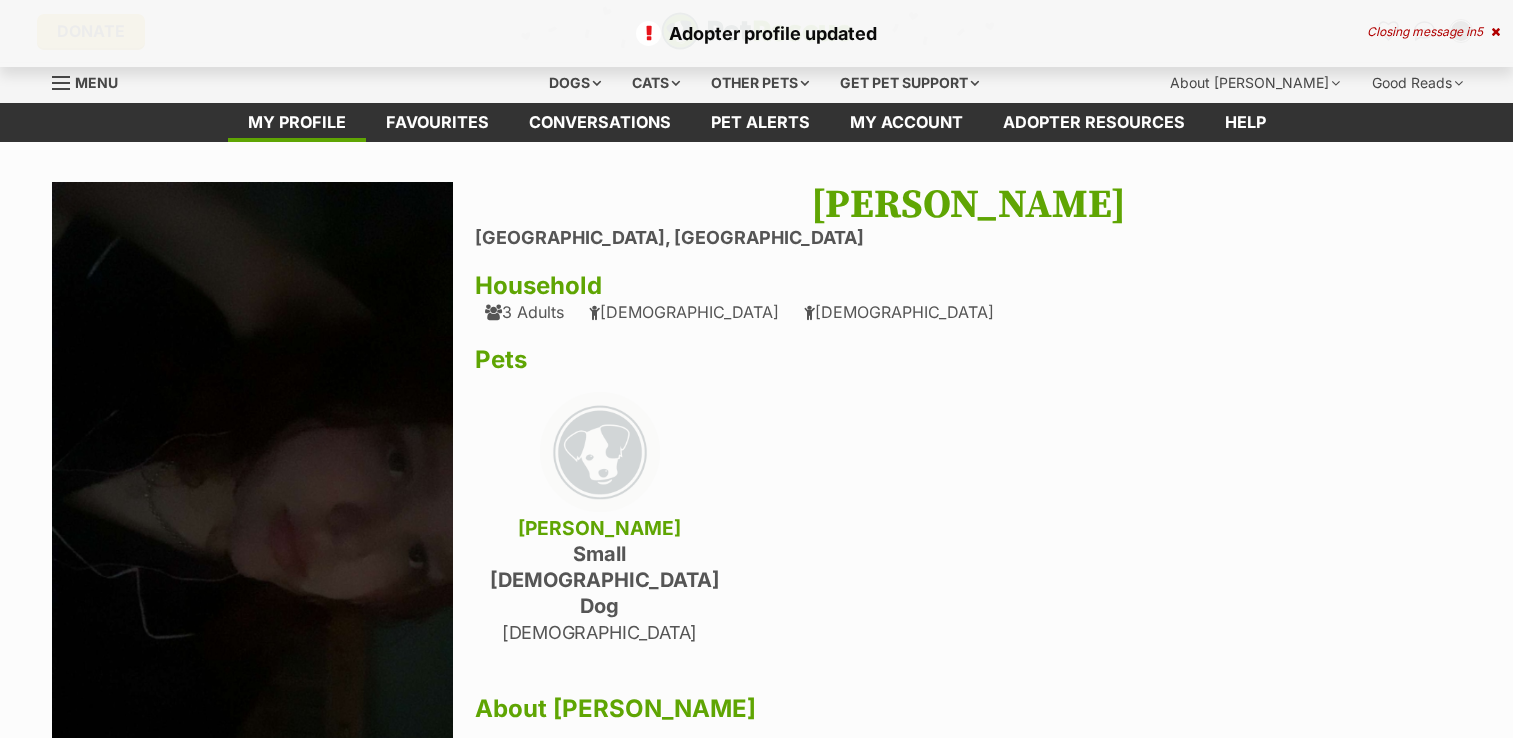scroll, scrollTop: 0, scrollLeft: 0, axis: both 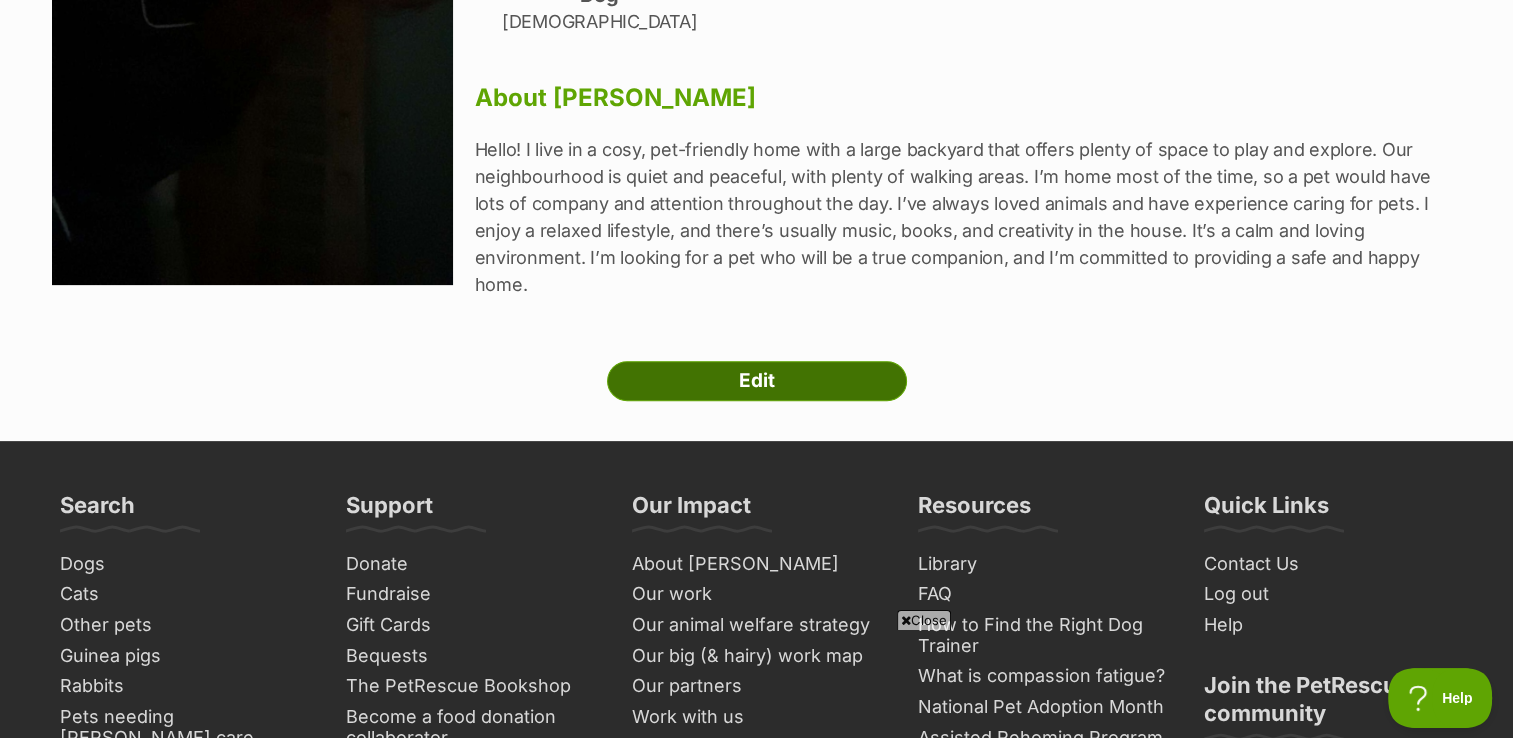 click on "Edit" at bounding box center [757, 381] 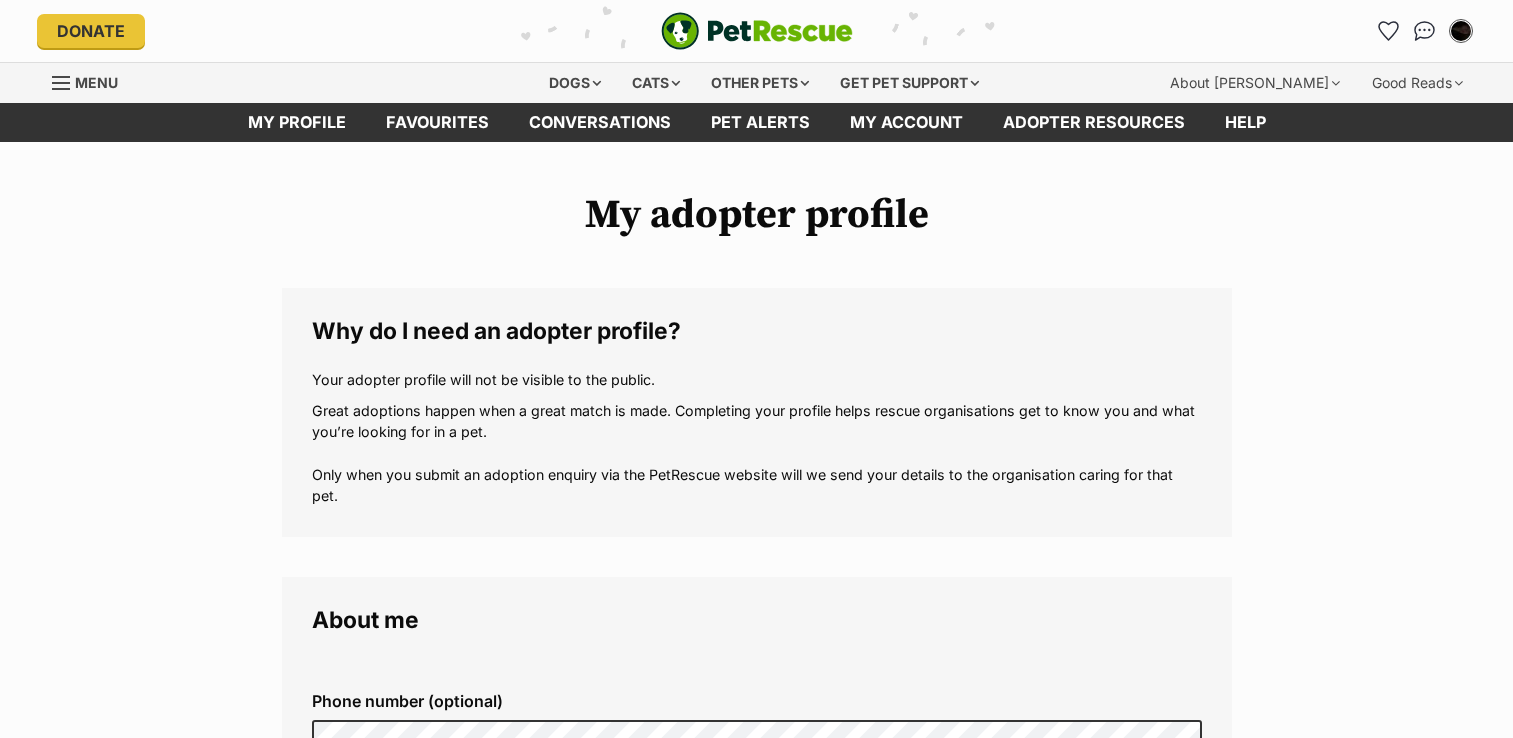 scroll, scrollTop: 0, scrollLeft: 0, axis: both 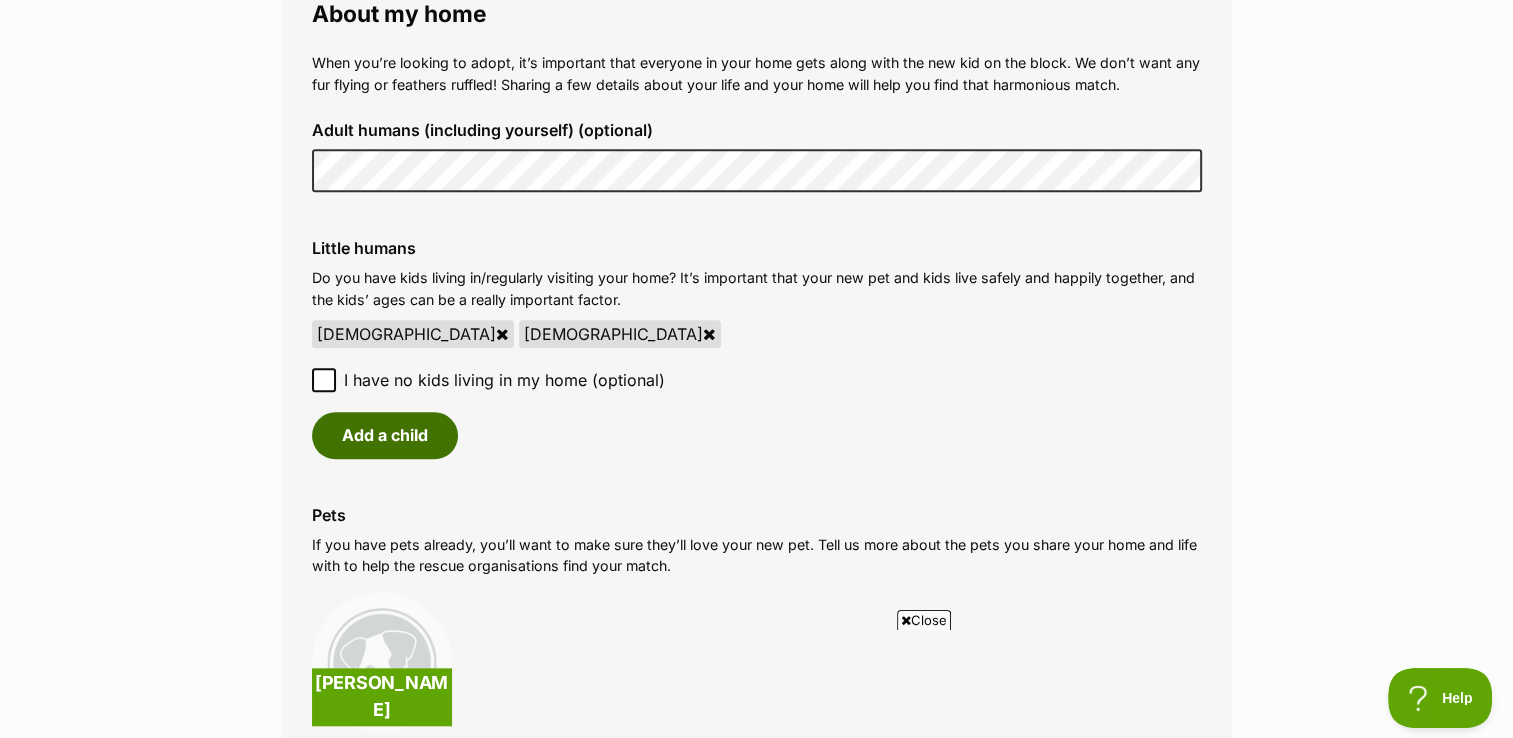 click on "Add a child" at bounding box center (385, 435) 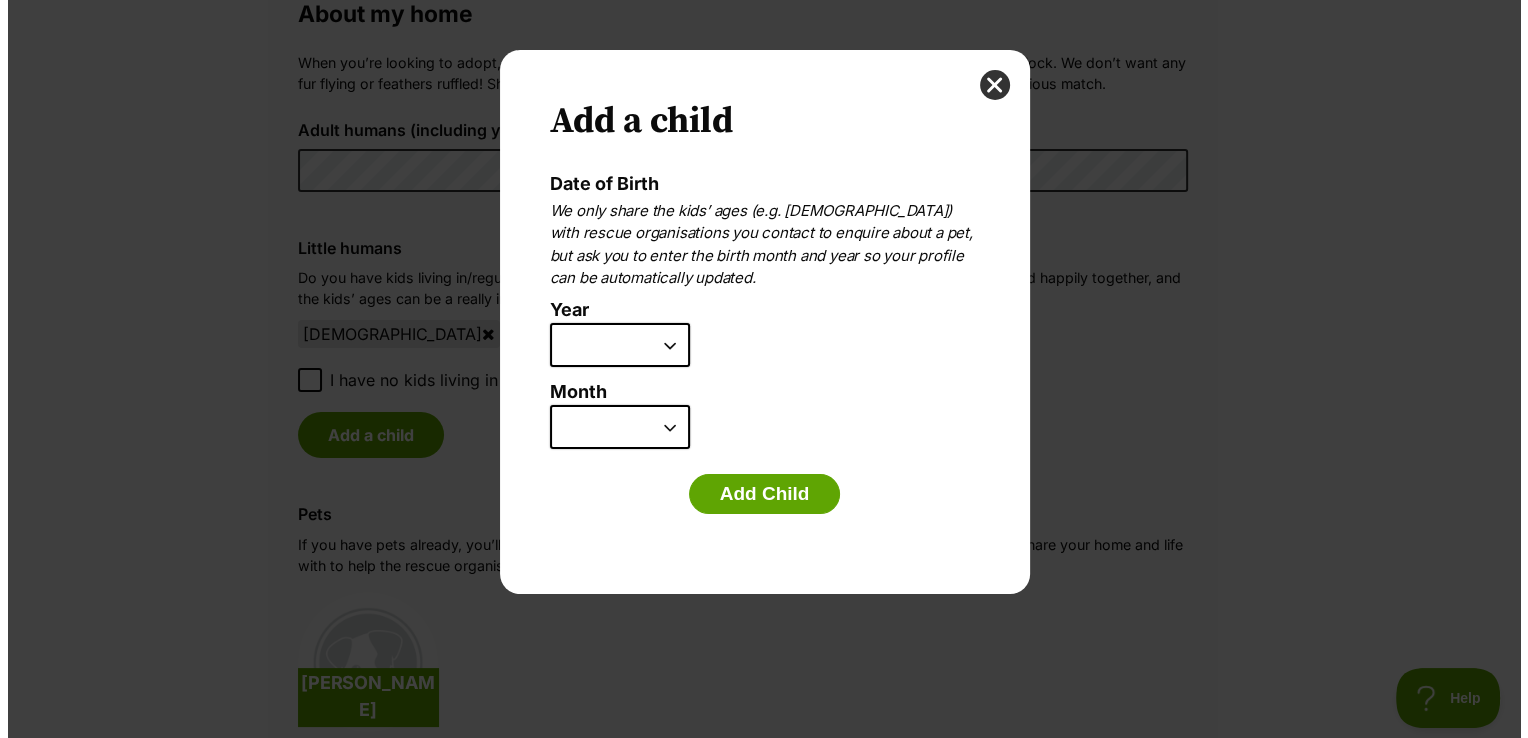scroll, scrollTop: 0, scrollLeft: 0, axis: both 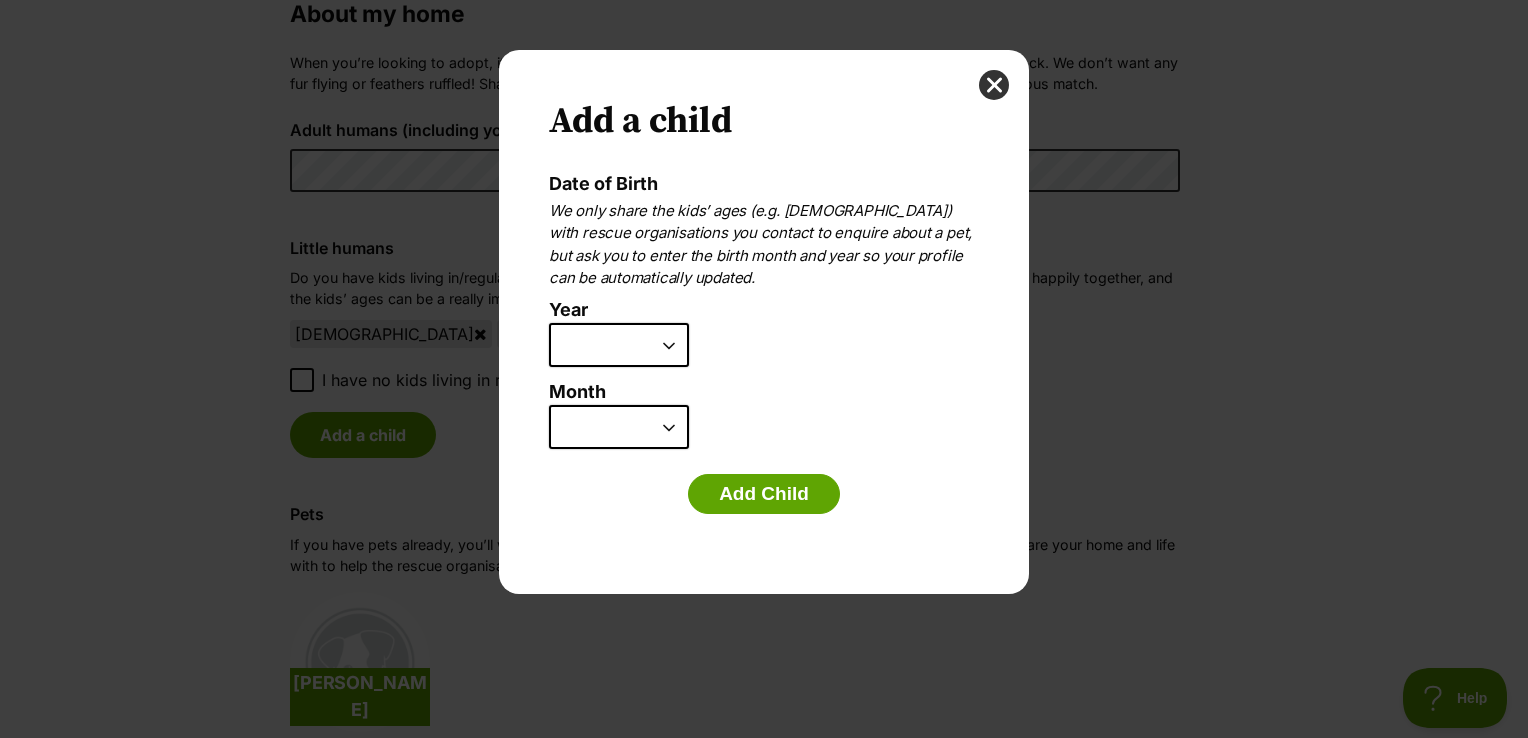 click on "Year" at bounding box center (759, 310) 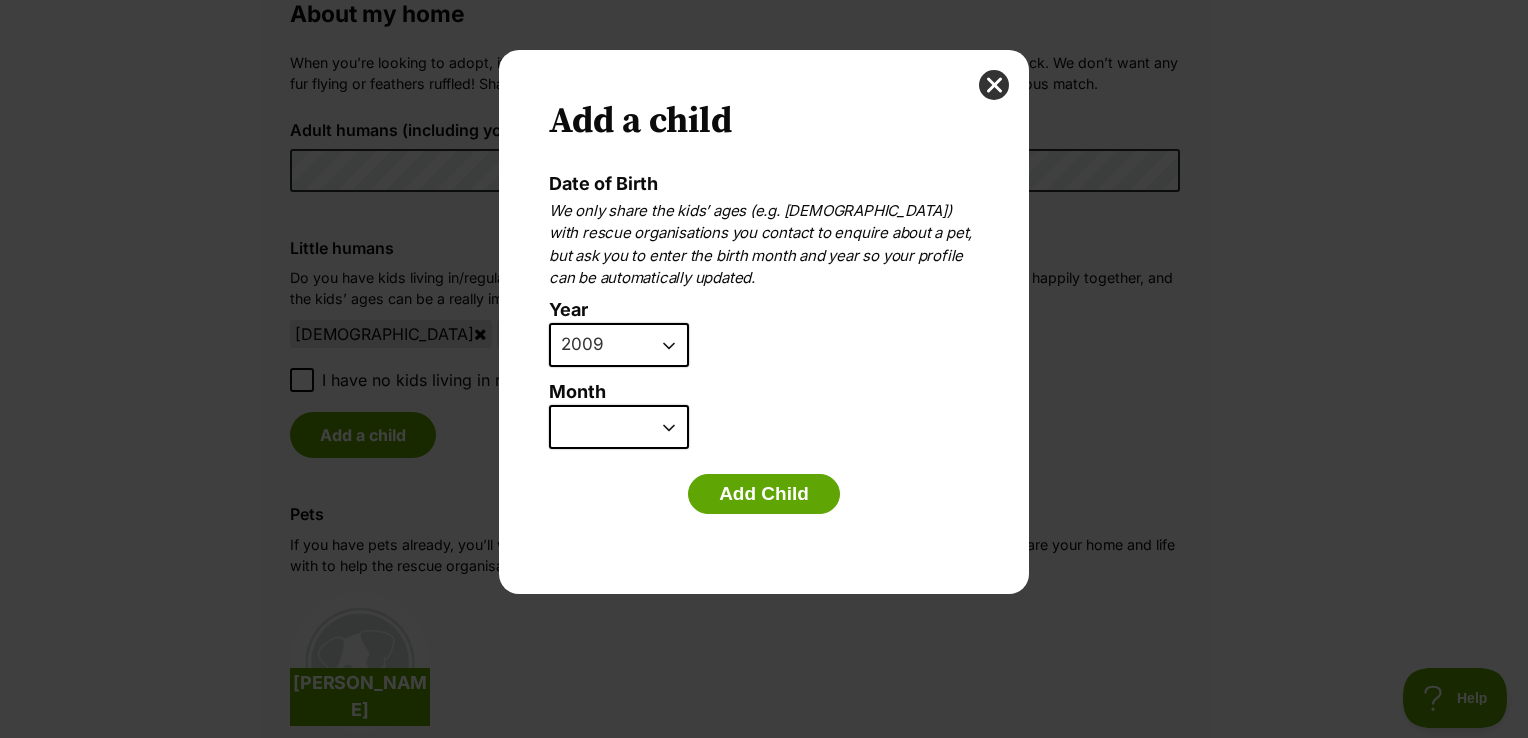click on "January
February
March
April
May
June
July
August
September
October
November
December" at bounding box center (619, 427) 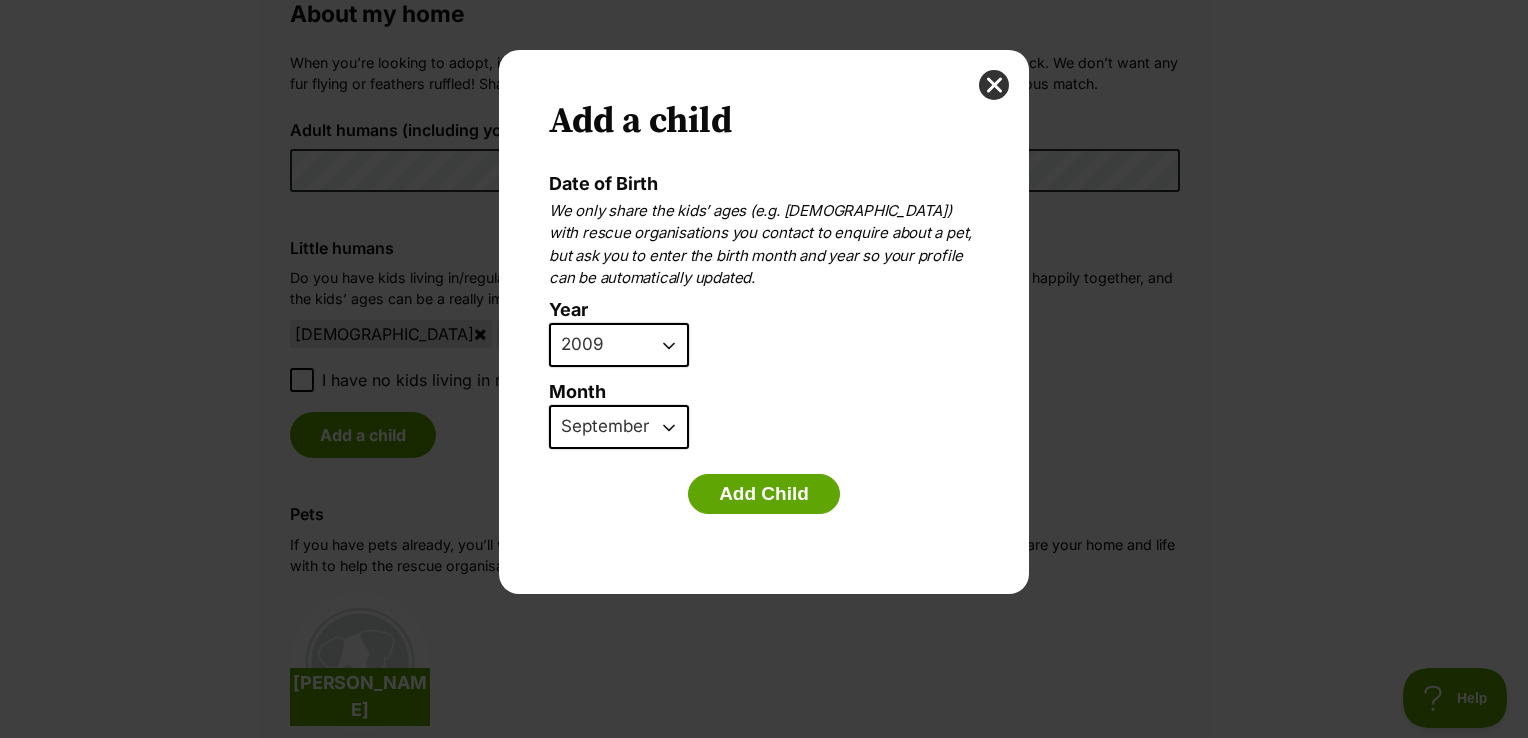 click on "January
February
March
April
May
June
July
August
September
October
November
December" at bounding box center (619, 427) 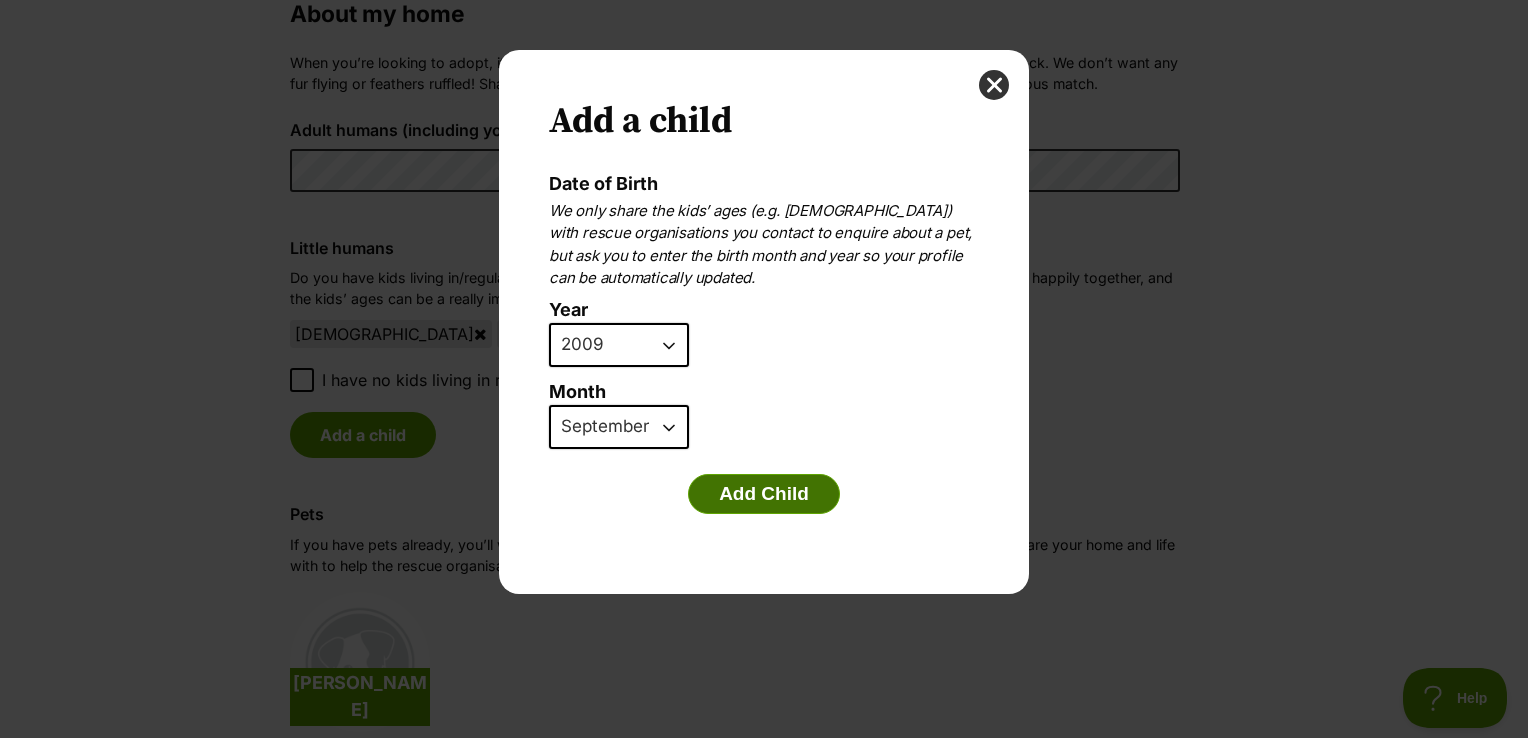 click on "Add Child" at bounding box center (764, 494) 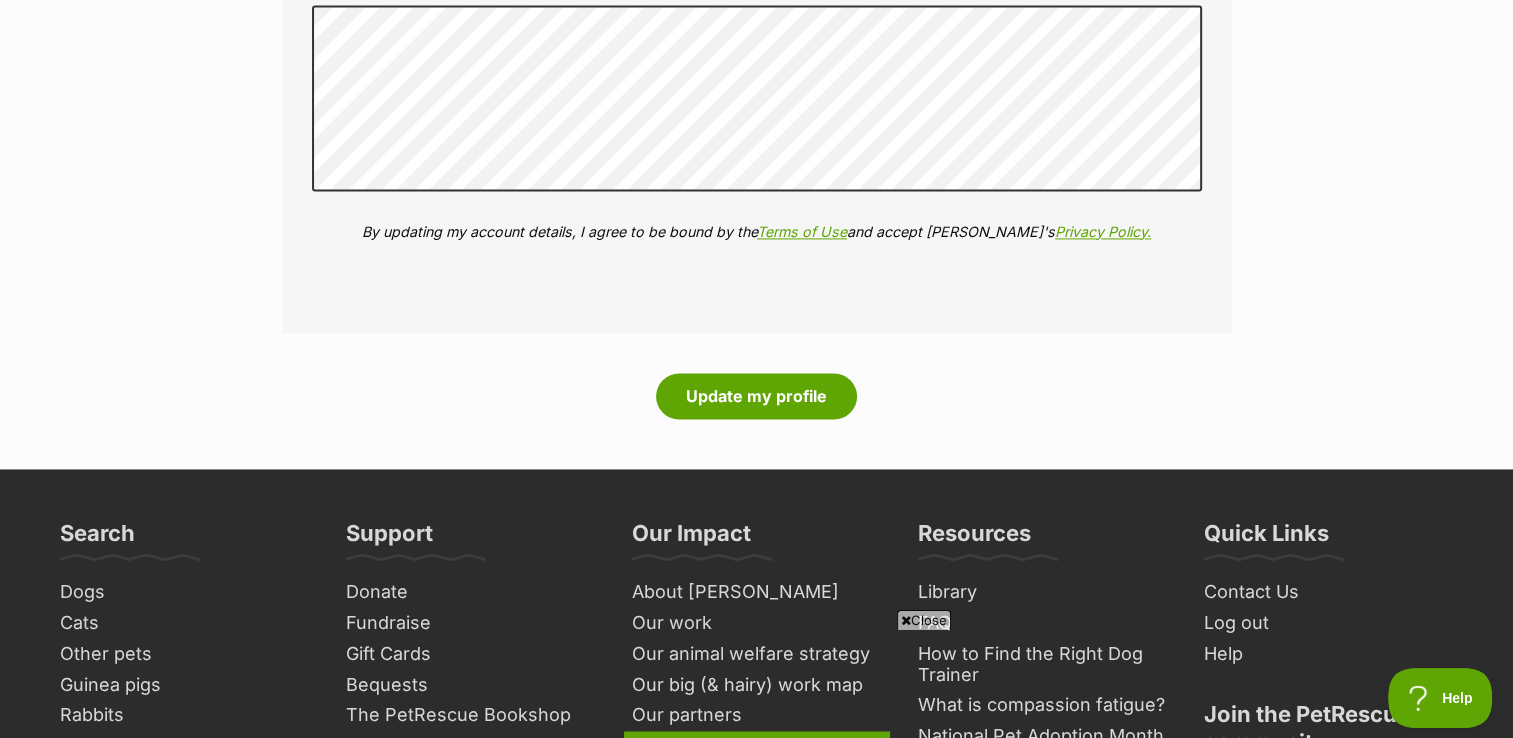 scroll, scrollTop: 2913, scrollLeft: 0, axis: vertical 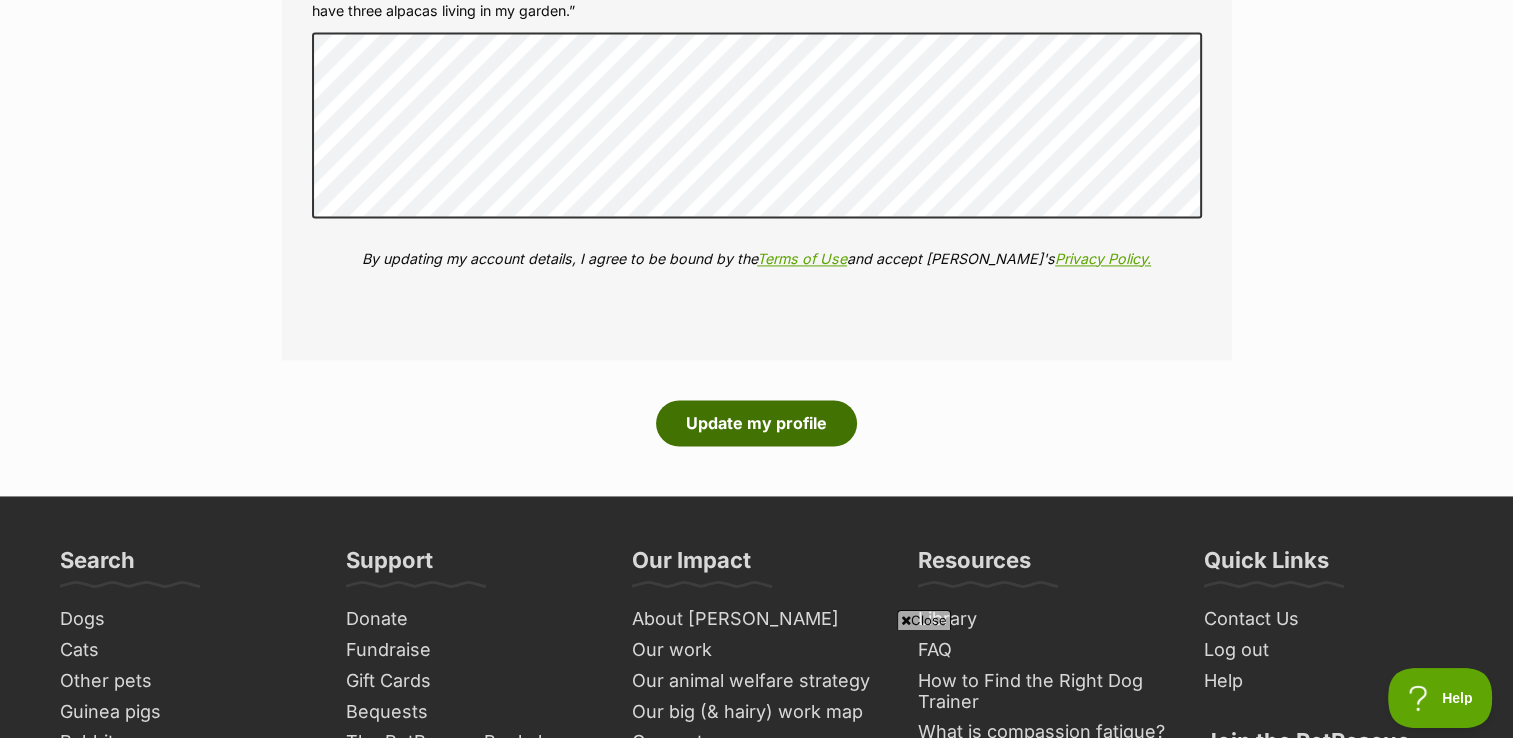 click on "Update my profile" at bounding box center [756, 423] 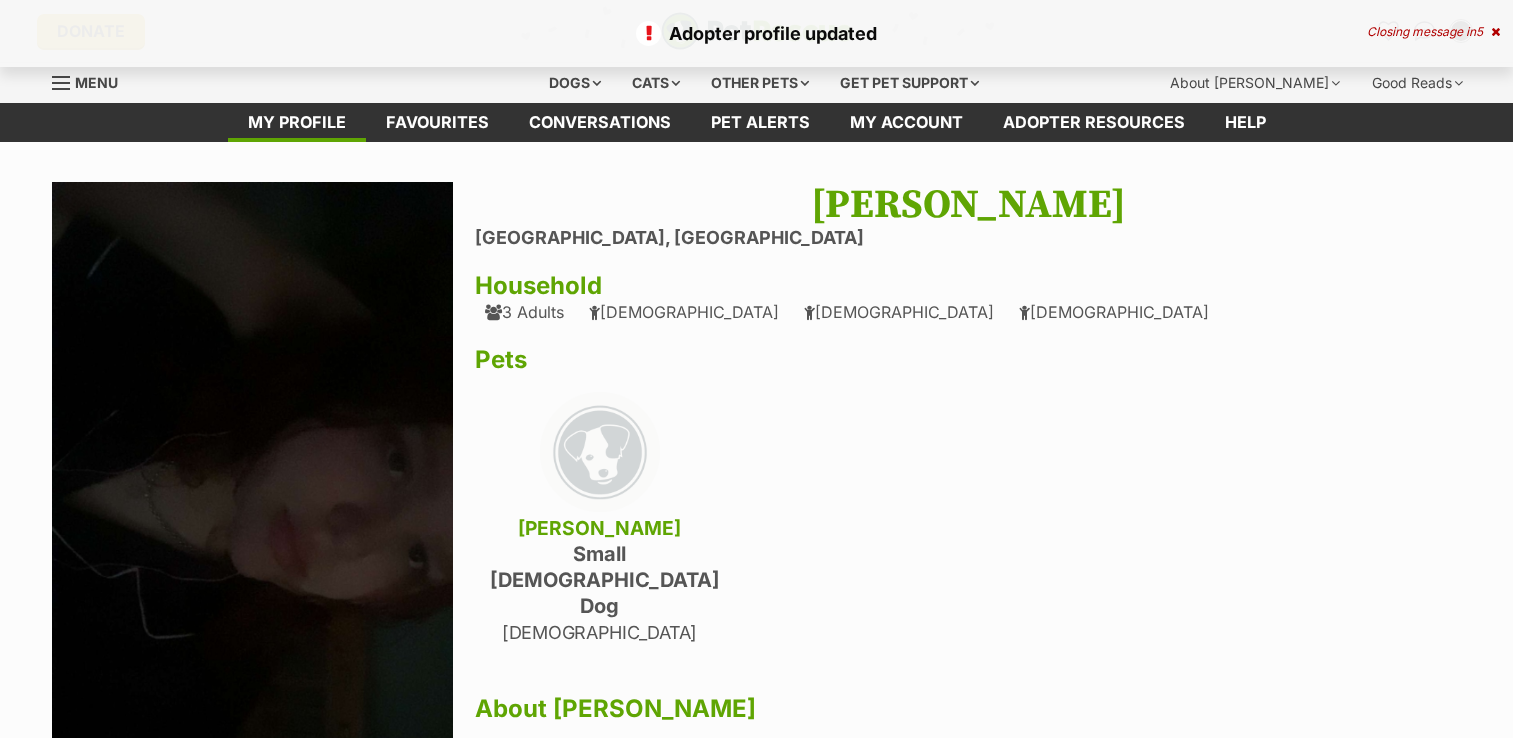 scroll, scrollTop: 0, scrollLeft: 0, axis: both 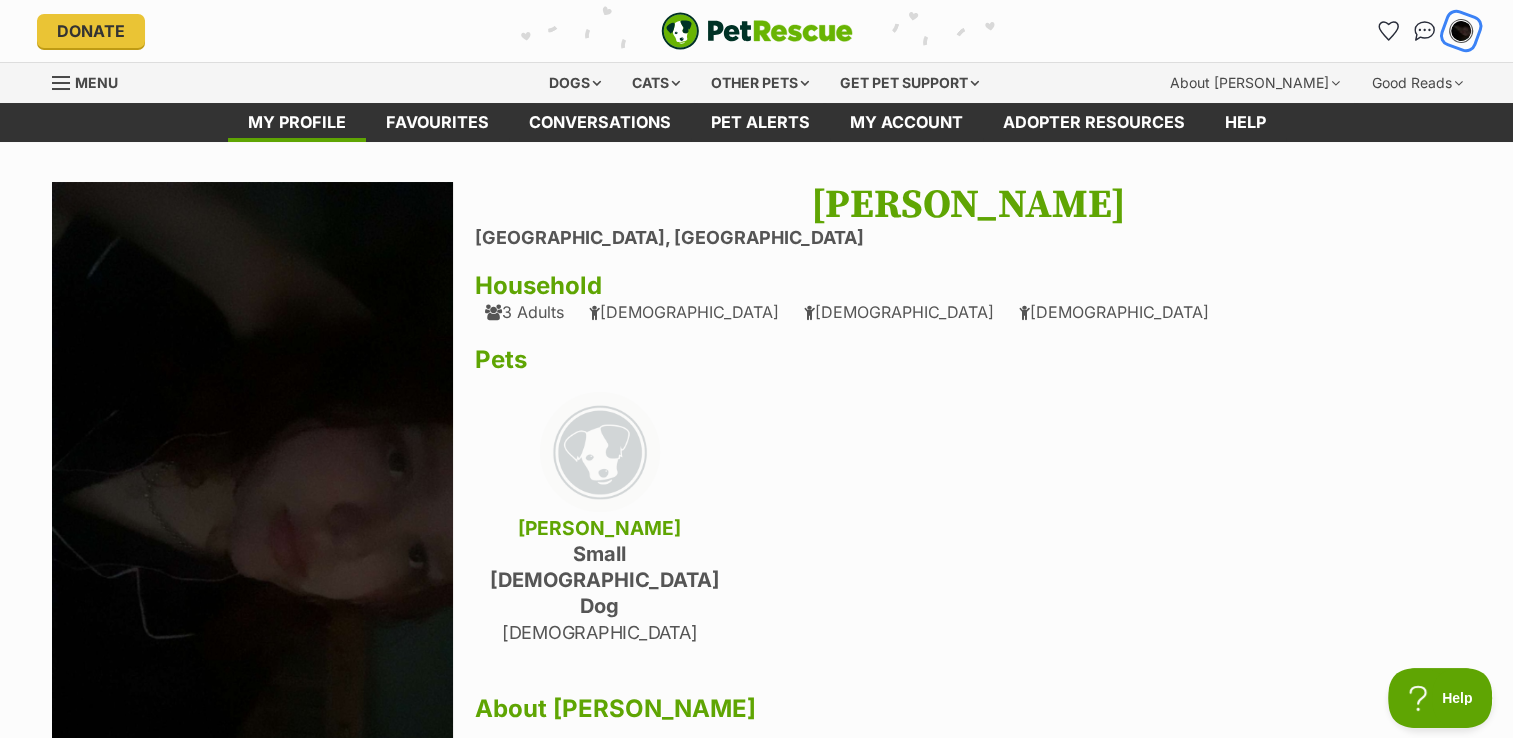 click at bounding box center (1461, 31) 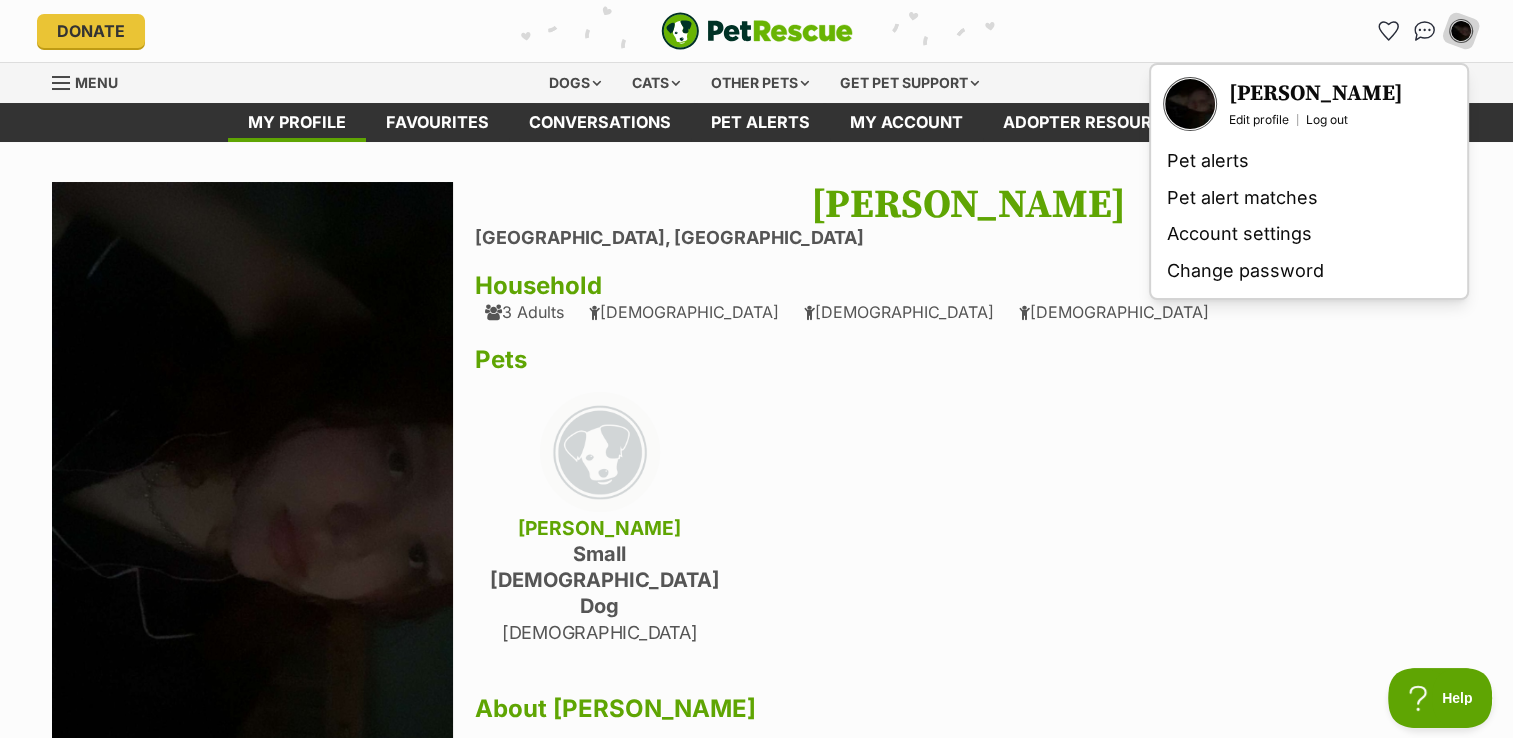 click on "Dogs
Find a dog on PetRescue
View all dogs
Browse all of the doggos looking for a home
Senior dogs
Fill their golden years with love and happiness
Bonded pets
Dogs that need to be adopted together
Dogs looking for foster care
Dogs looking for a temporary home
Dog adoption assistance
How to set up an adopter profile
A guide to setting up your account
Pet adoption tips
Tips to boost your pet search
Creating and managing pet alerts
Get notified about a pawfect match!
Do you speak dog?
Understanding your furry friend
Search by location
VIC
TAS
NT
WA
SA
QLD
NSW
ACT
PetRescue TV
All the joy & happiness you’ll need today. Visit PetRescue TV!
Start watching now!
Cats
Find a cat on PetRescue
View all cats
Browse all of the cats looking for a home" at bounding box center [764, 83] 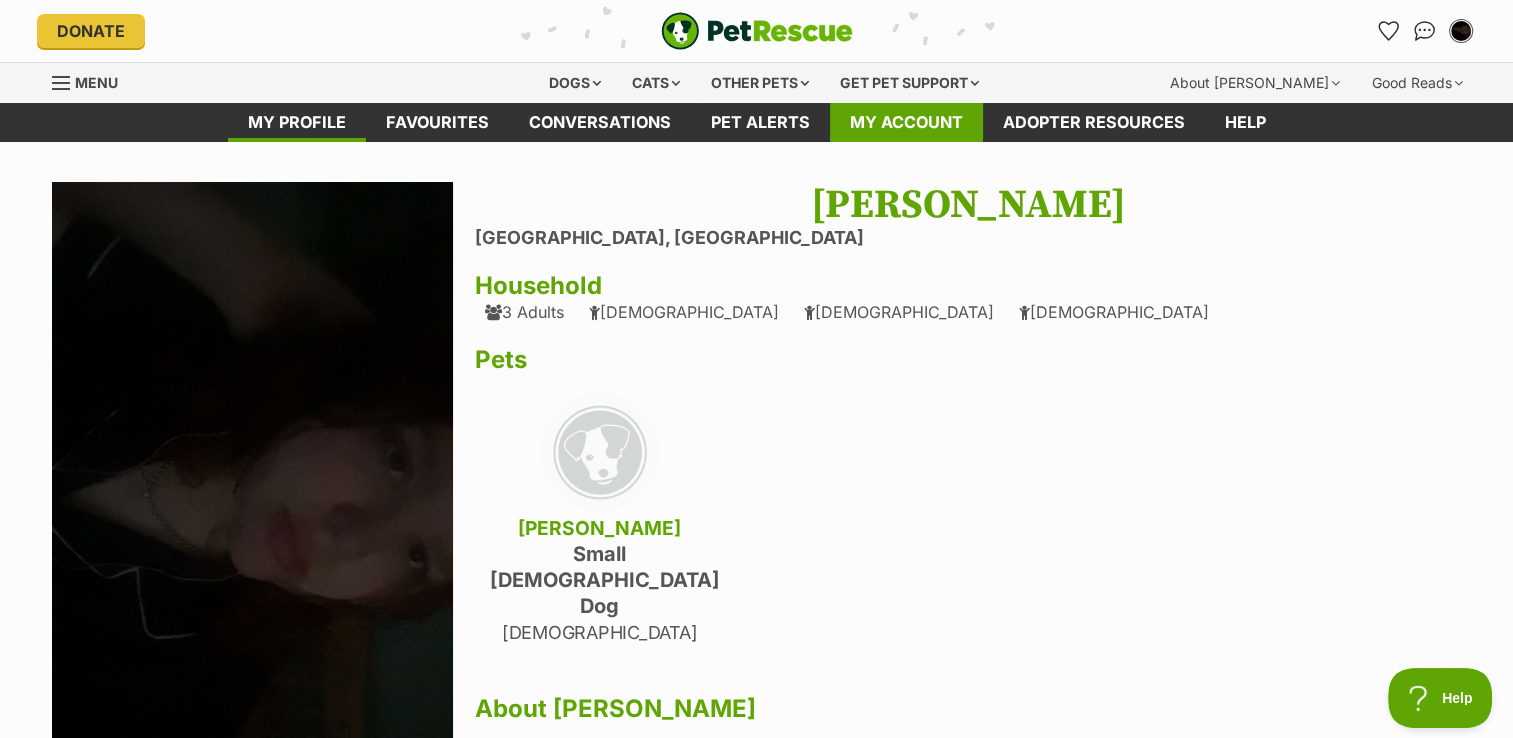 click on "My account" at bounding box center [906, 122] 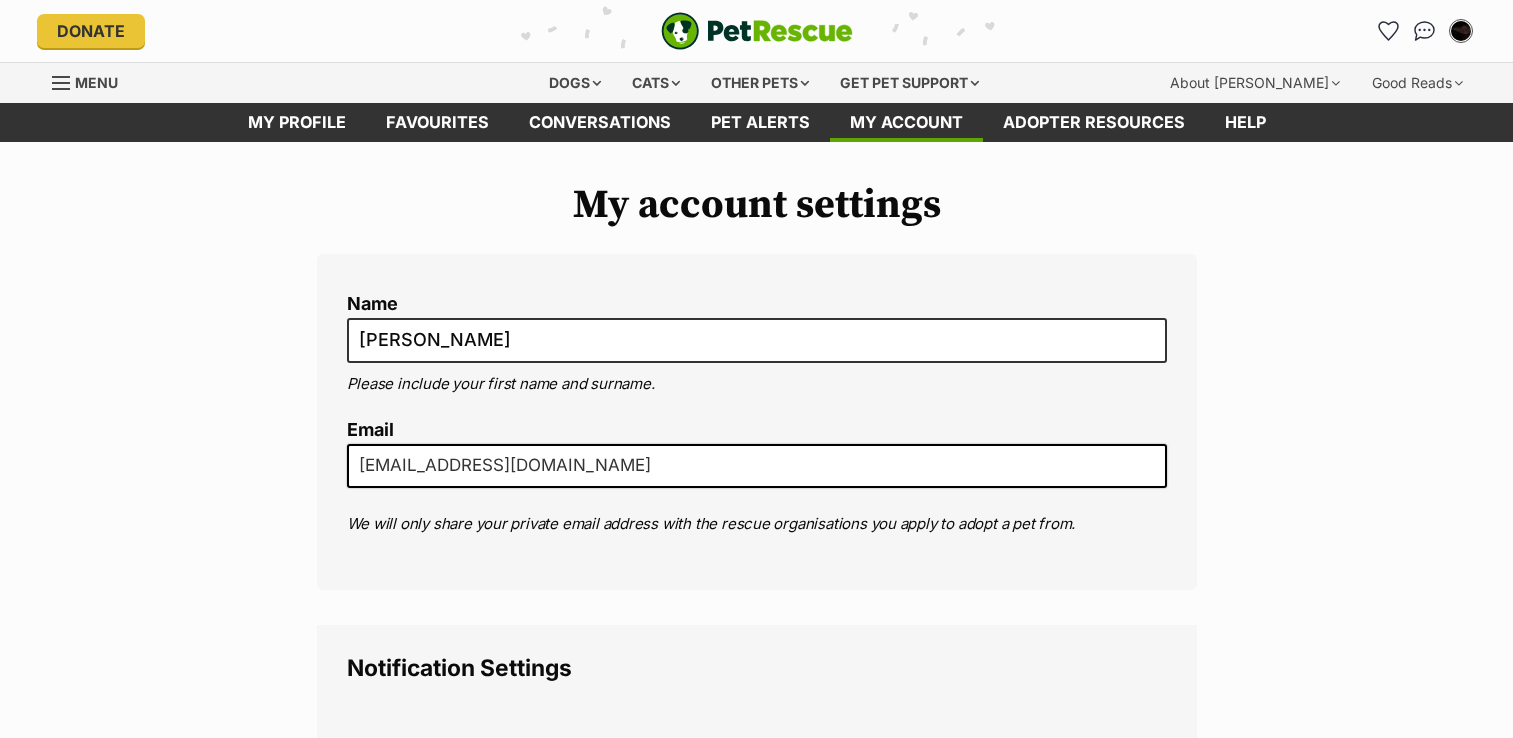 scroll, scrollTop: 0, scrollLeft: 0, axis: both 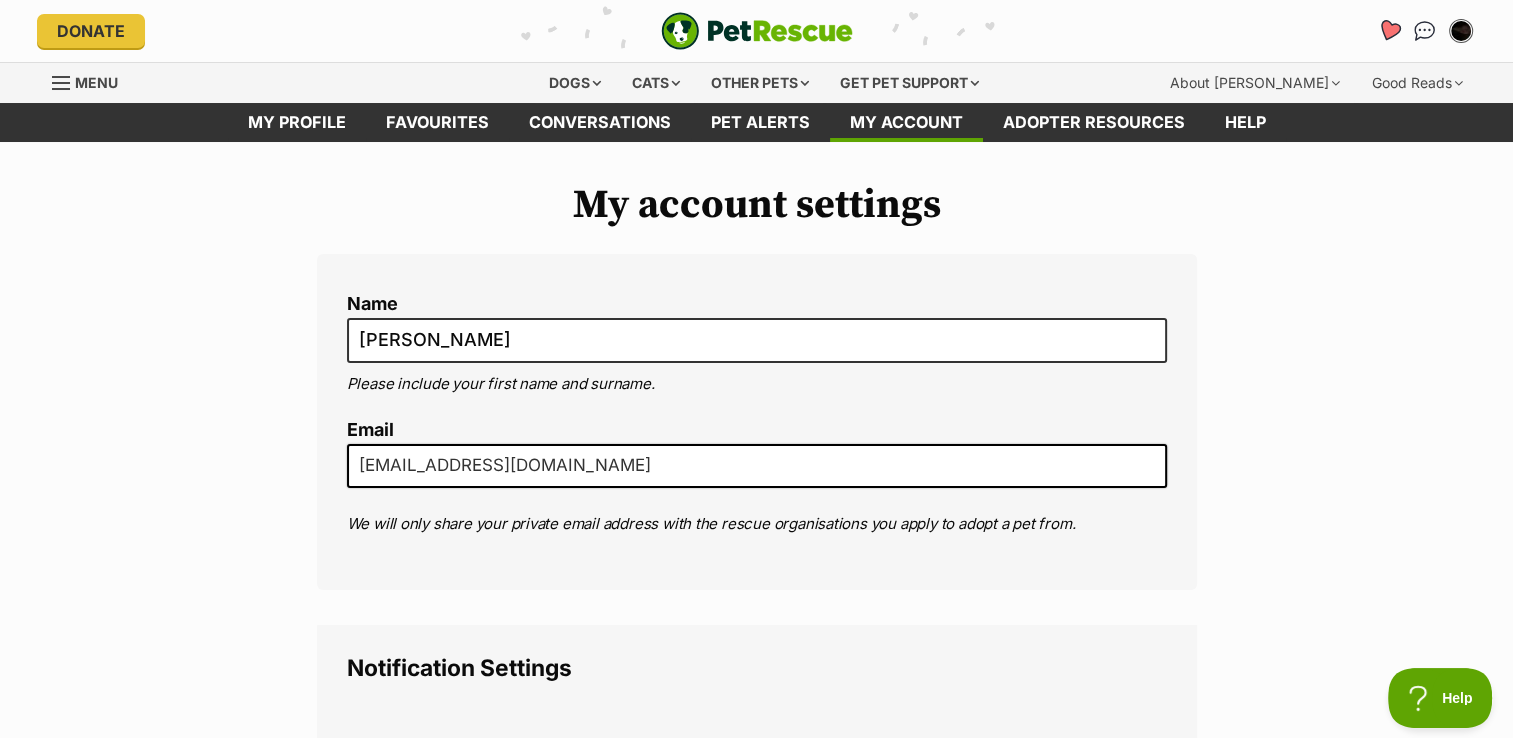 click 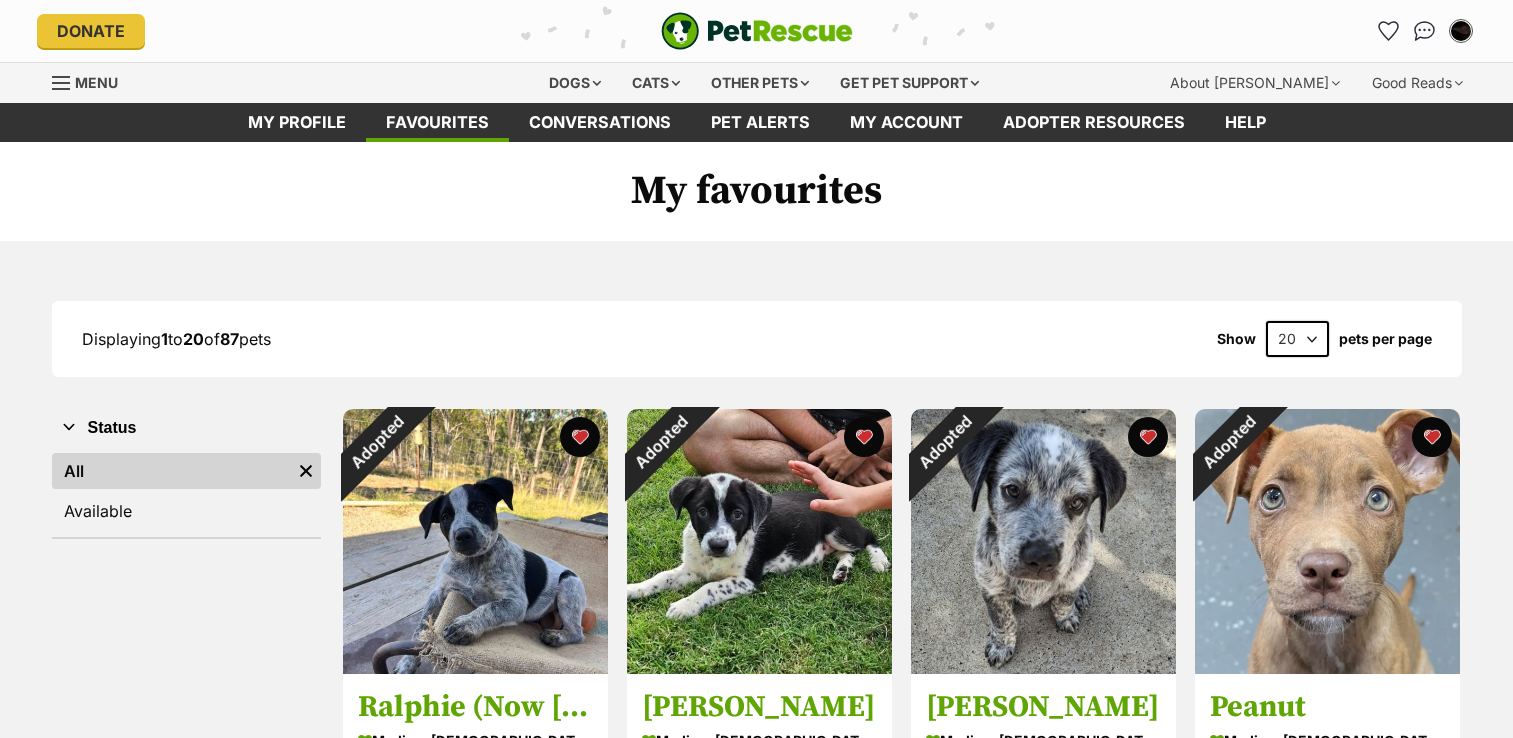 scroll, scrollTop: 0, scrollLeft: 0, axis: both 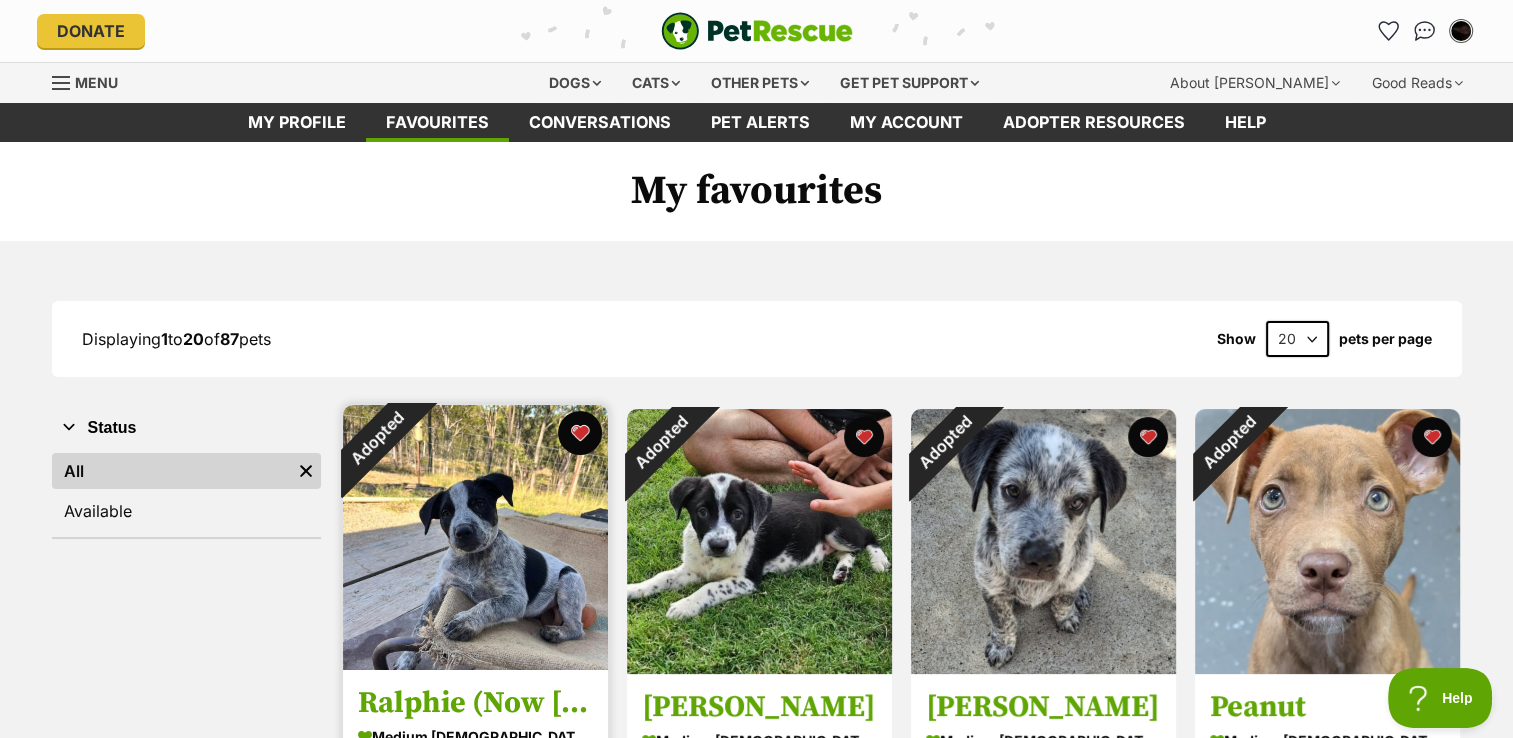 click at bounding box center [580, 433] 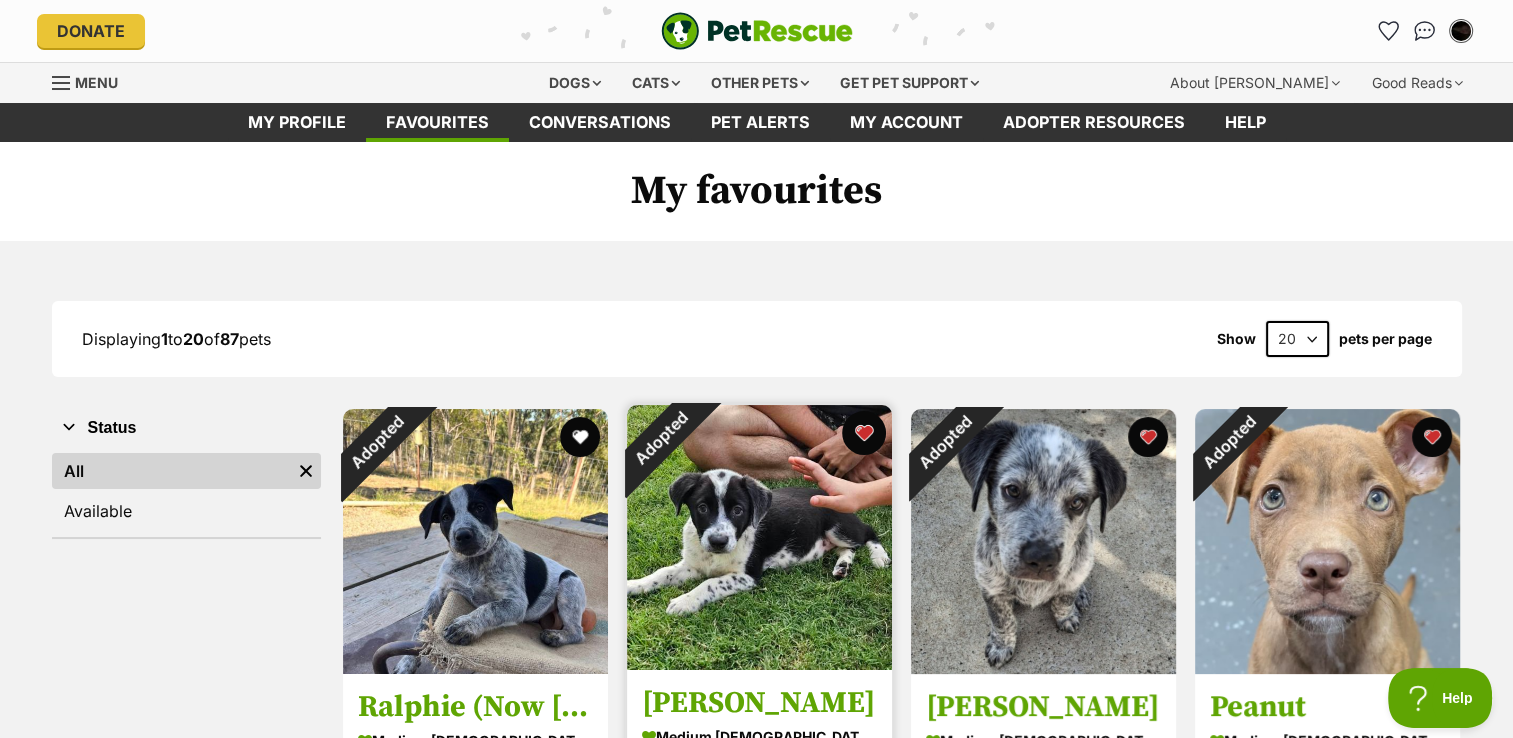 click at bounding box center [864, 433] 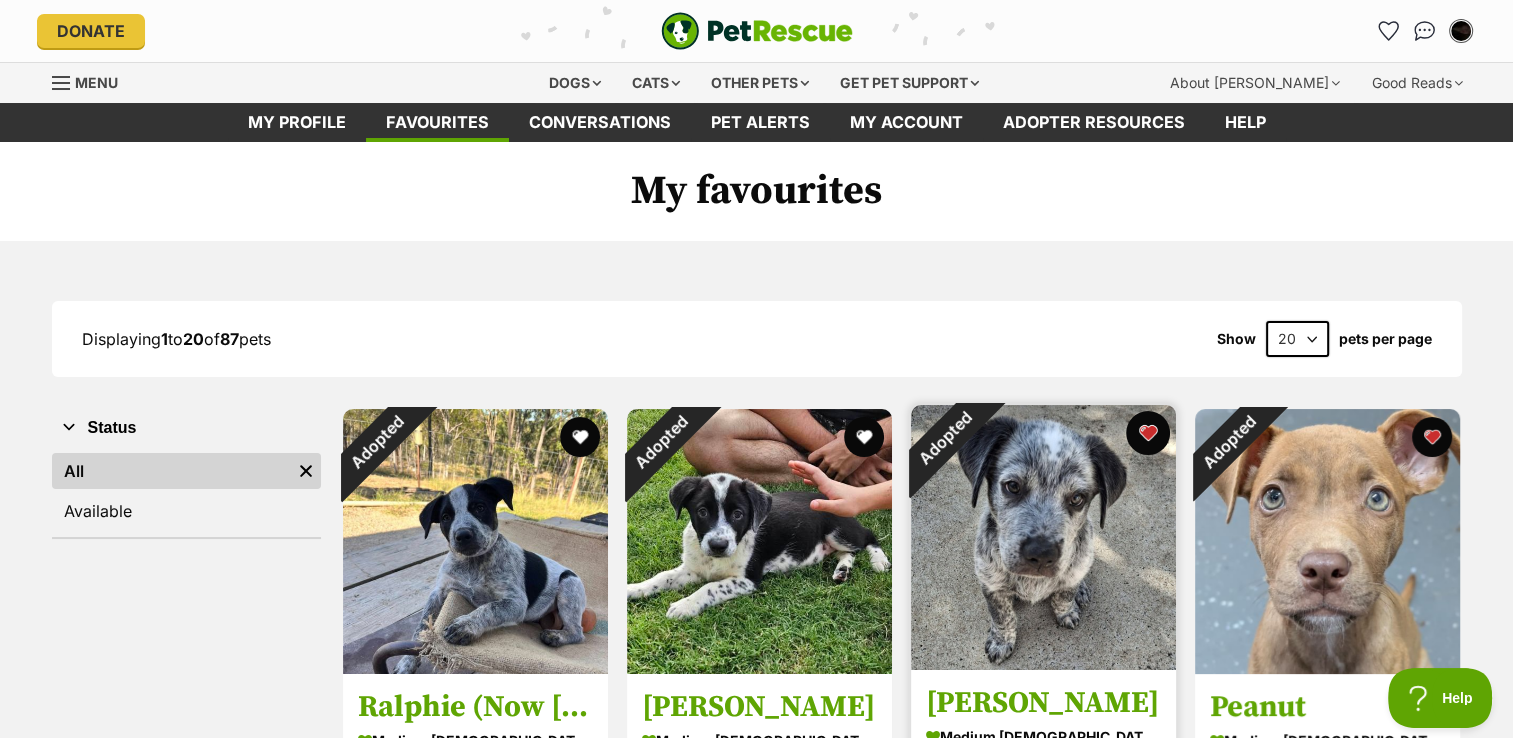 click at bounding box center (1148, 433) 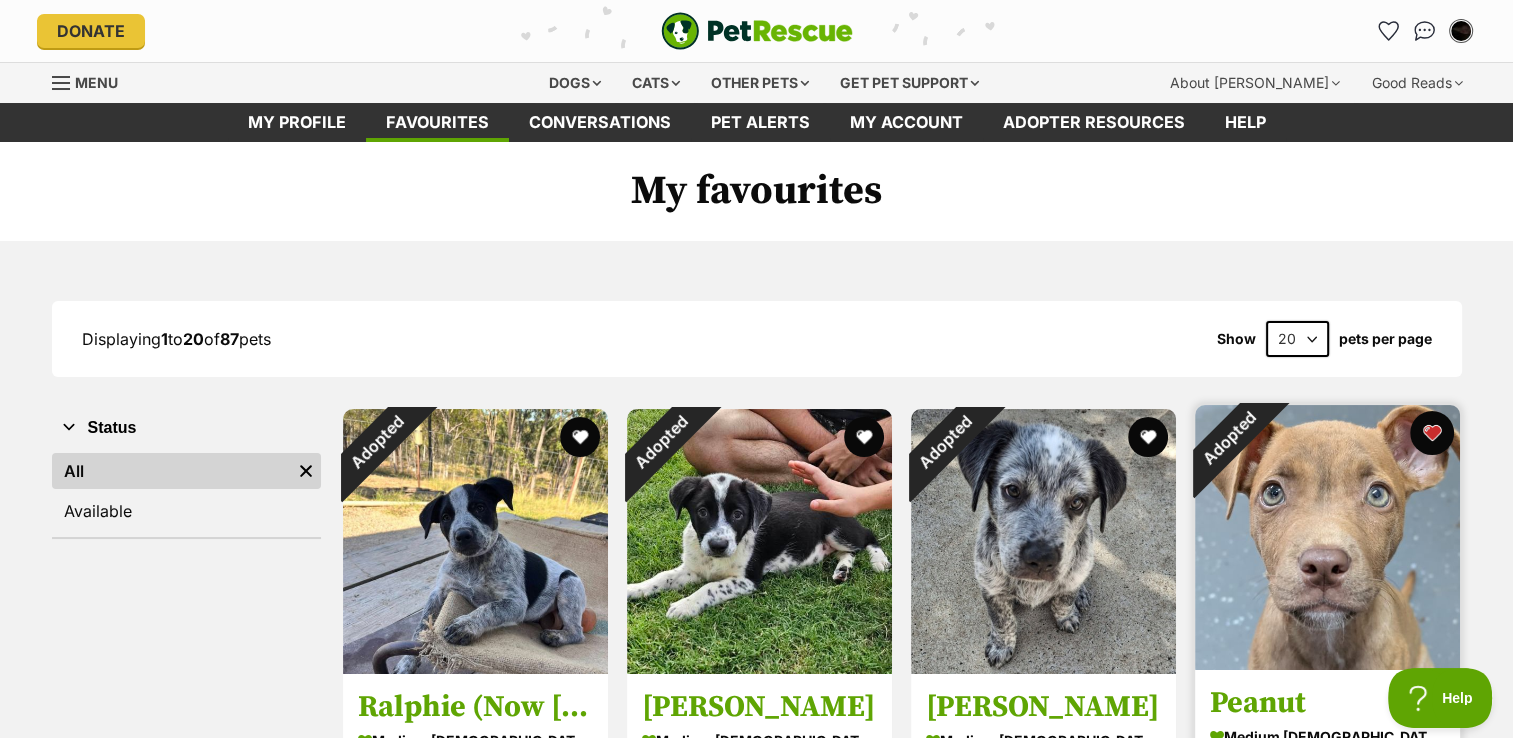 click at bounding box center (1432, 433) 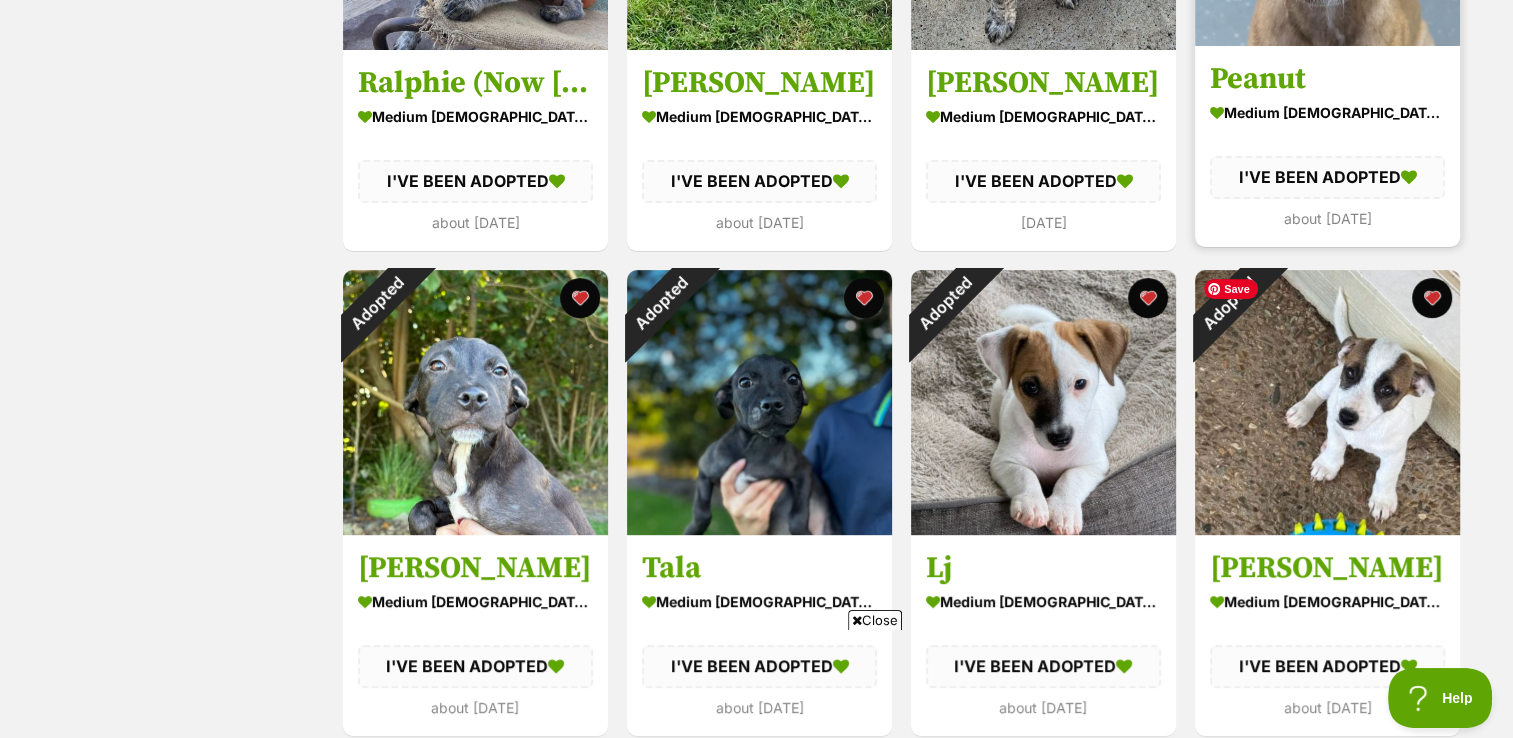 scroll, scrollTop: 784, scrollLeft: 0, axis: vertical 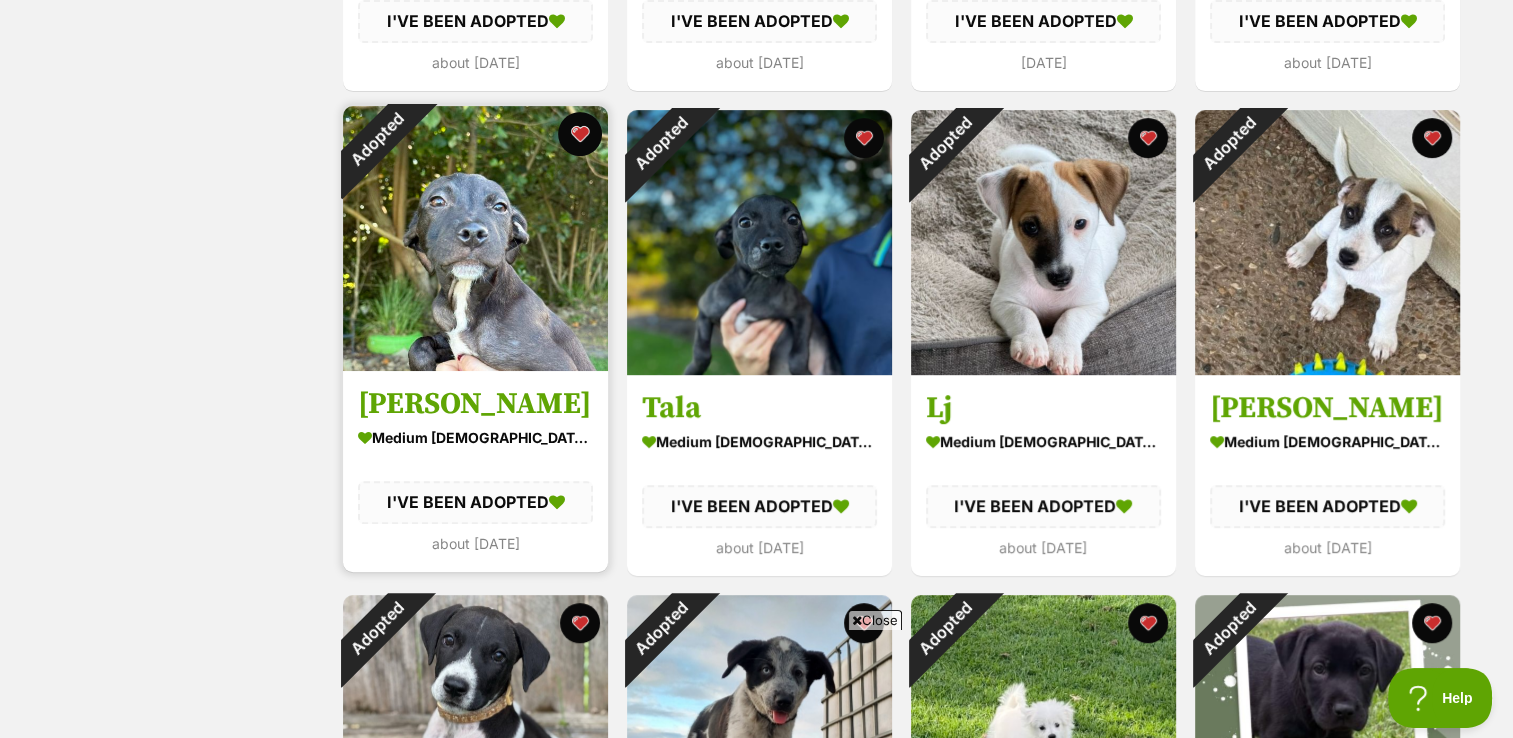 click at bounding box center (580, 134) 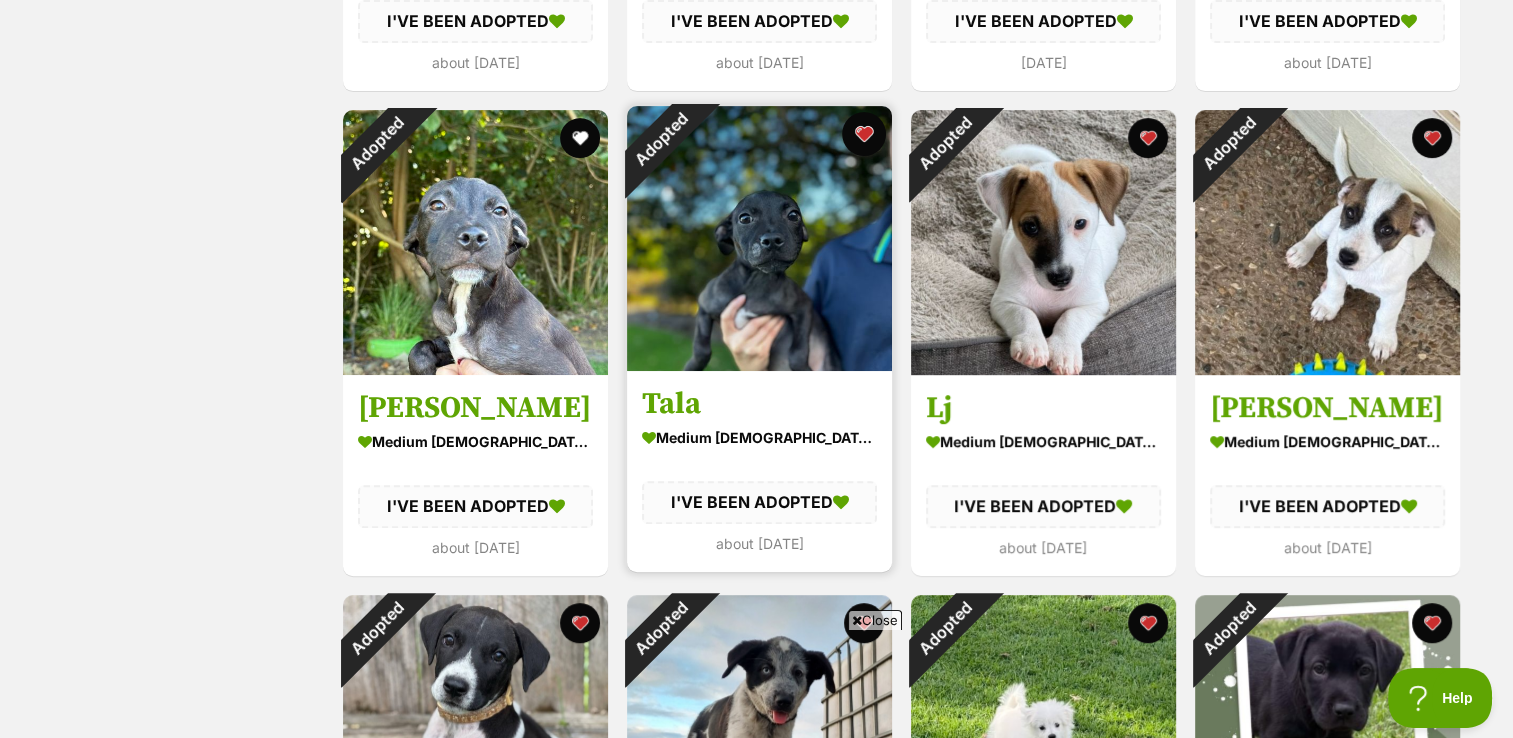 click at bounding box center [864, 134] 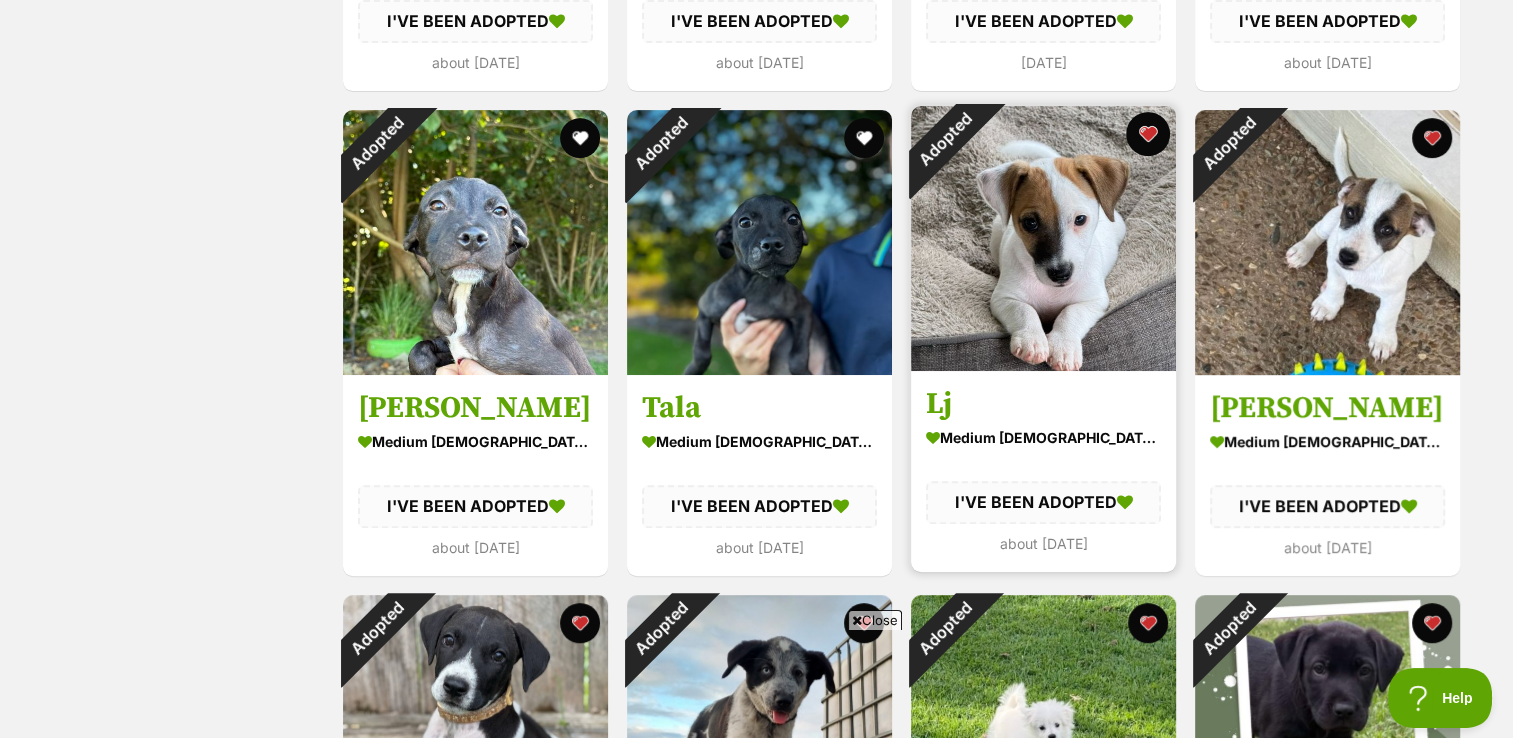 click at bounding box center [1148, 134] 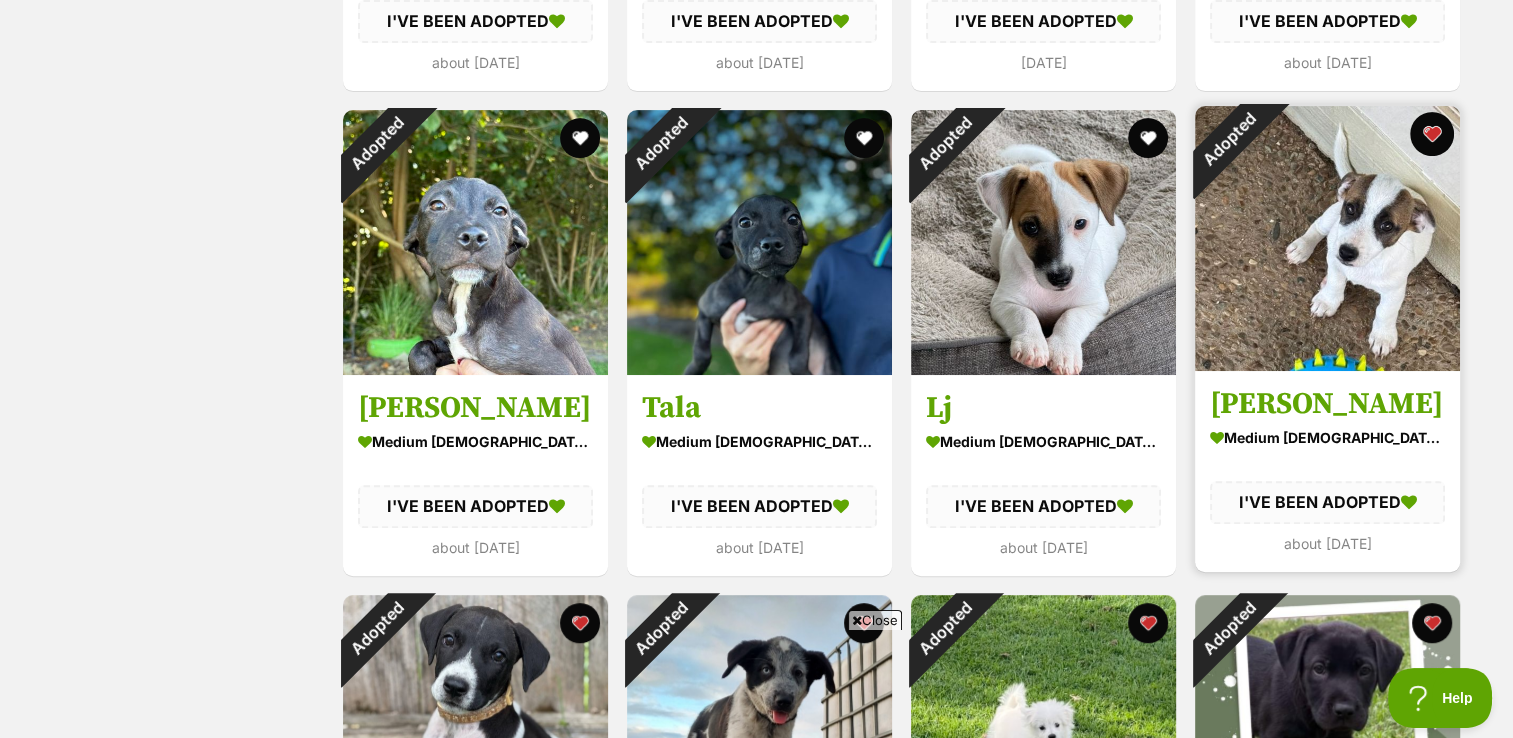 click at bounding box center (1432, 134) 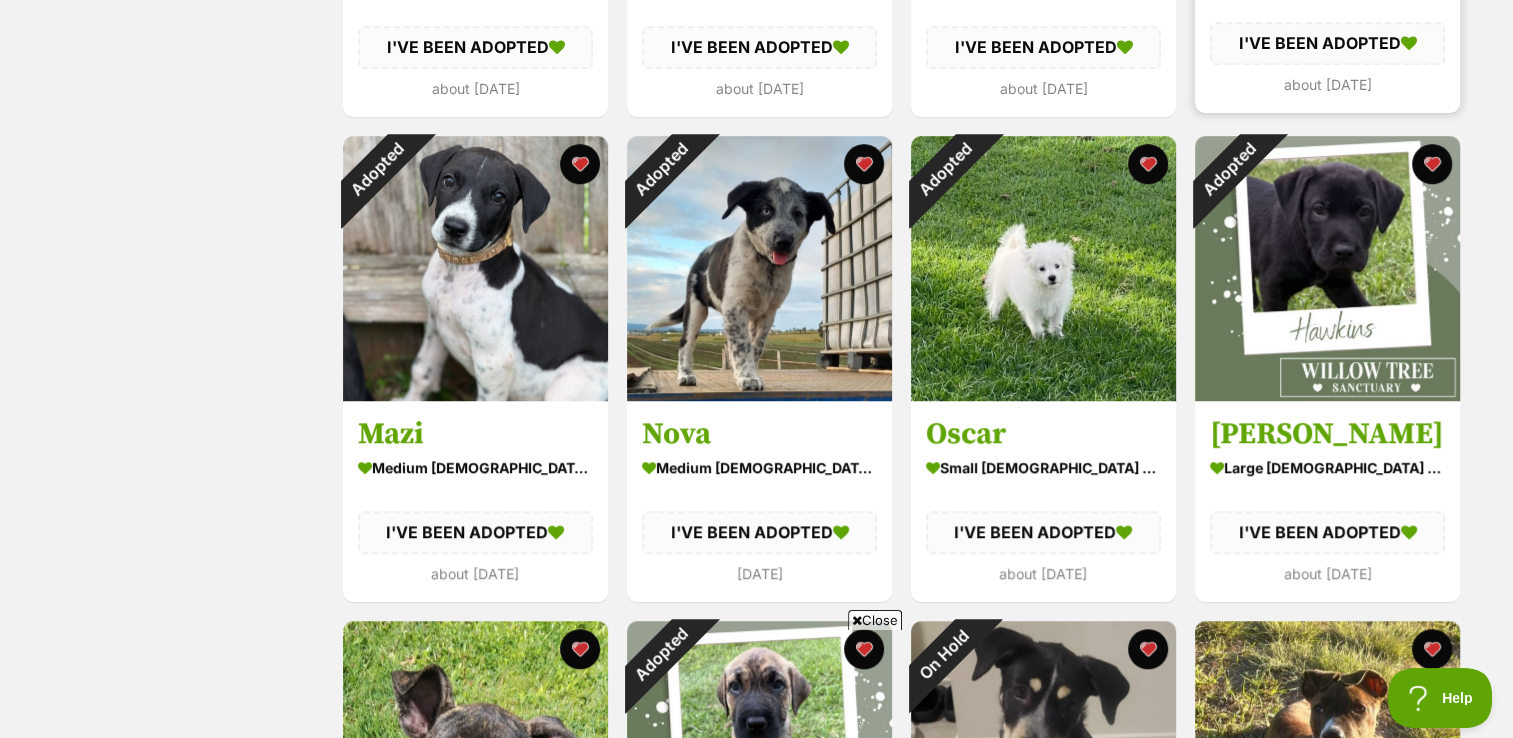 scroll, scrollTop: 1247, scrollLeft: 0, axis: vertical 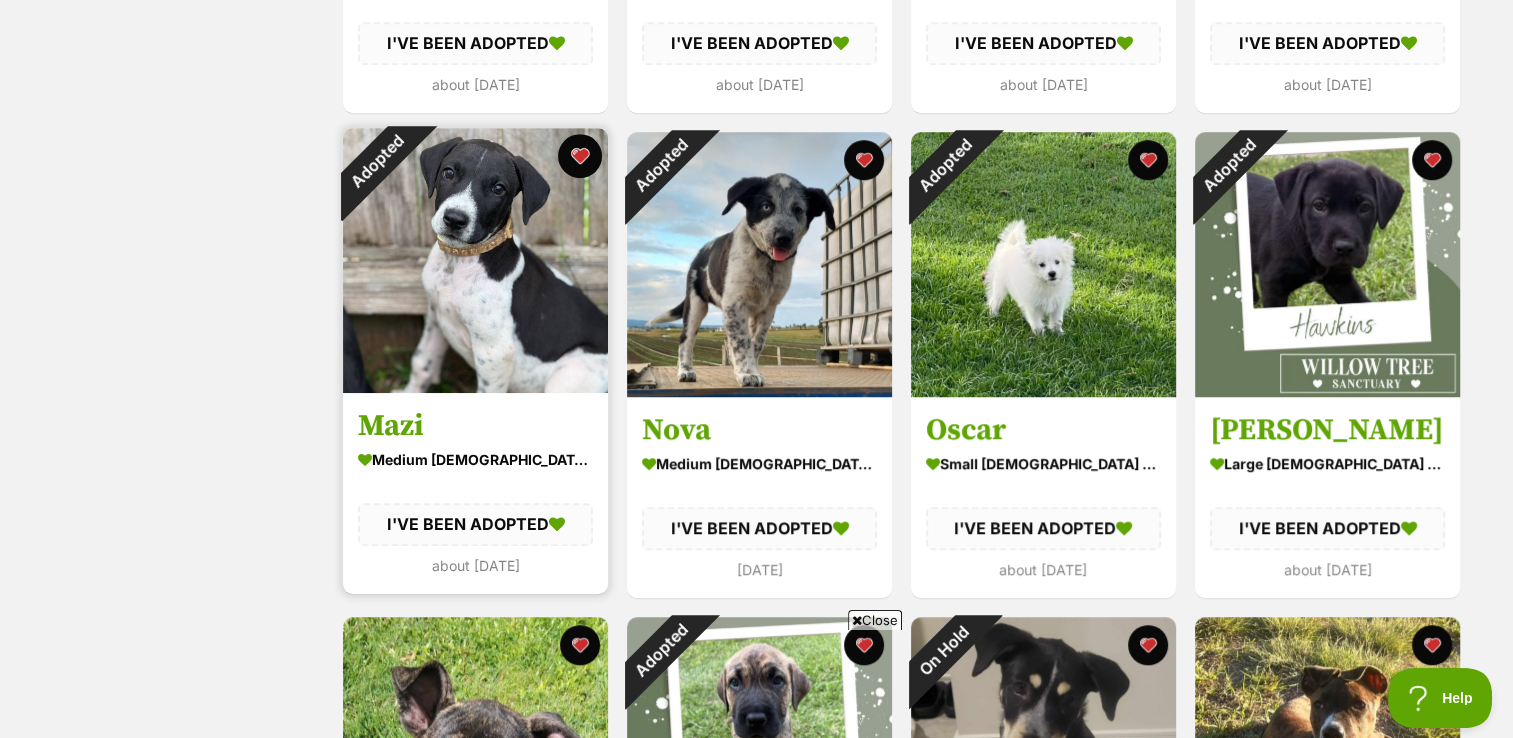 click at bounding box center (580, 156) 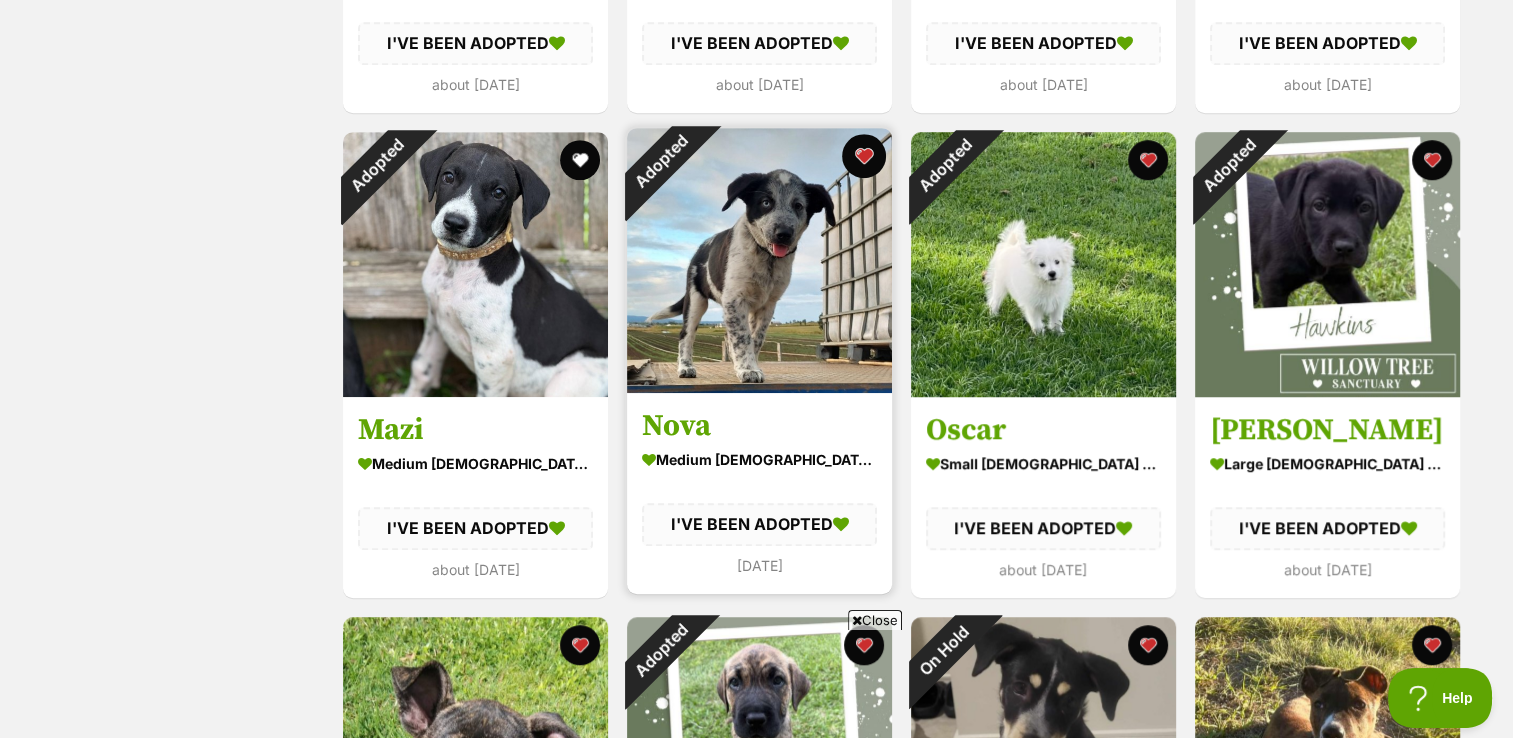 click at bounding box center [864, 156] 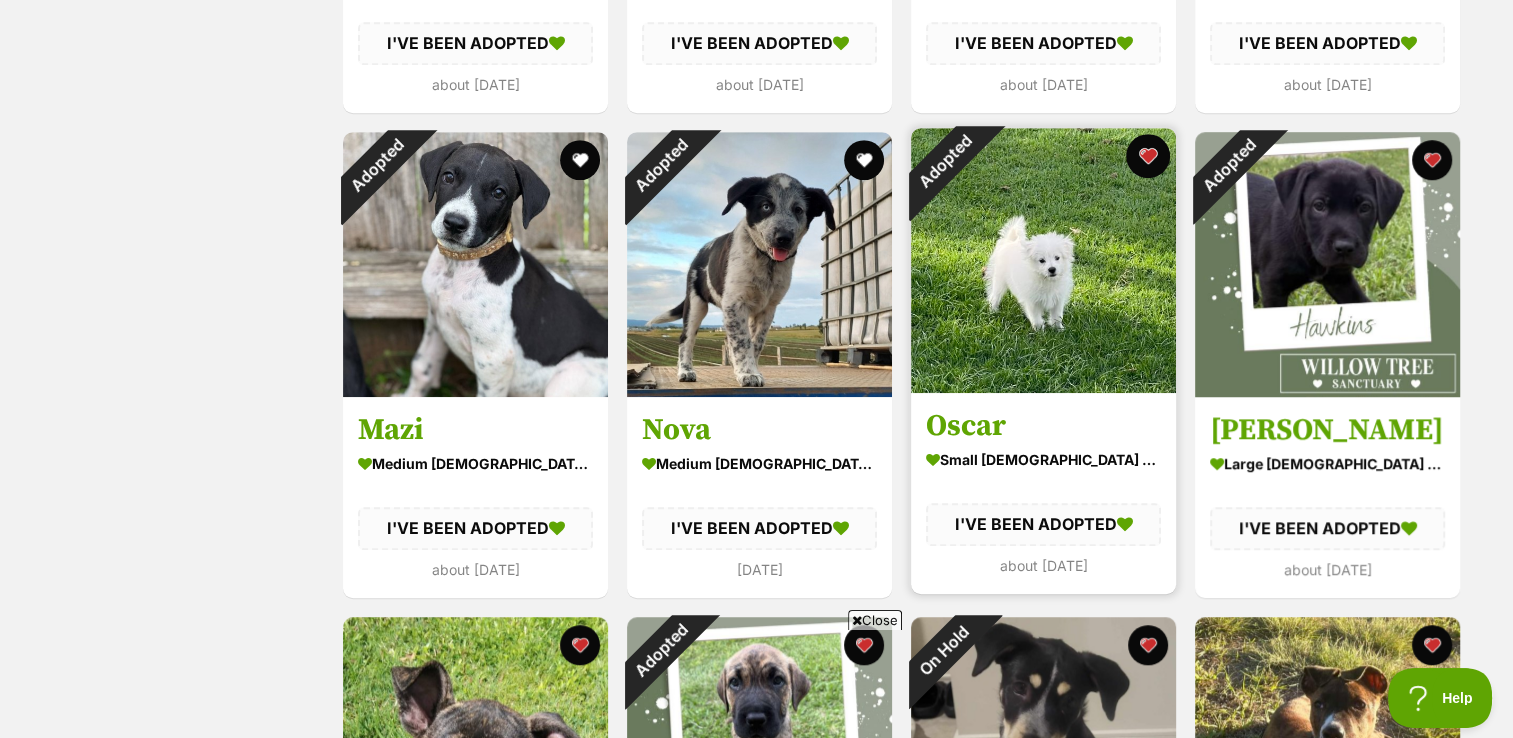 click at bounding box center [1148, 156] 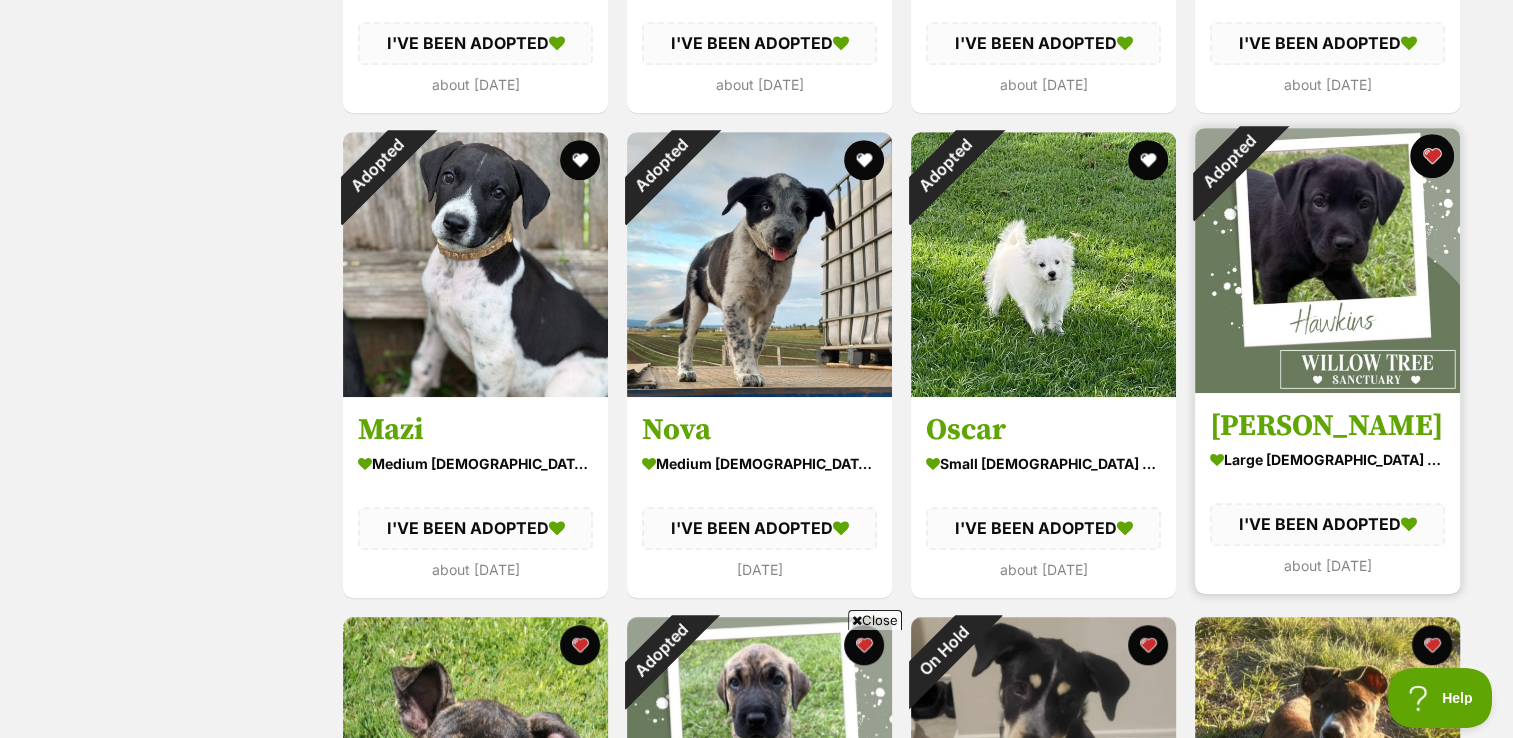 click at bounding box center (1432, 156) 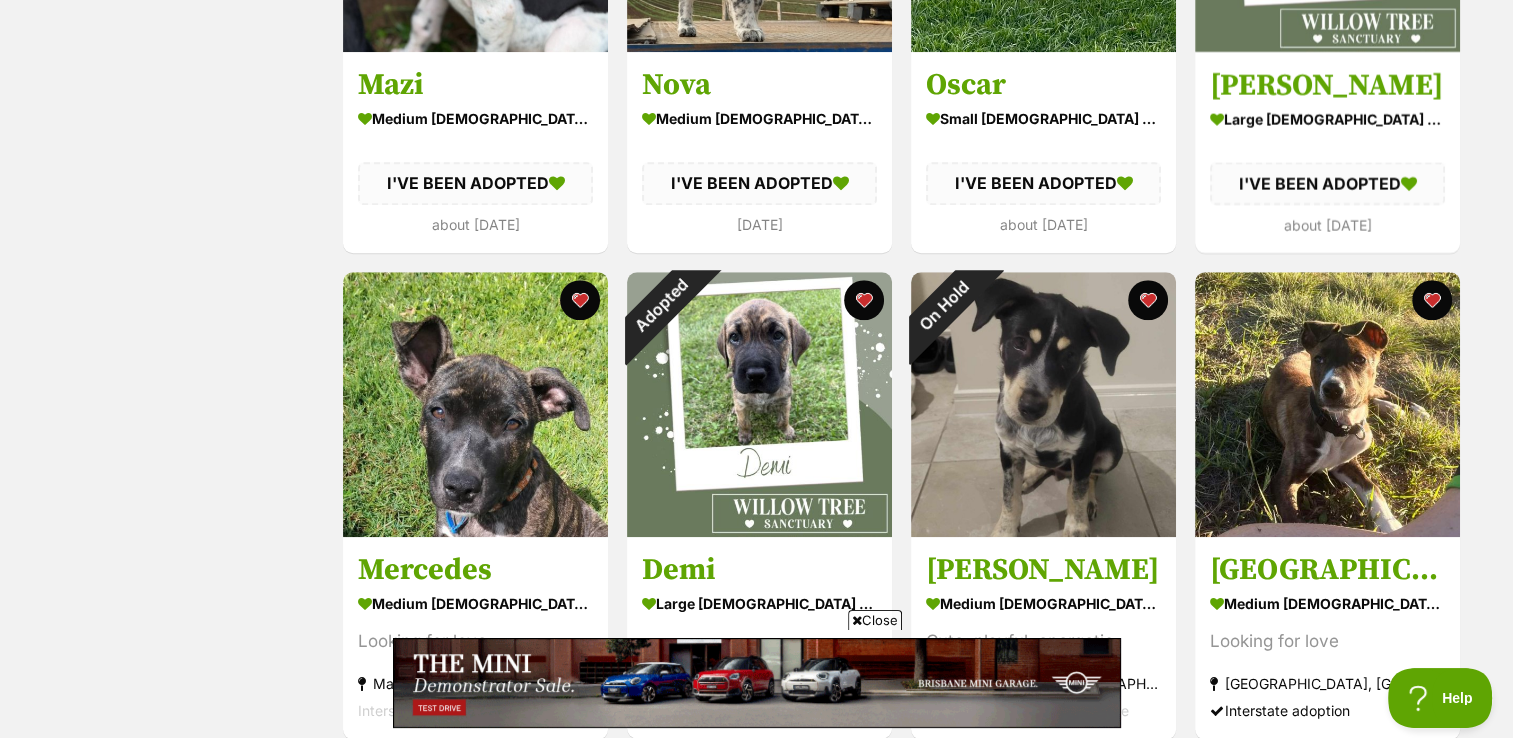 scroll, scrollTop: 0, scrollLeft: 0, axis: both 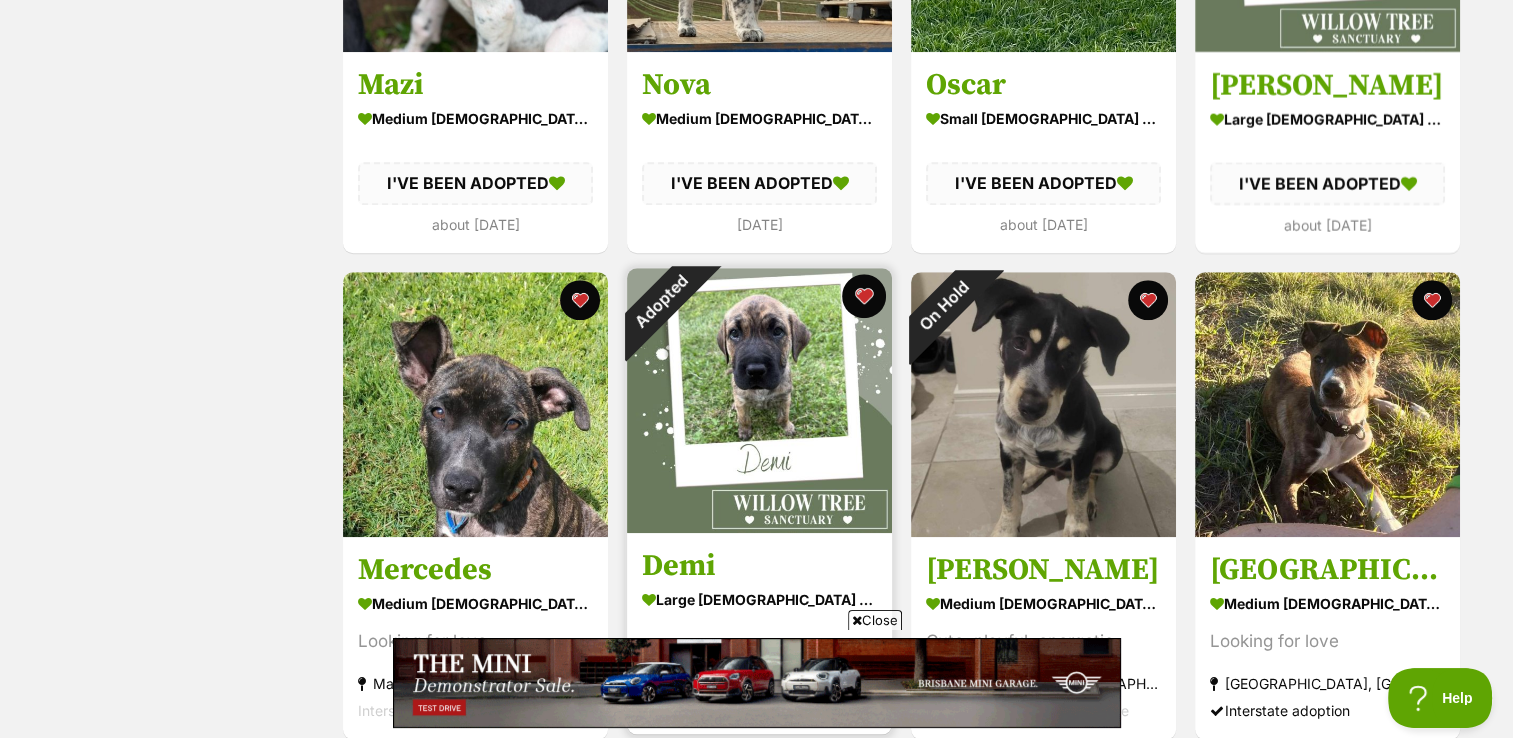 click at bounding box center [864, 296] 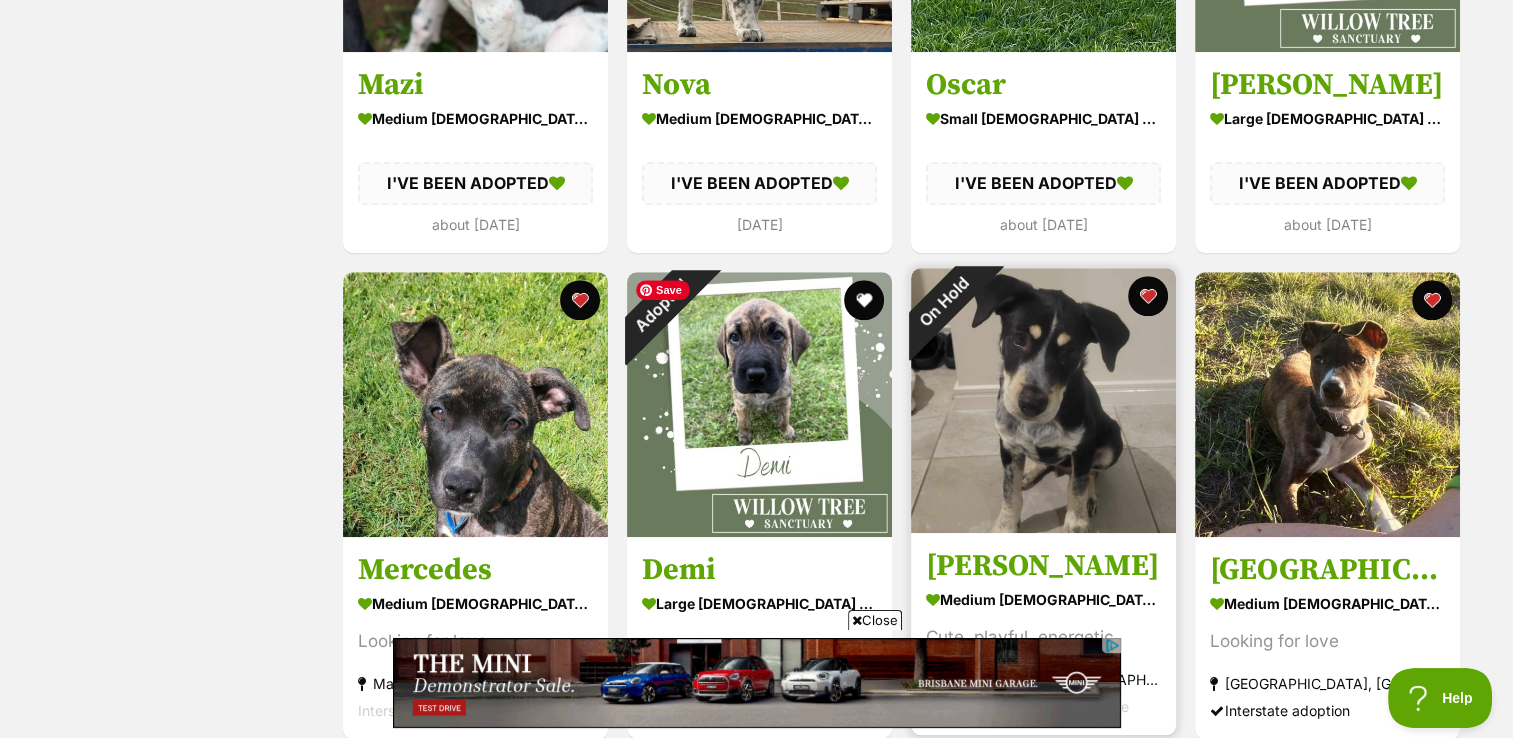 scroll, scrollTop: 0, scrollLeft: 0, axis: both 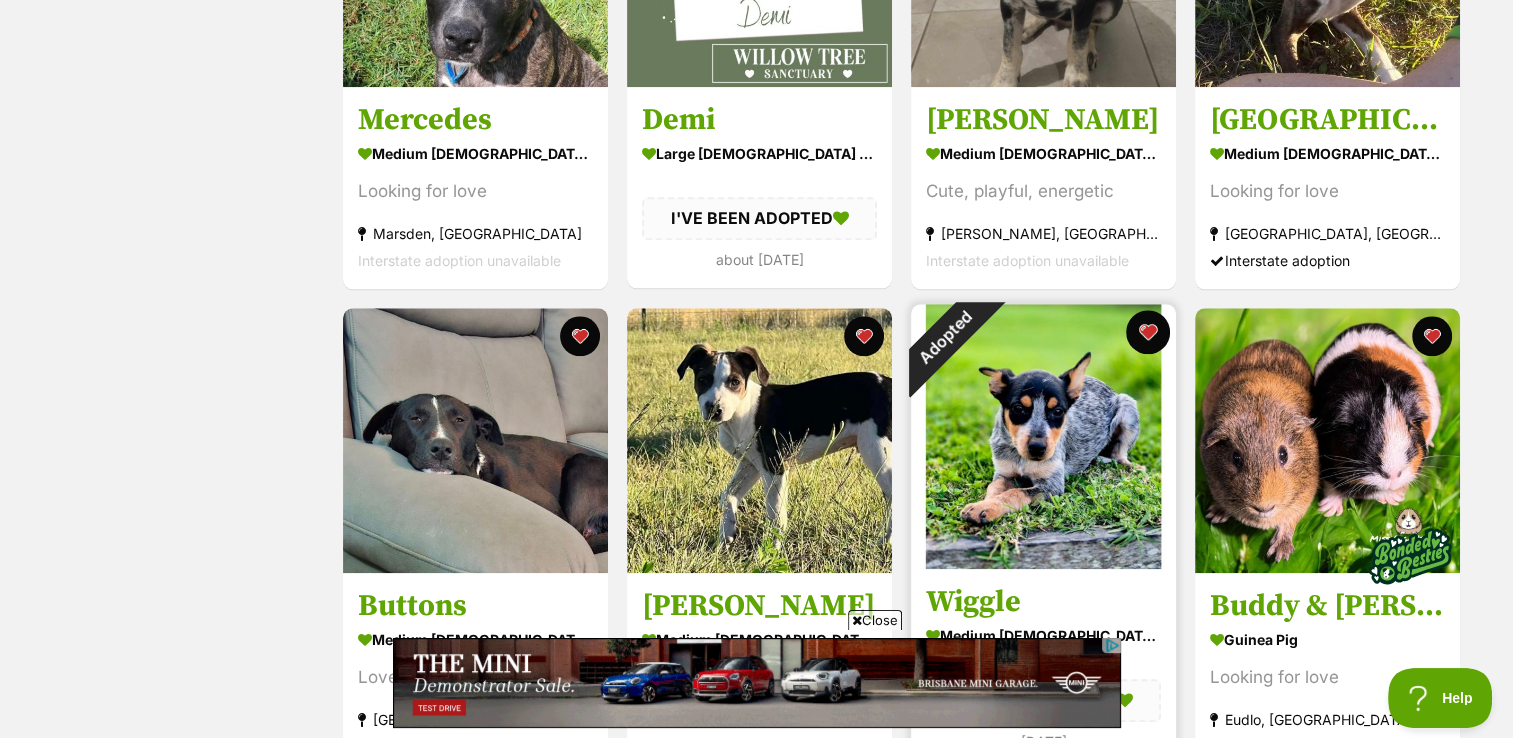 click at bounding box center [1148, 332] 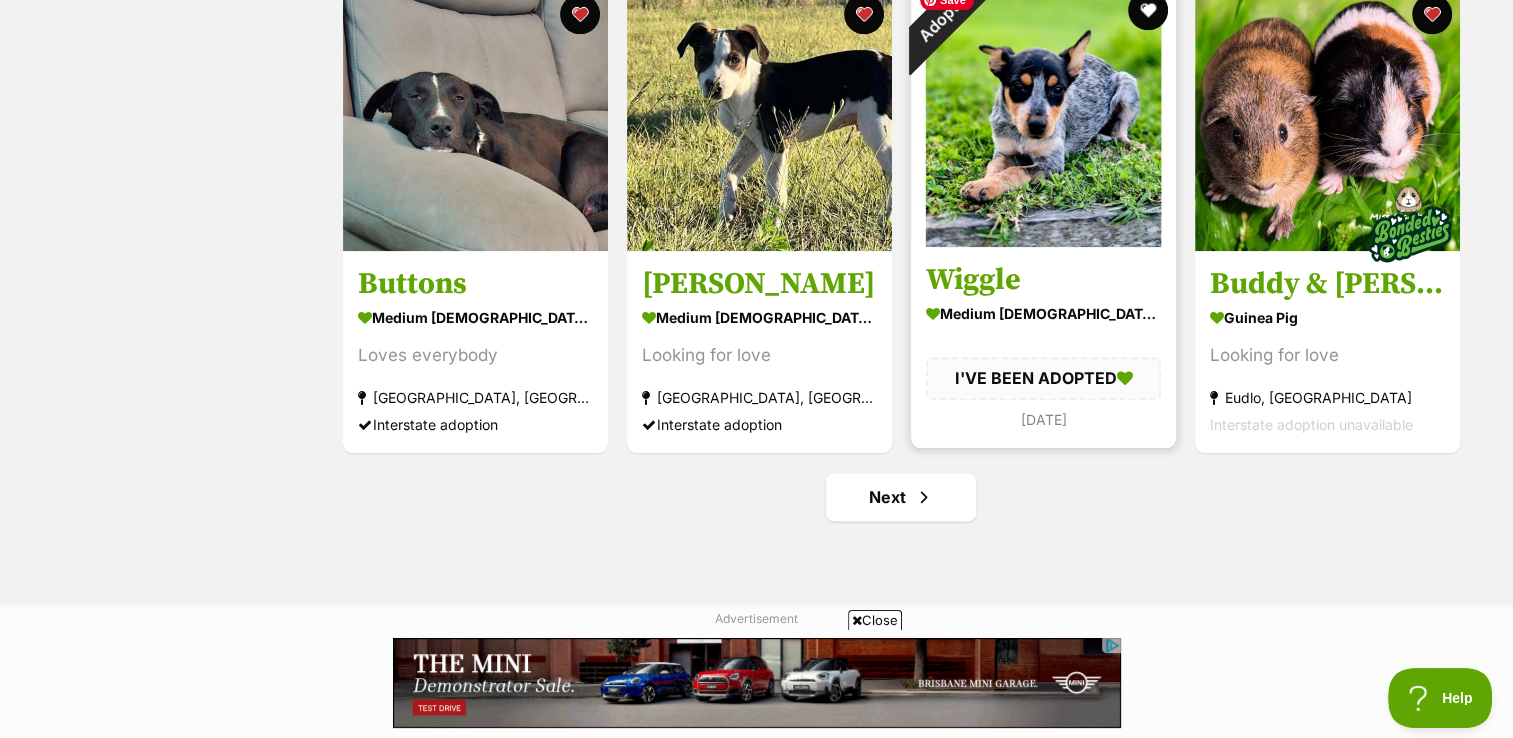 scroll, scrollTop: 2358, scrollLeft: 0, axis: vertical 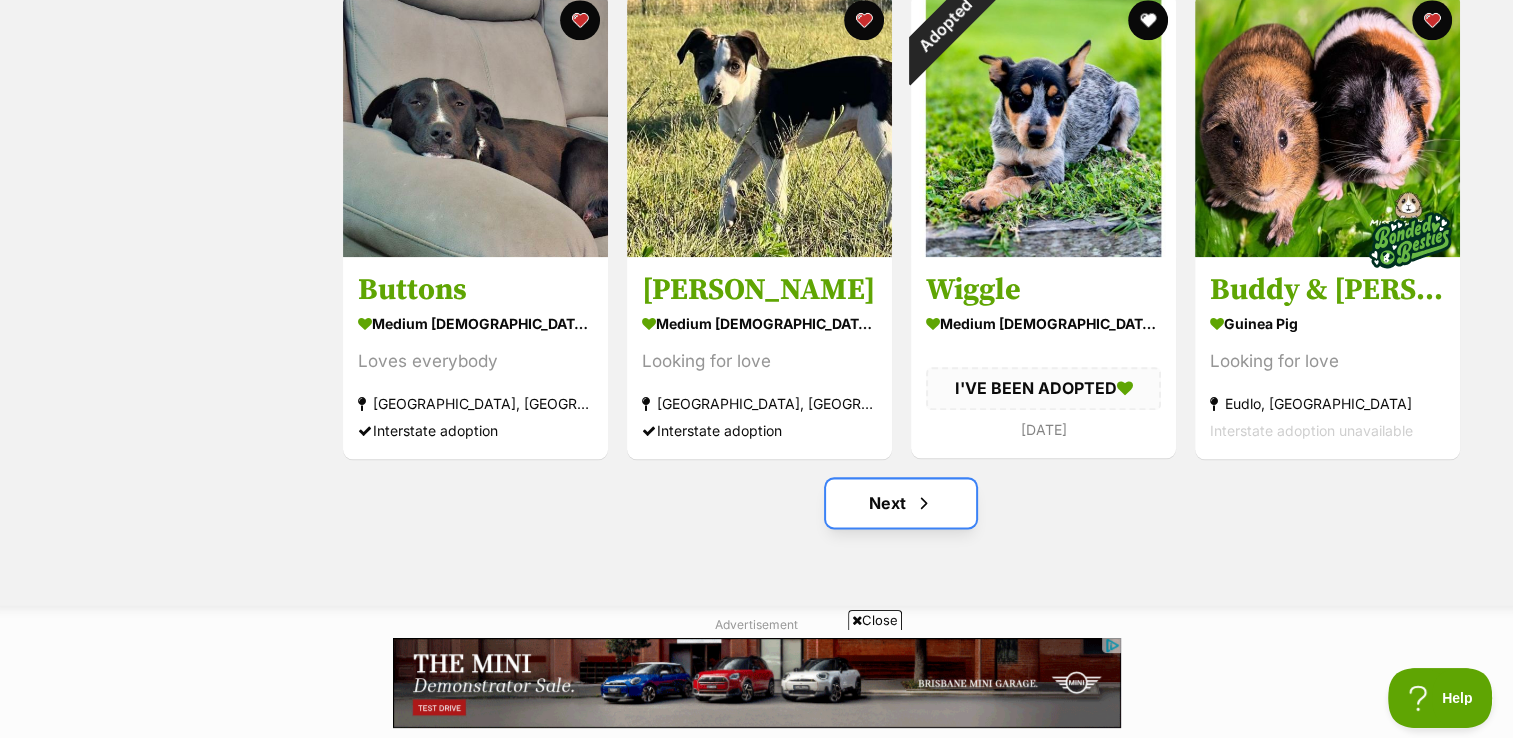 click on "Next" at bounding box center (901, 503) 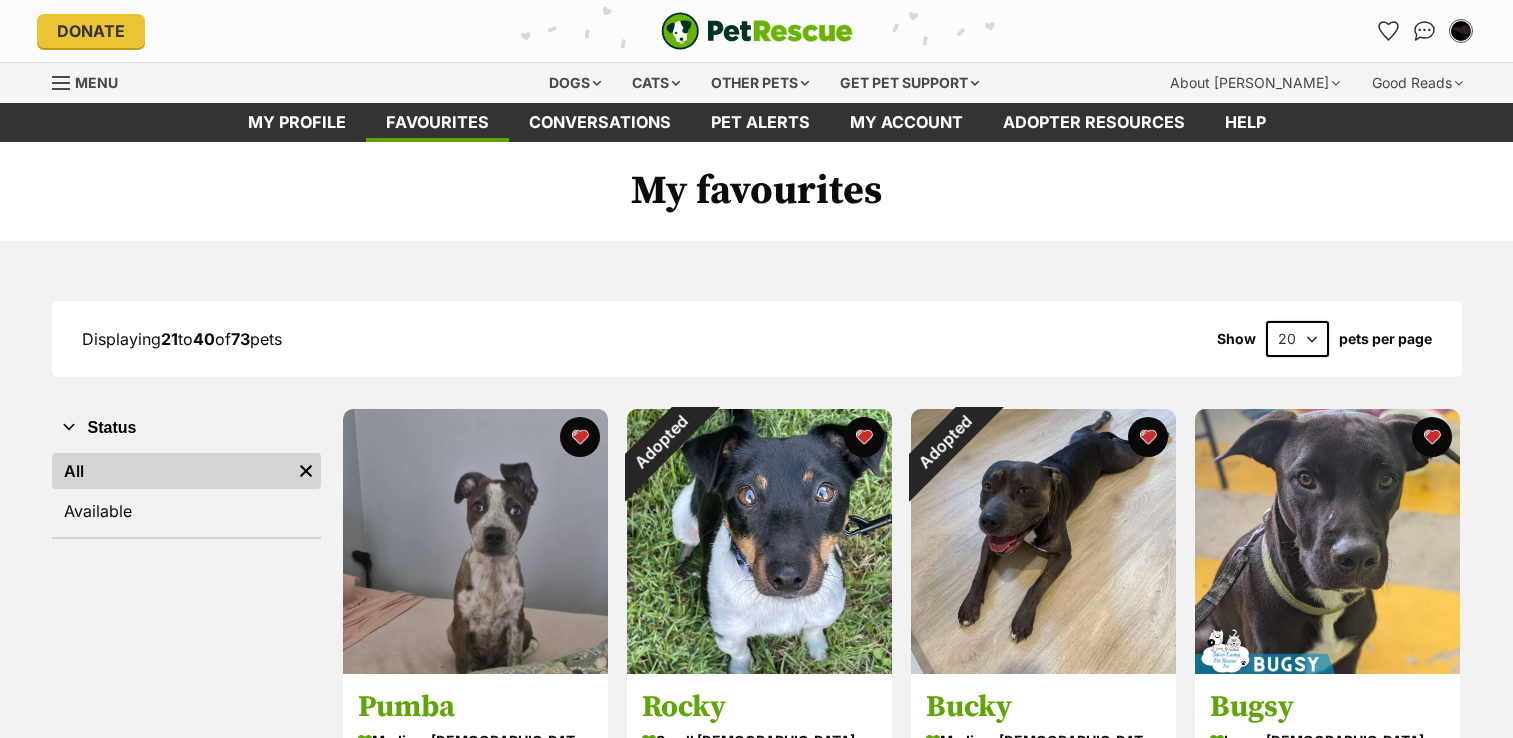 scroll, scrollTop: 0, scrollLeft: 0, axis: both 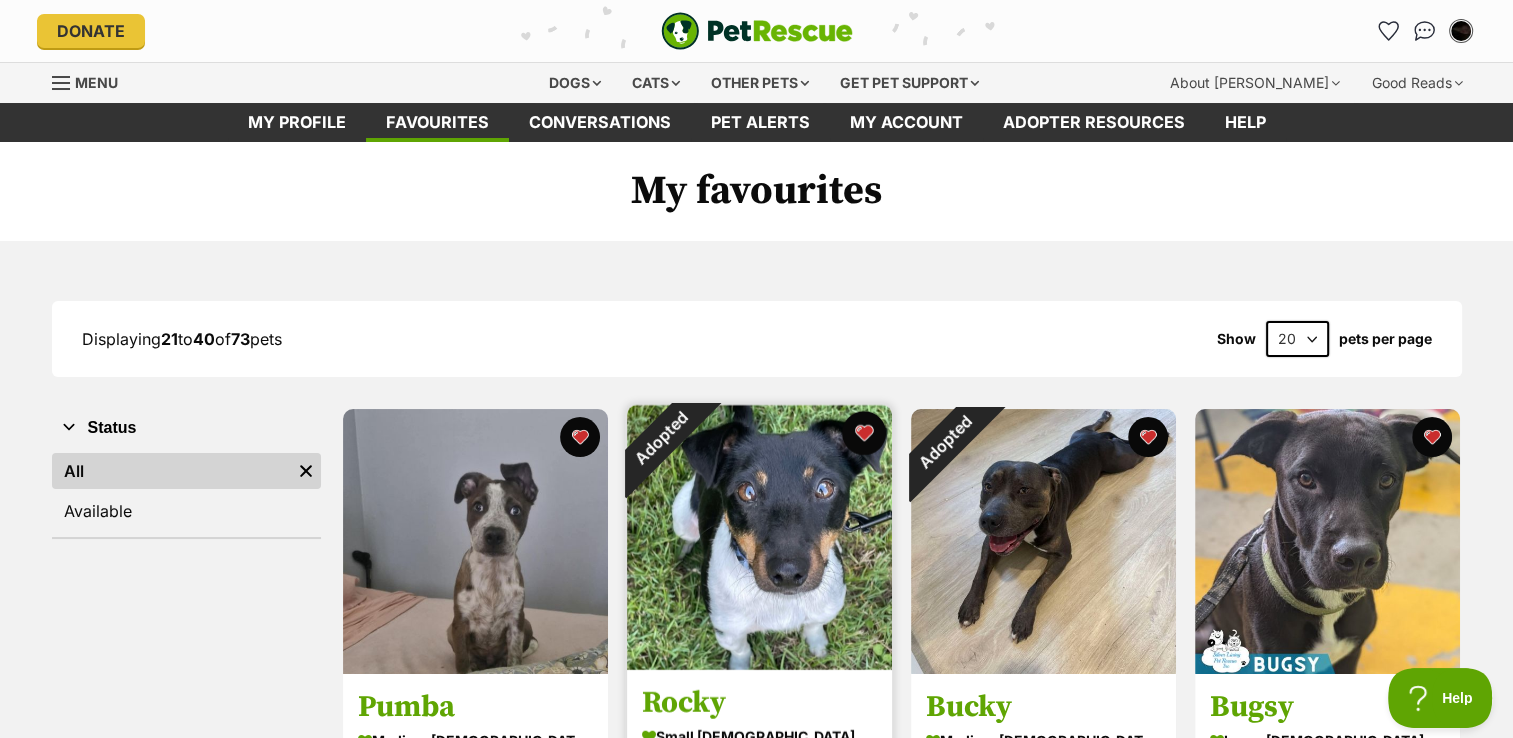 click at bounding box center (864, 433) 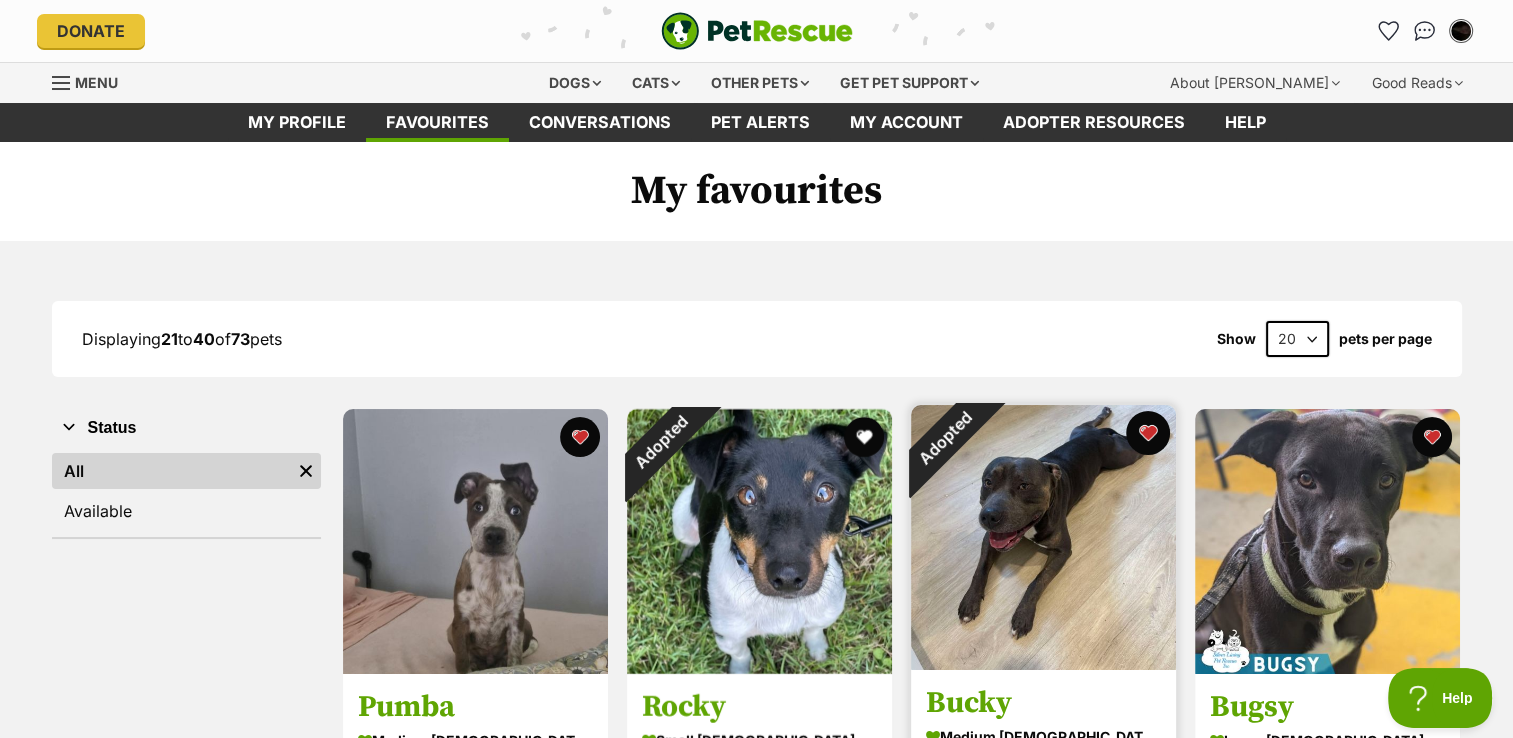 click at bounding box center [1148, 433] 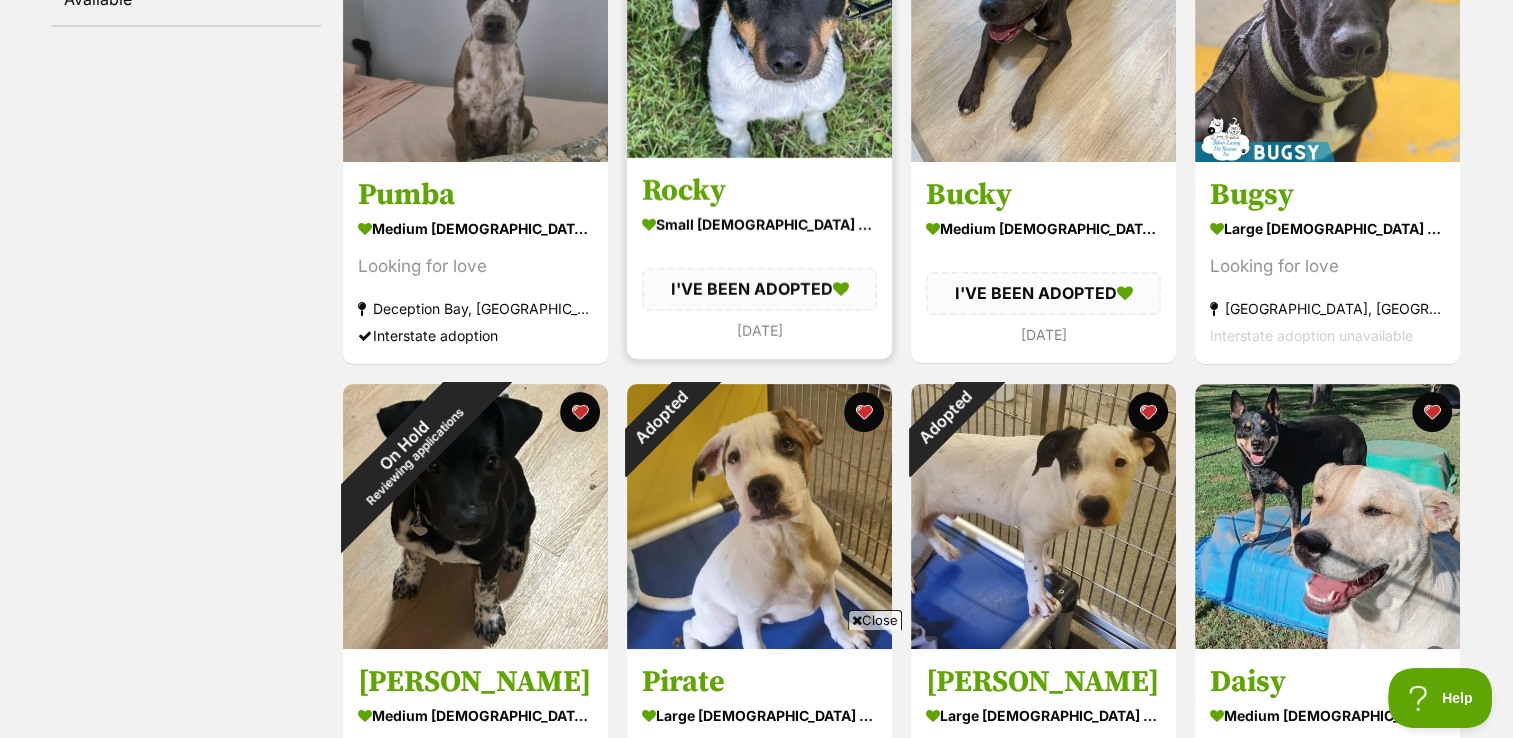 scroll, scrollTop: 536, scrollLeft: 0, axis: vertical 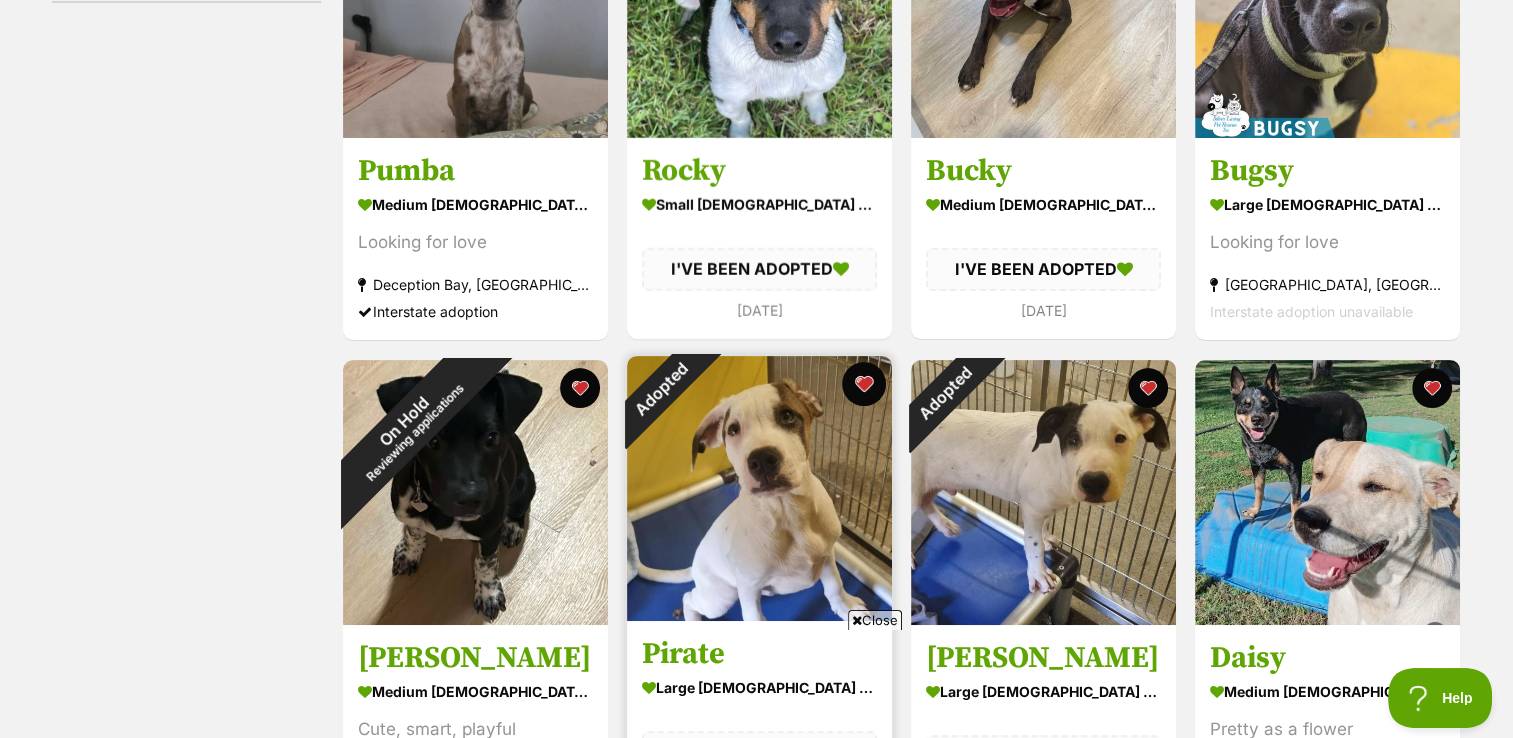 click at bounding box center [864, 384] 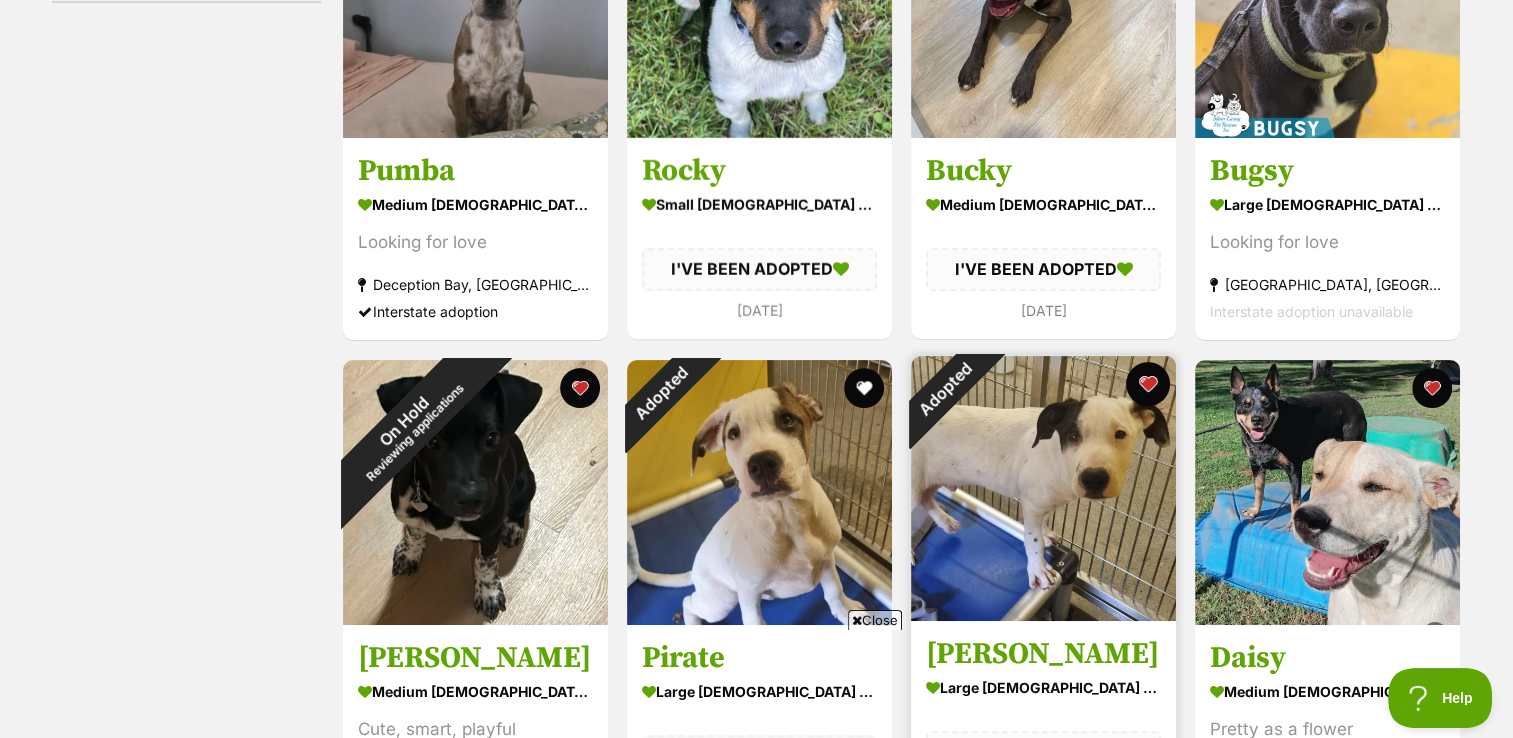 click at bounding box center (1148, 384) 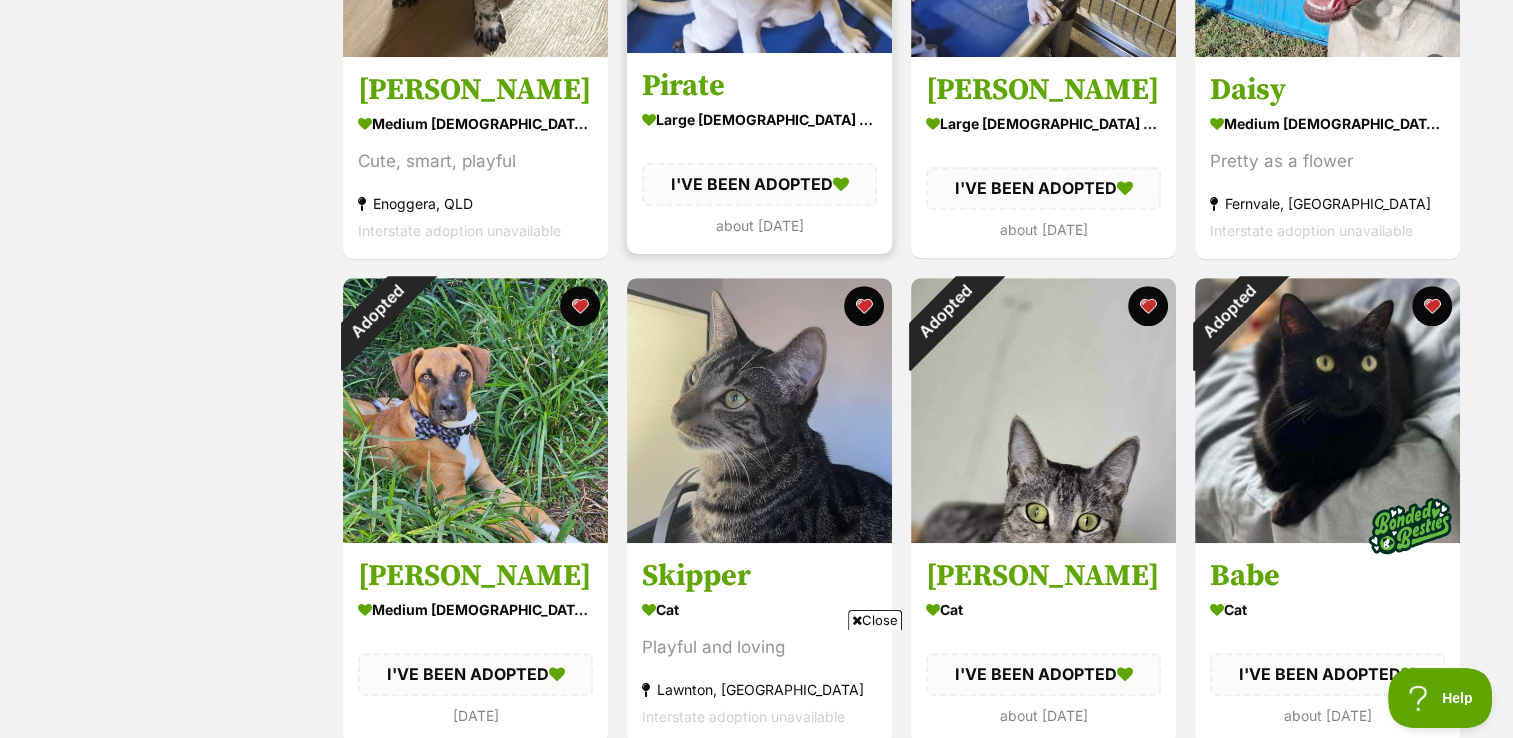 scroll, scrollTop: 1116, scrollLeft: 0, axis: vertical 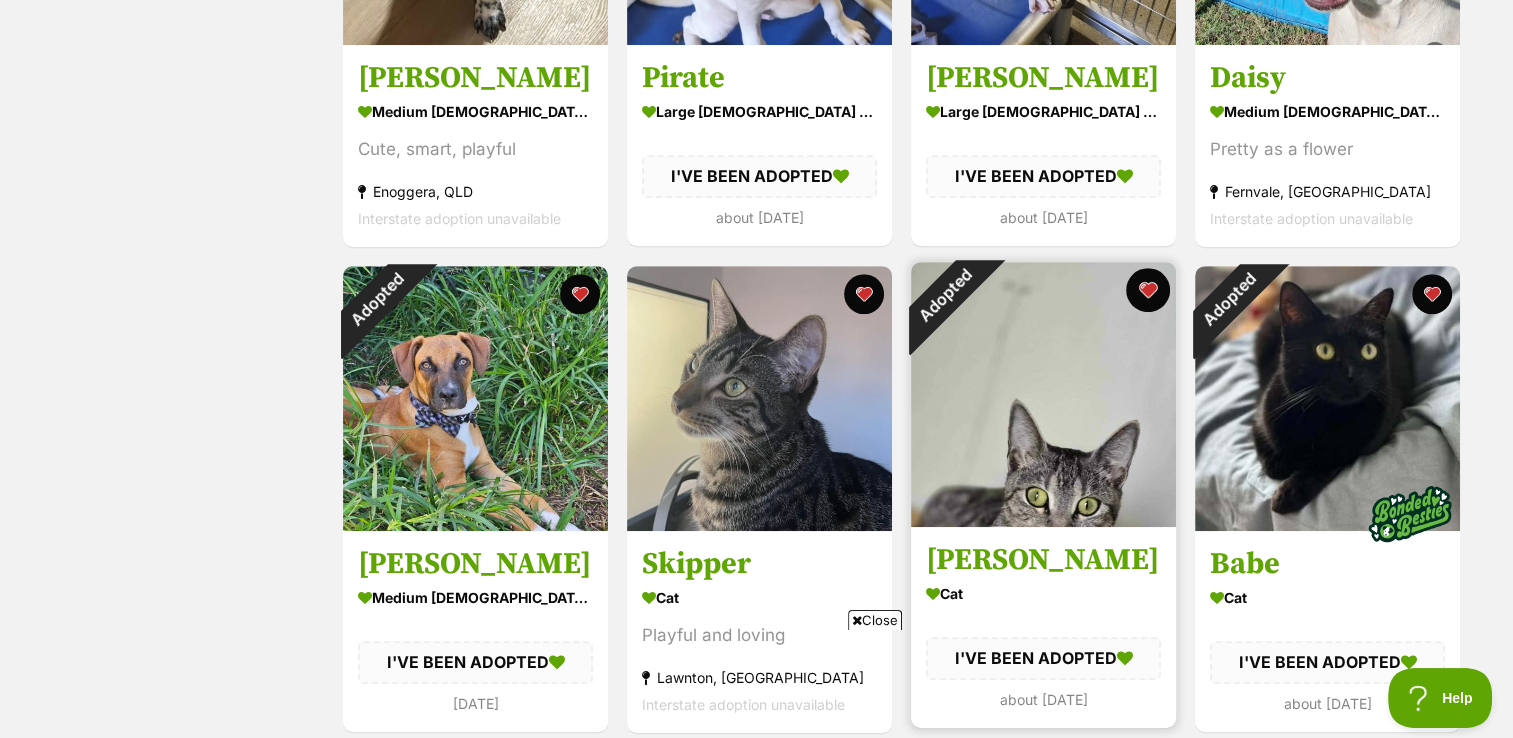 click at bounding box center (1148, 290) 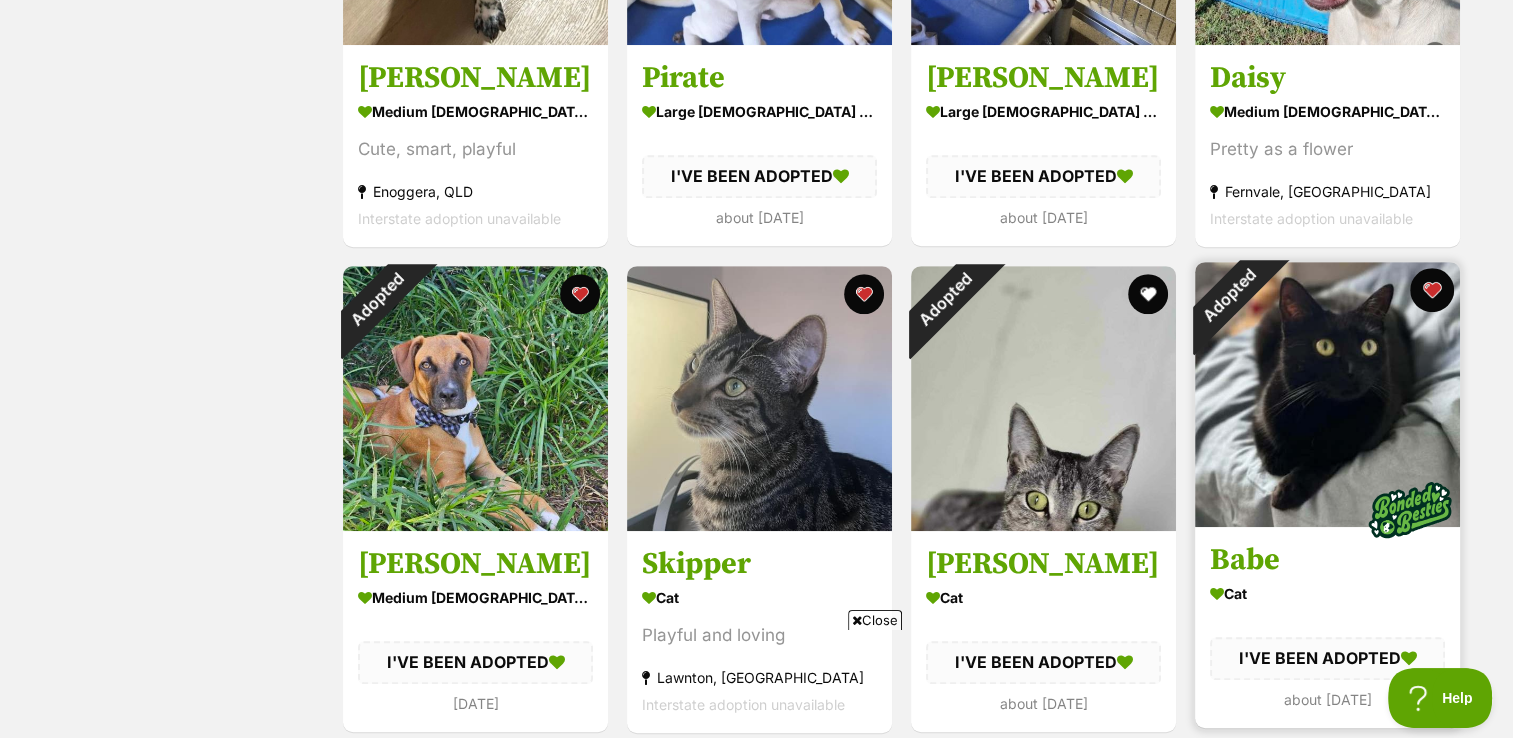 click at bounding box center (1432, 290) 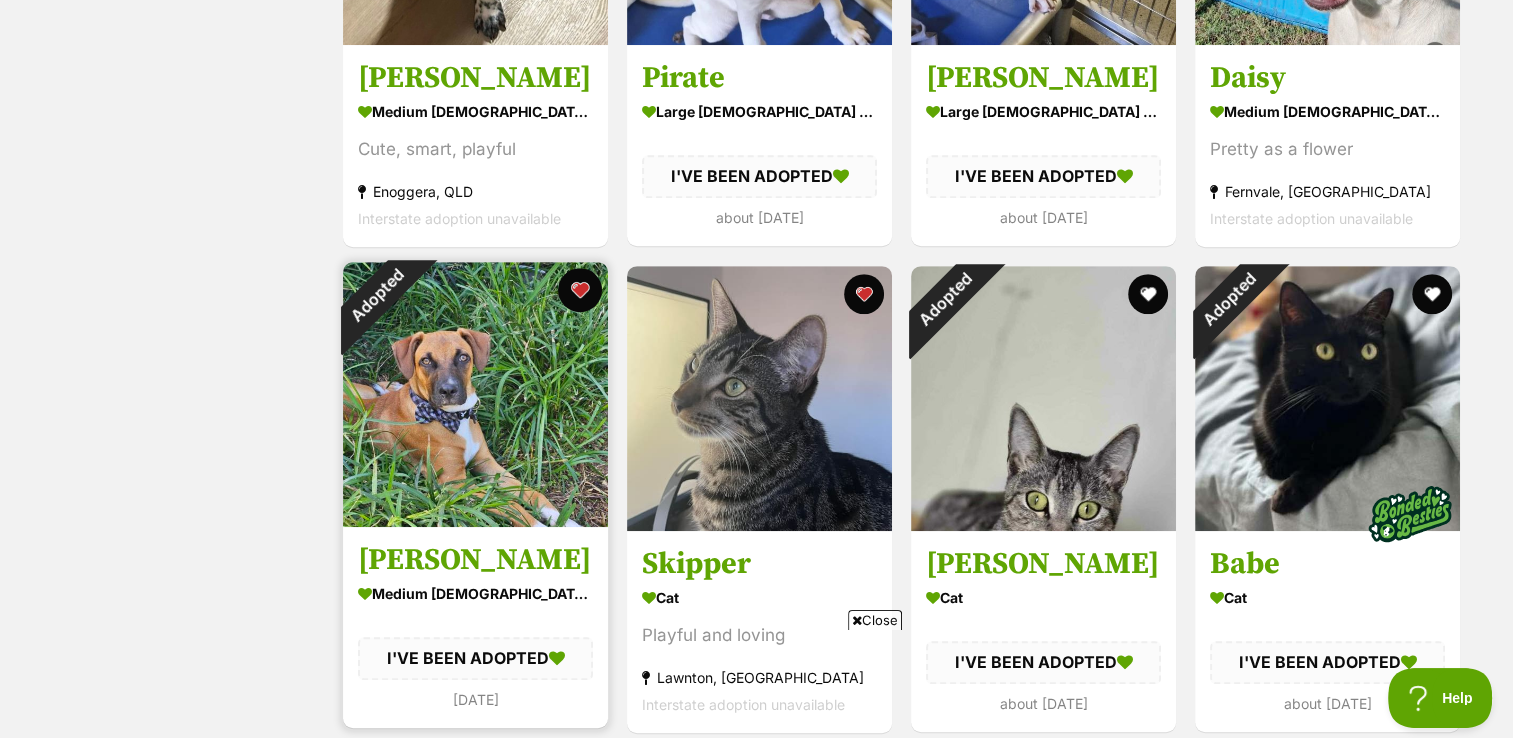 click at bounding box center [580, 290] 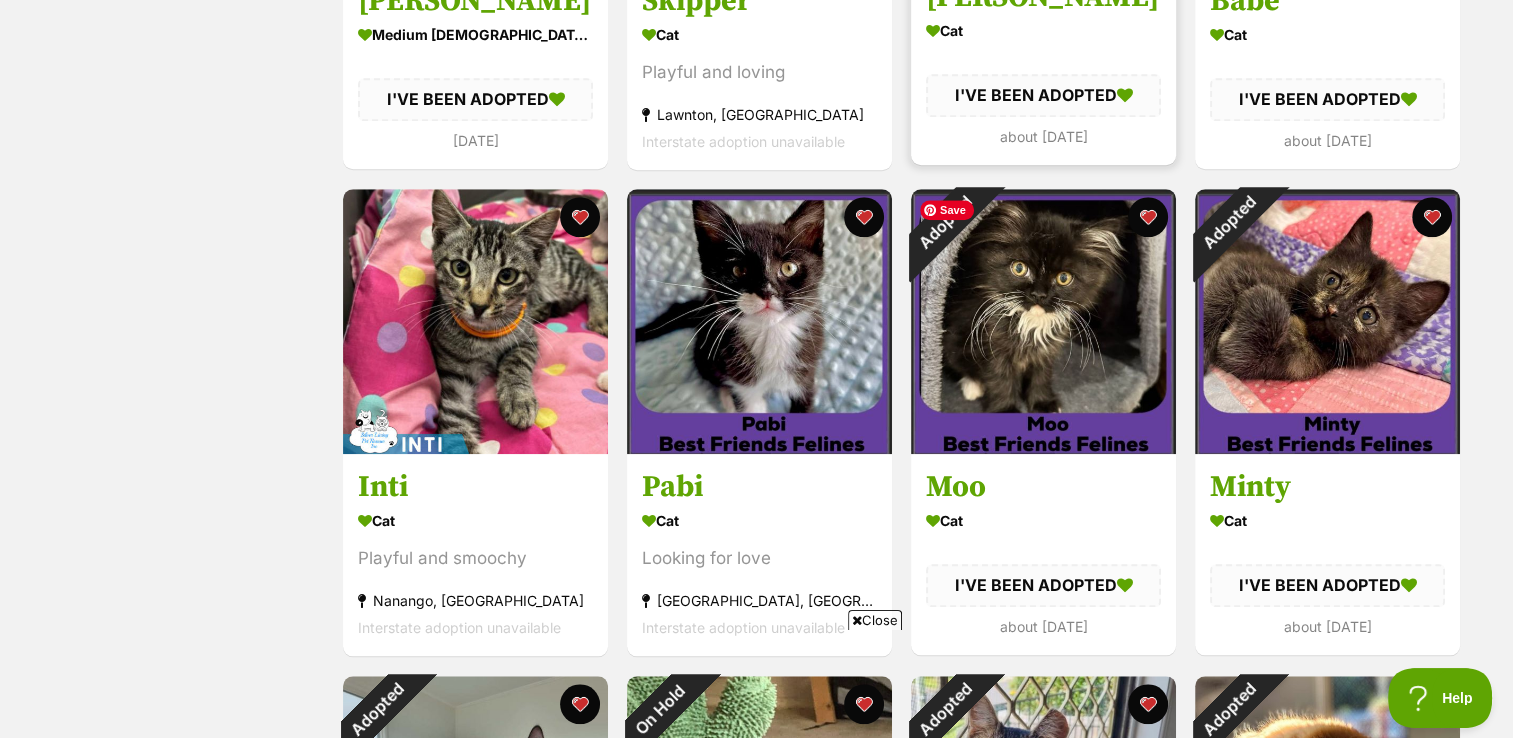 scroll, scrollTop: 1680, scrollLeft: 0, axis: vertical 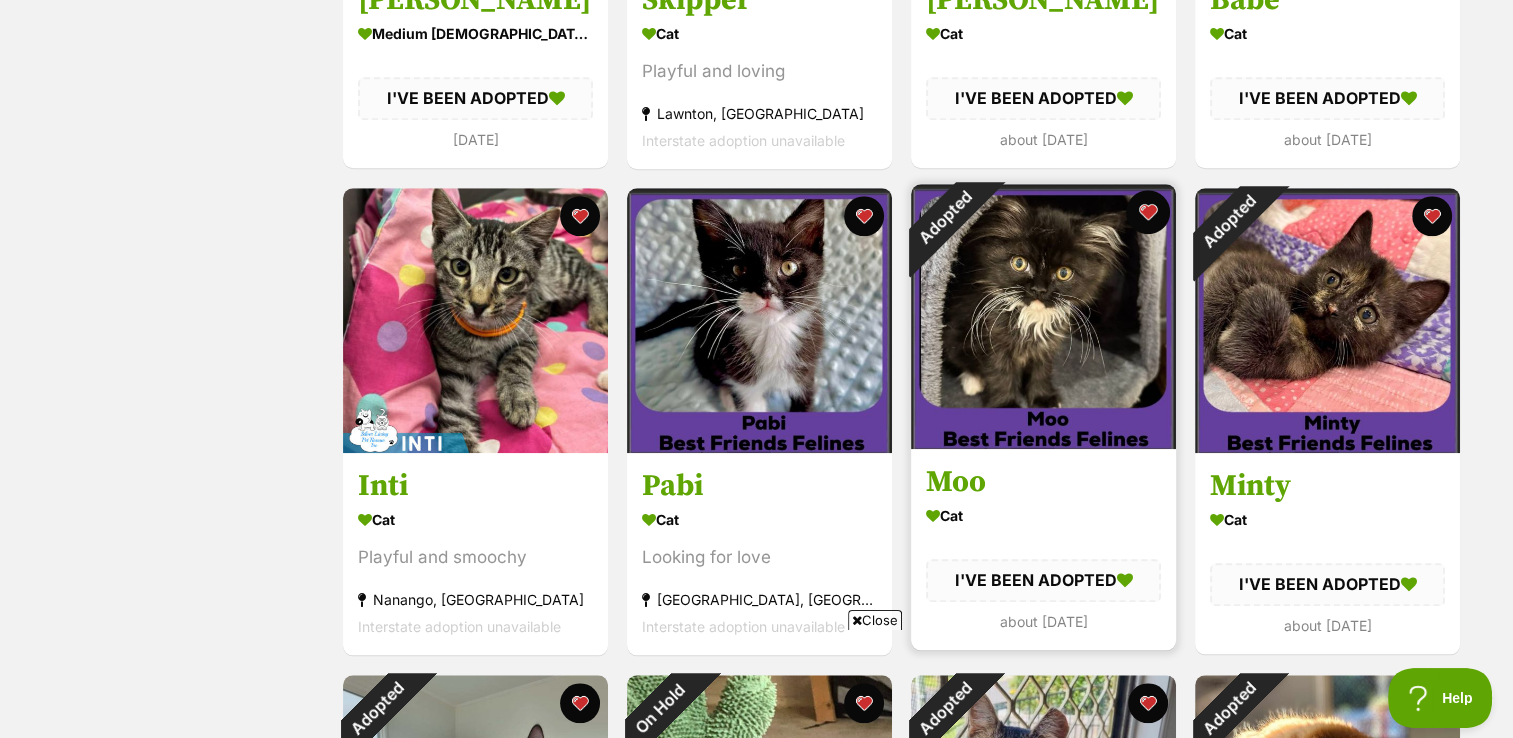 click at bounding box center [1148, 212] 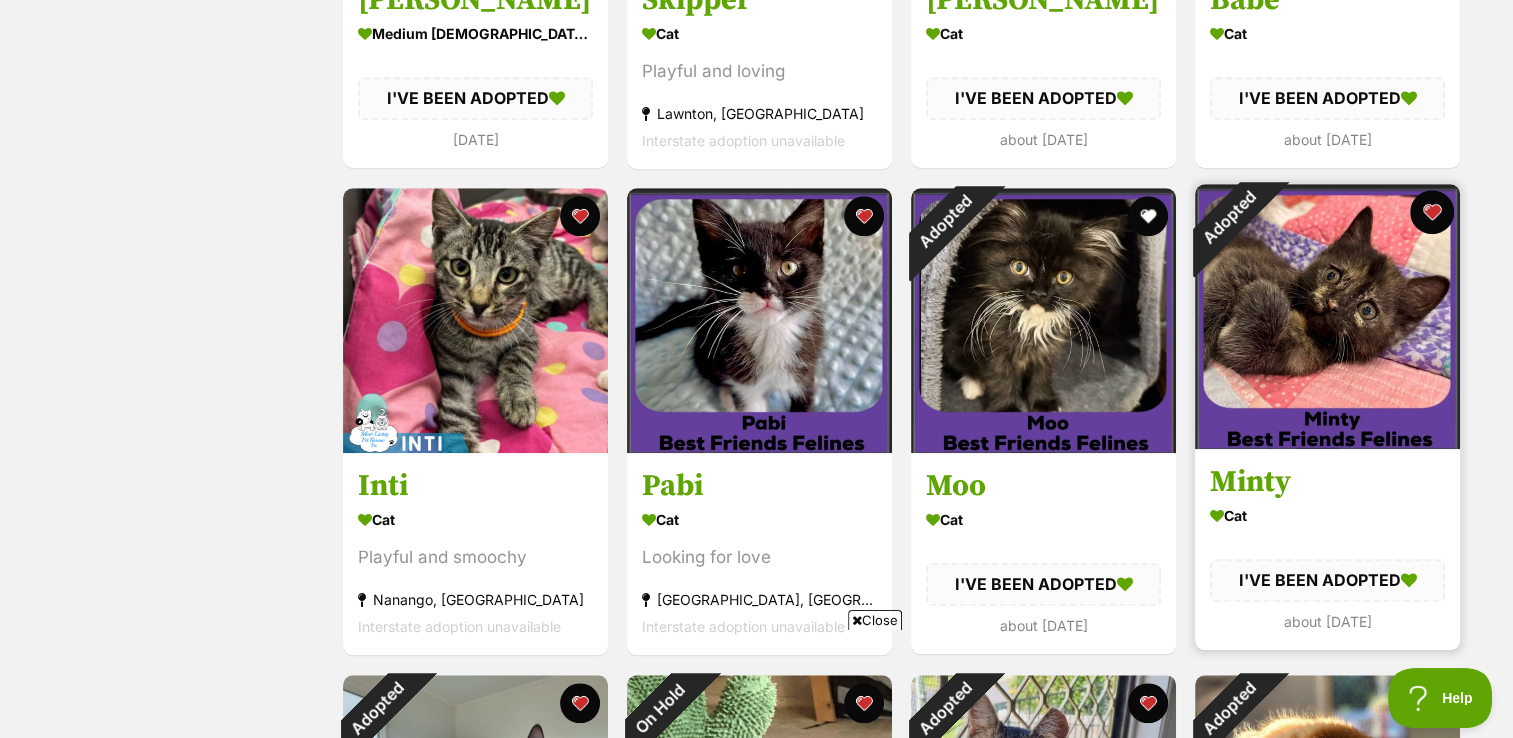 click at bounding box center [1432, 212] 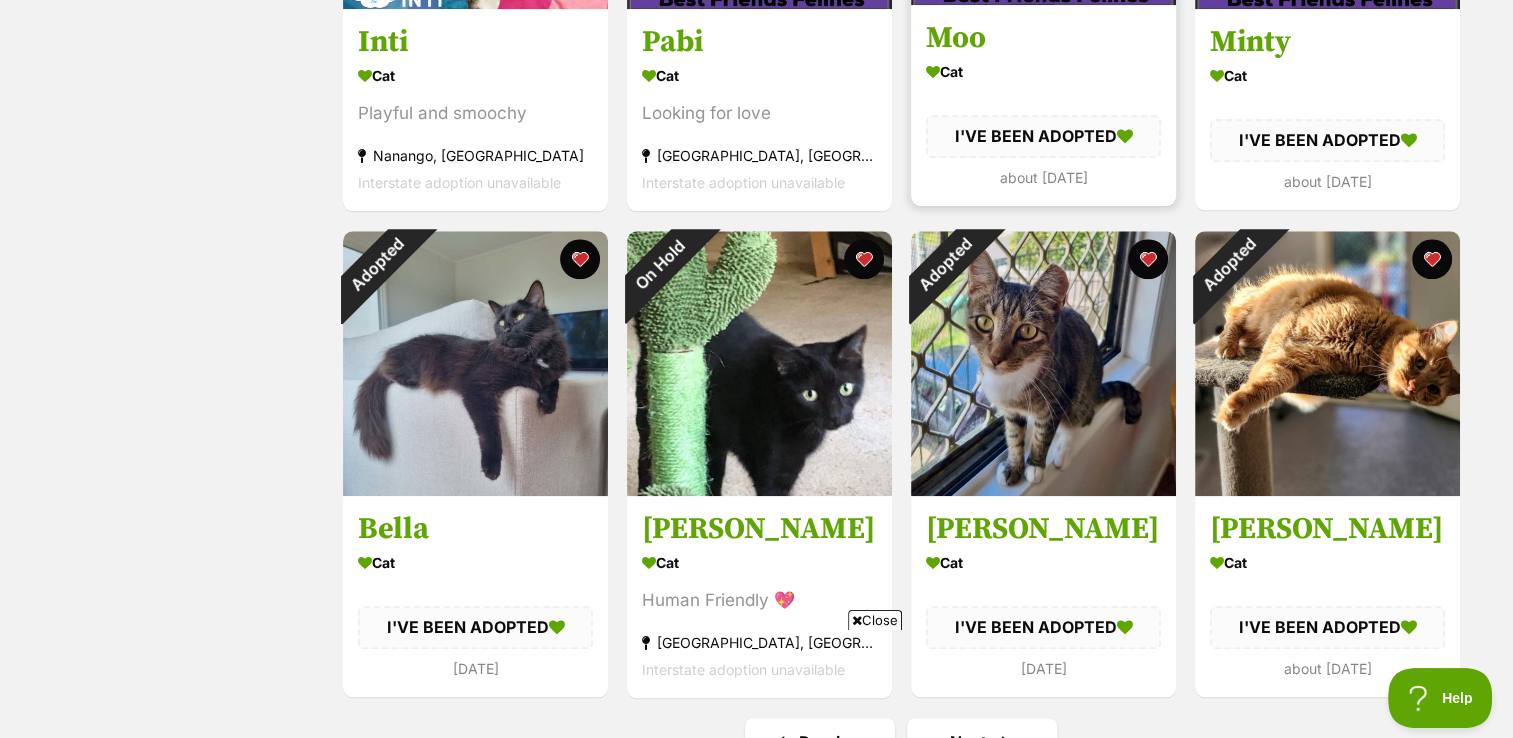 scroll, scrollTop: 2162, scrollLeft: 0, axis: vertical 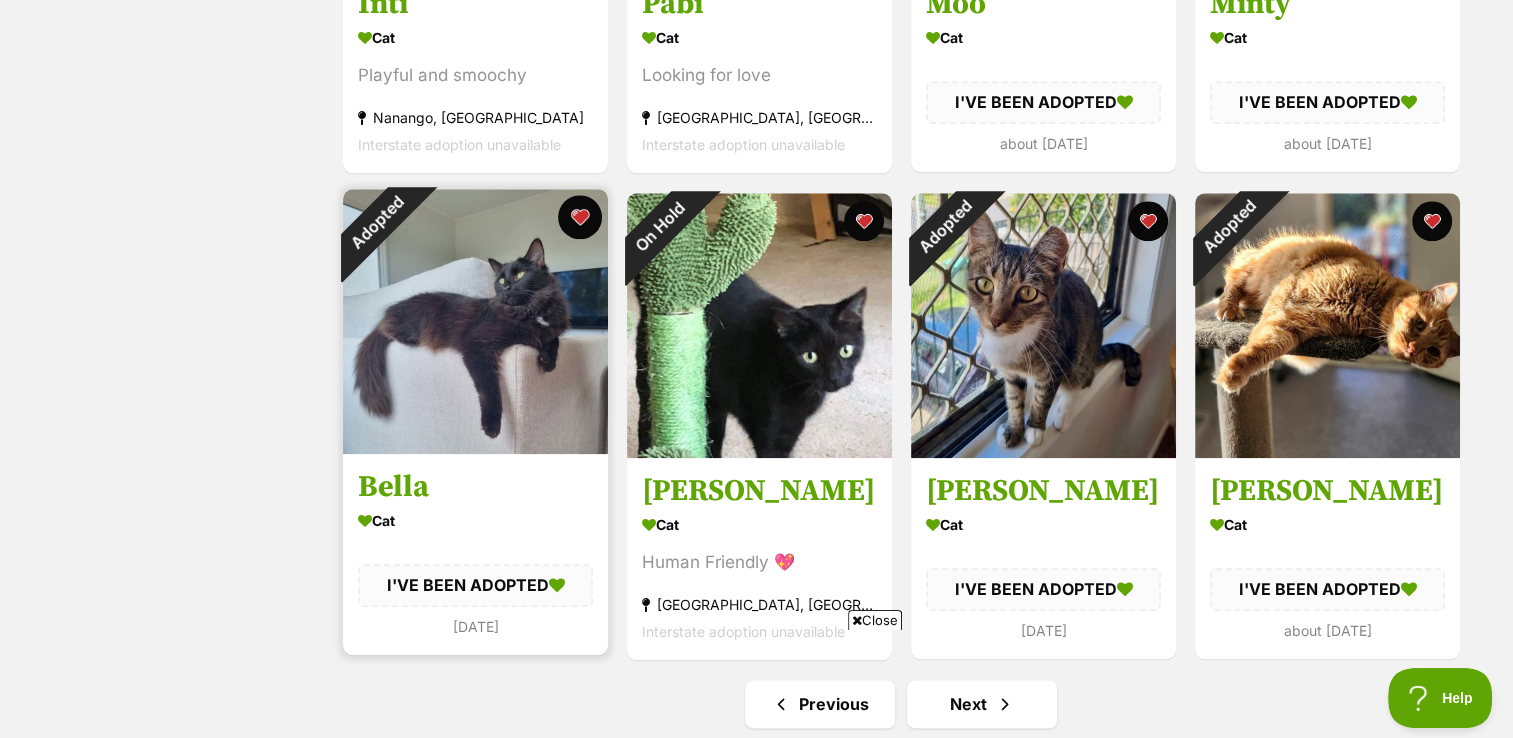 click at bounding box center (580, 217) 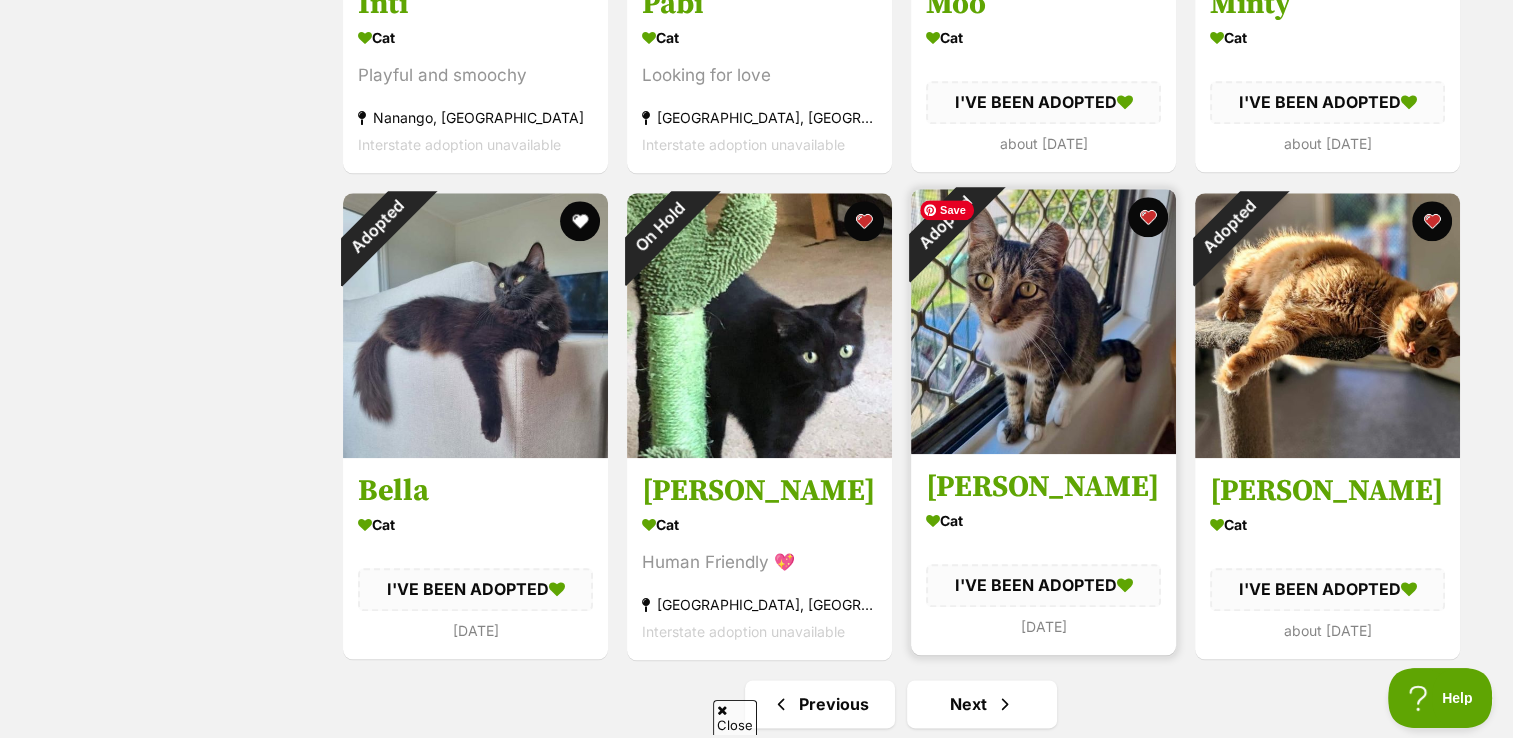 scroll, scrollTop: 0, scrollLeft: 0, axis: both 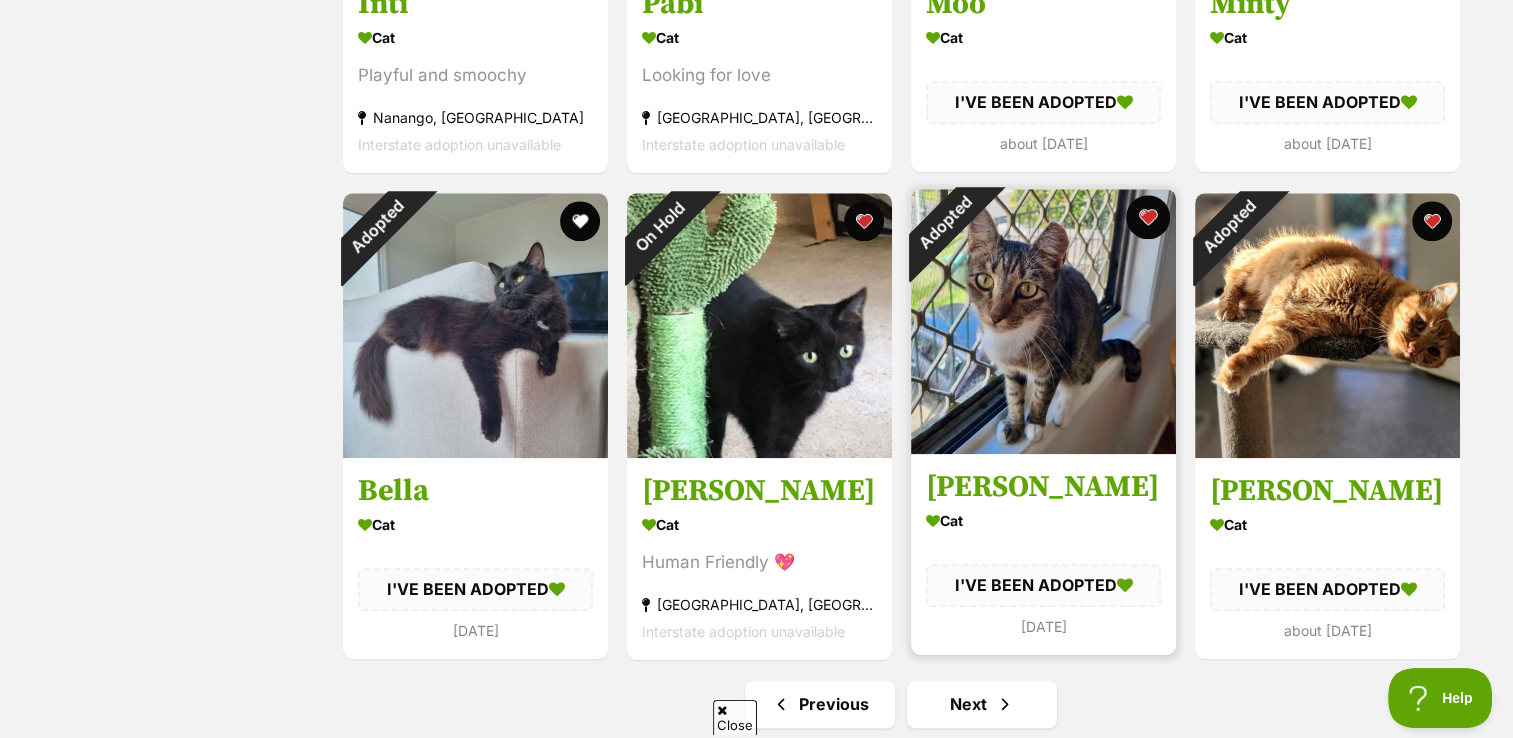 click at bounding box center (1148, 217) 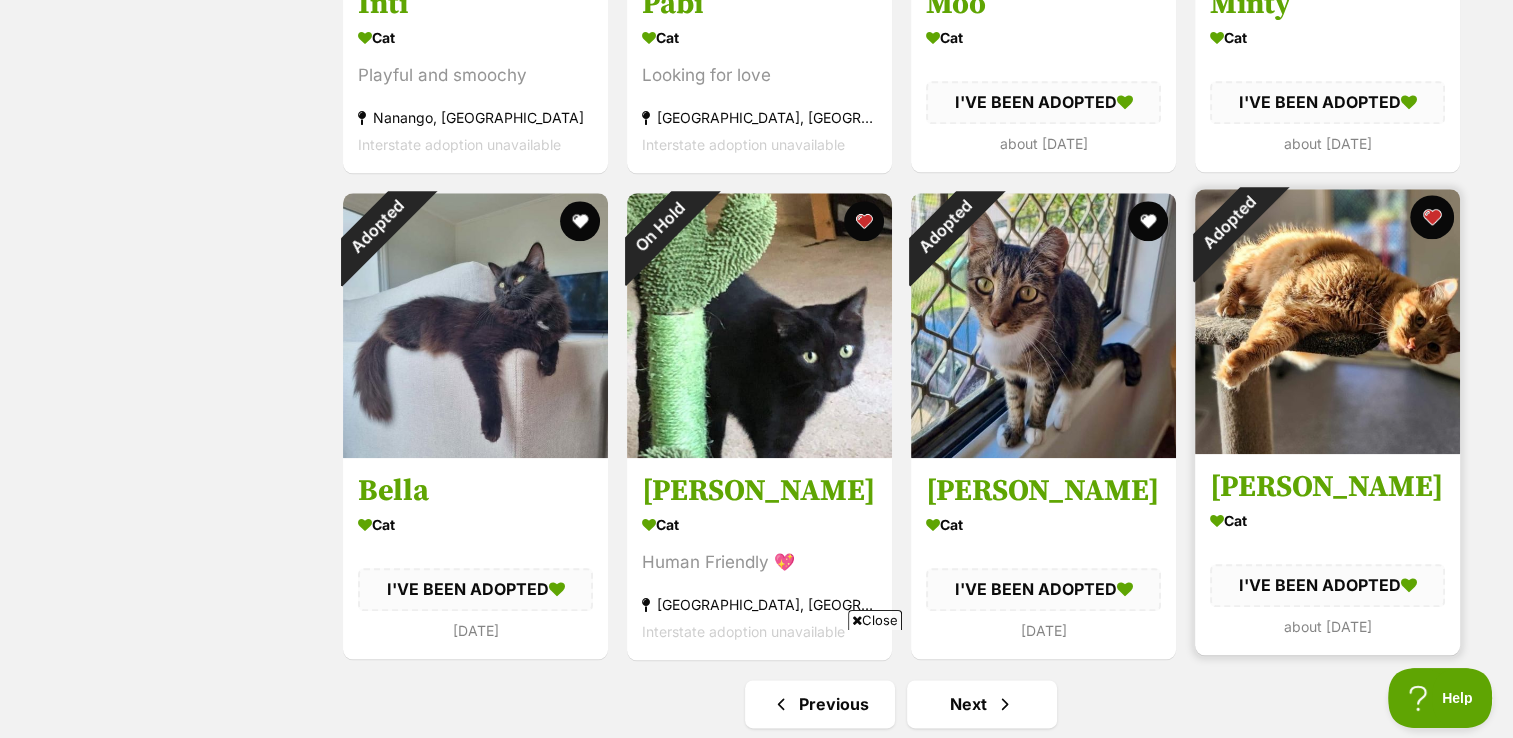 click at bounding box center [1432, 217] 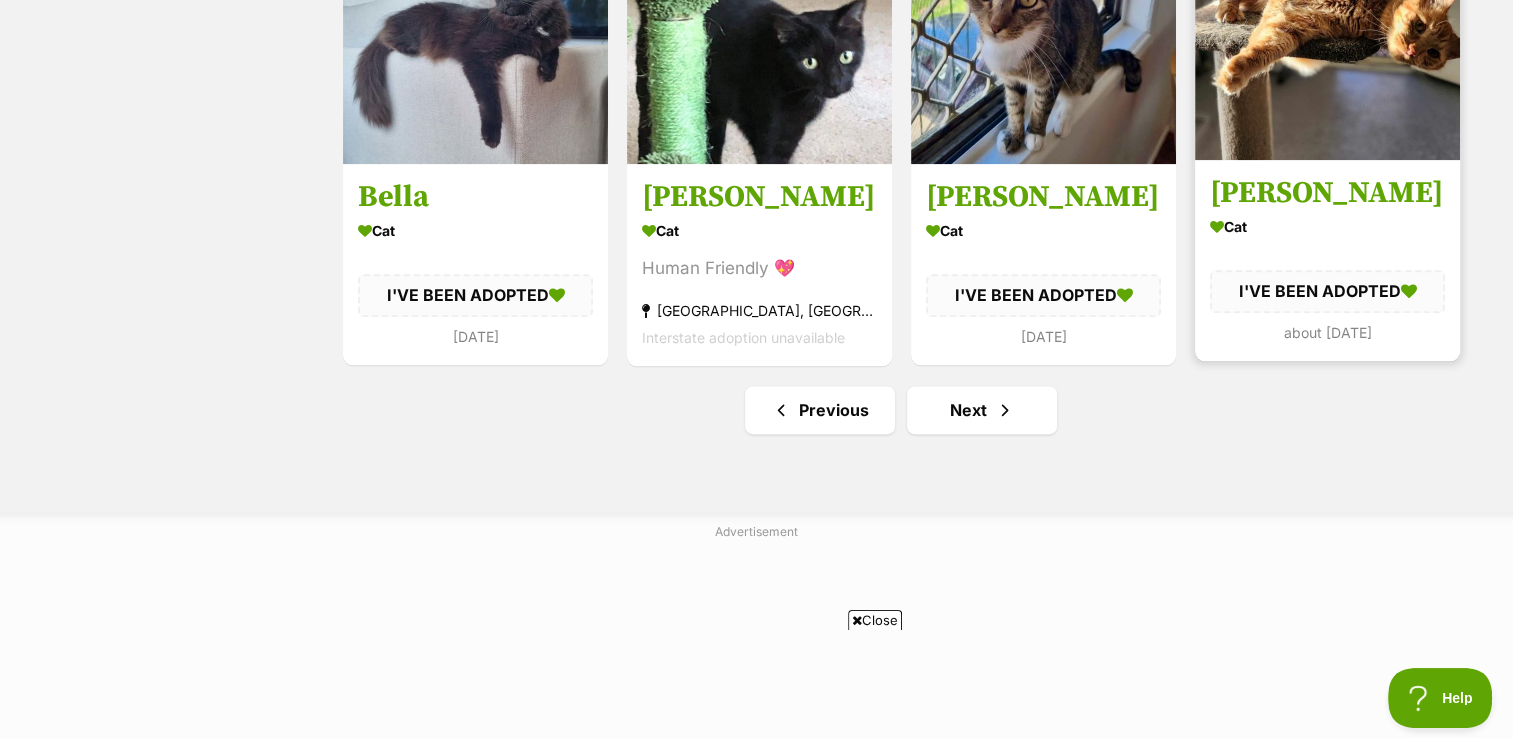 scroll, scrollTop: 2459, scrollLeft: 0, axis: vertical 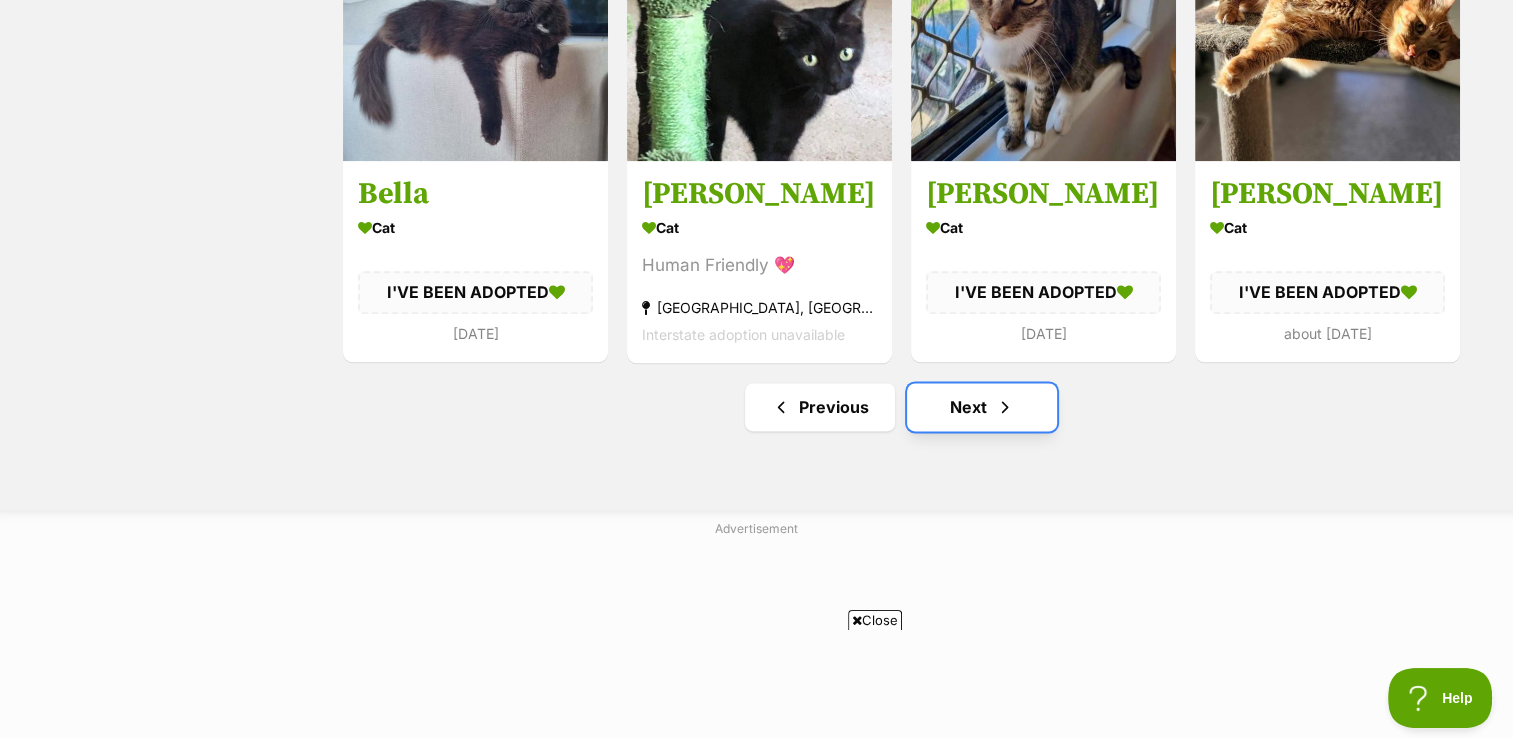 click on "Next" at bounding box center [982, 407] 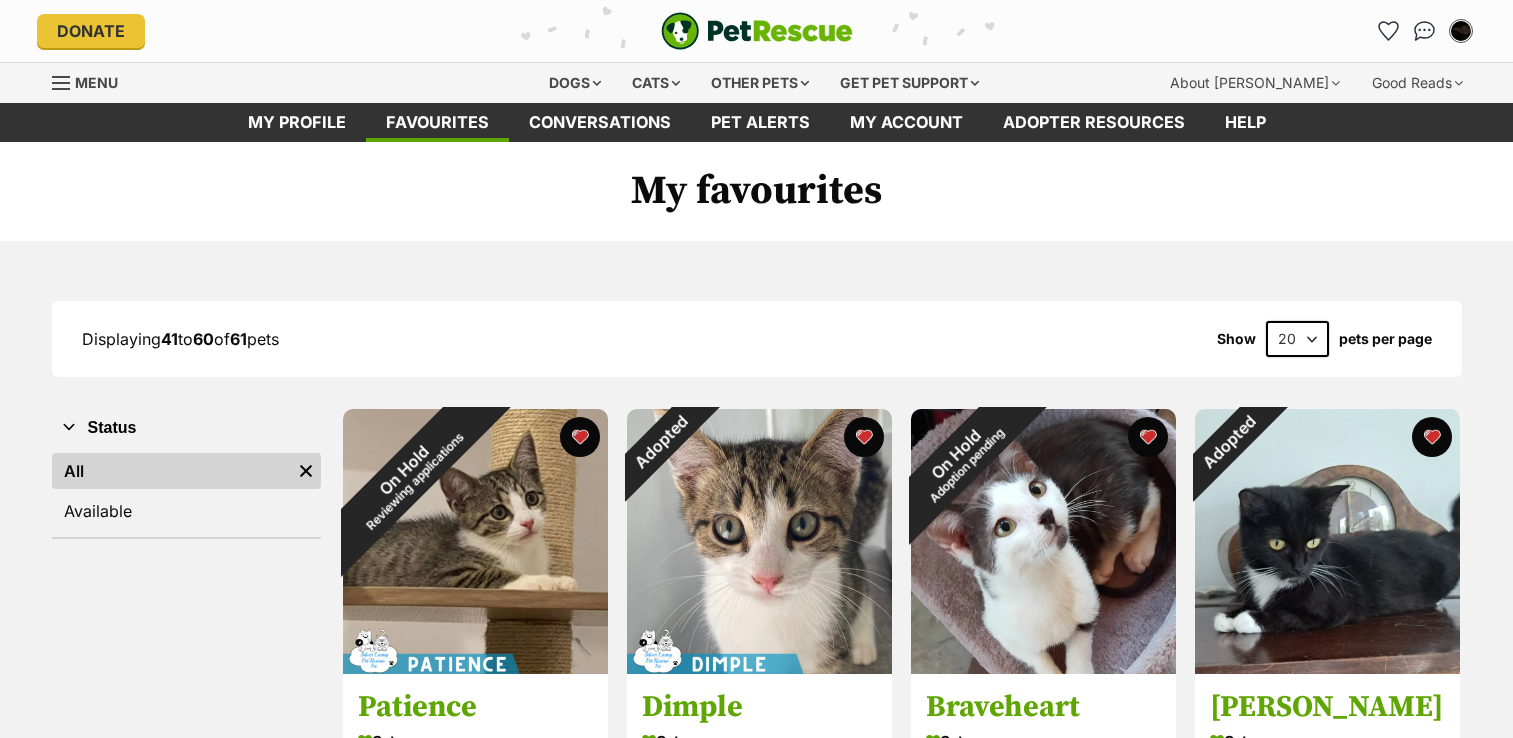 scroll, scrollTop: 0, scrollLeft: 0, axis: both 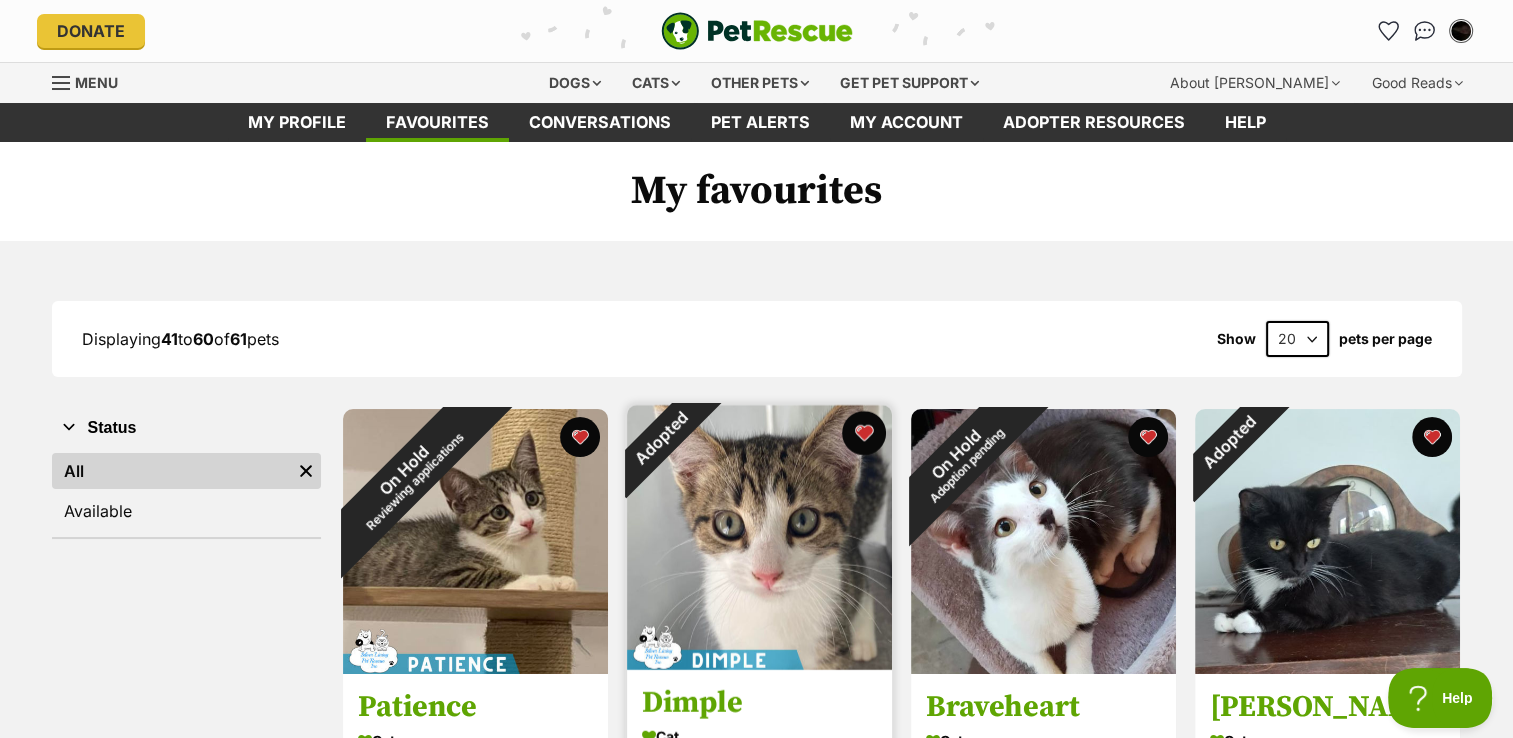 click at bounding box center (864, 433) 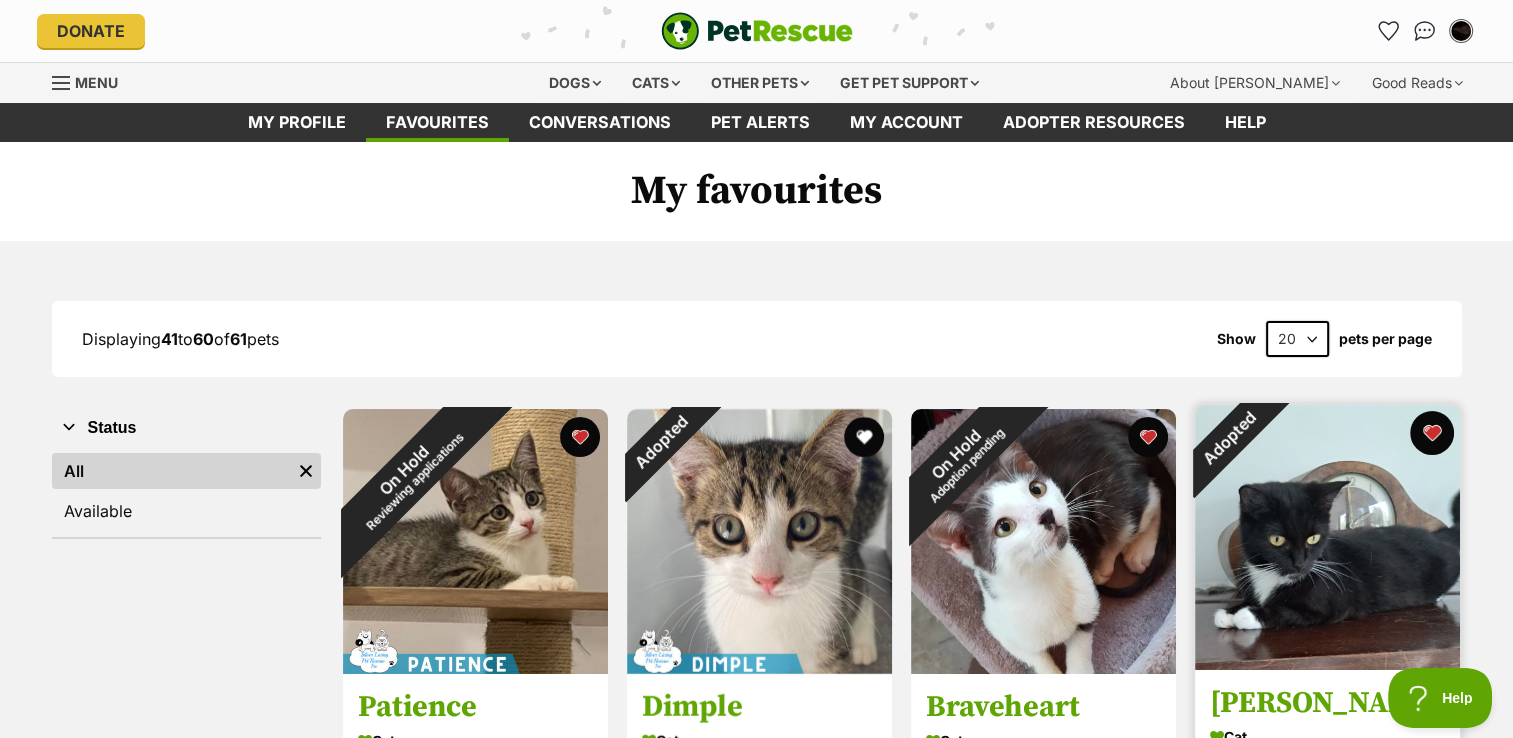 click at bounding box center (1432, 433) 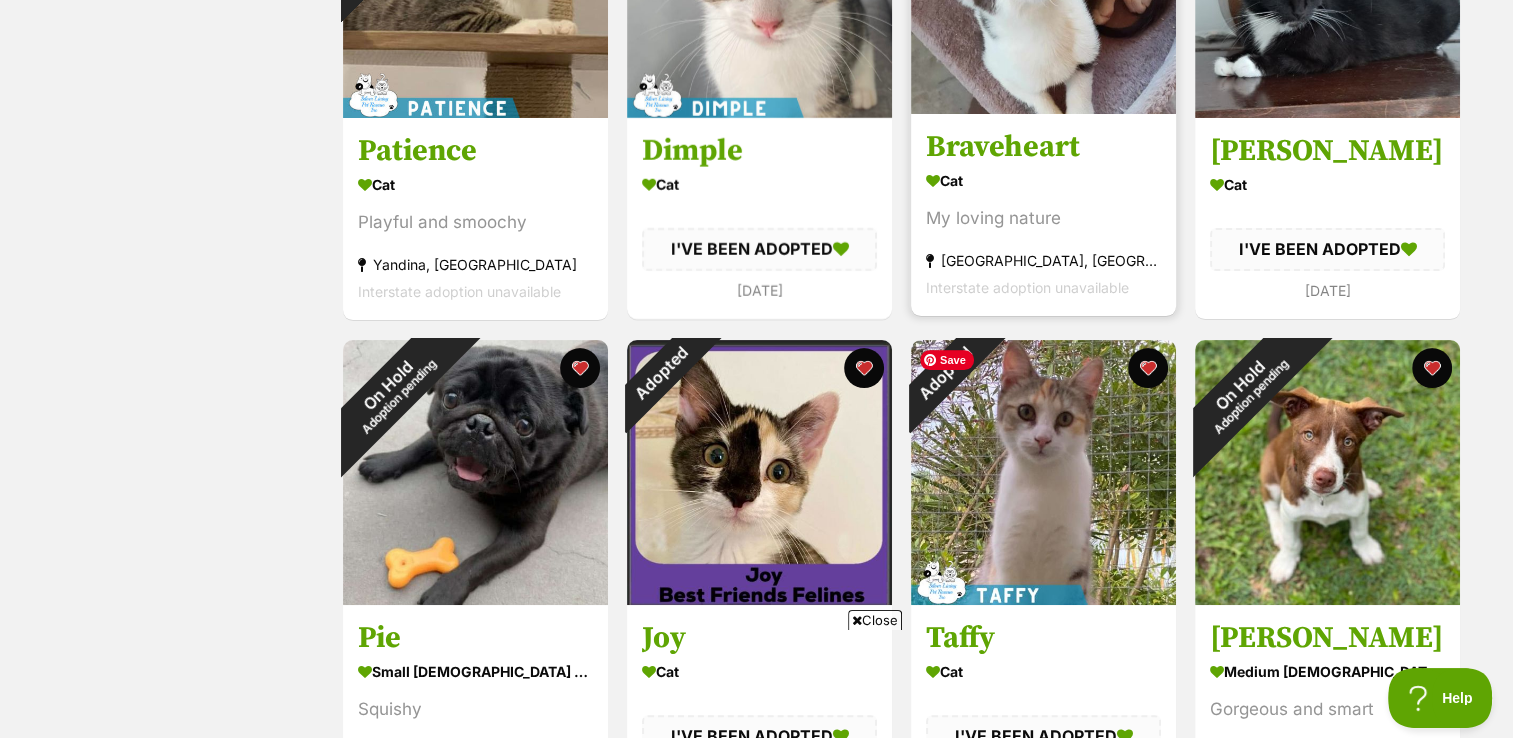scroll, scrollTop: 779, scrollLeft: 0, axis: vertical 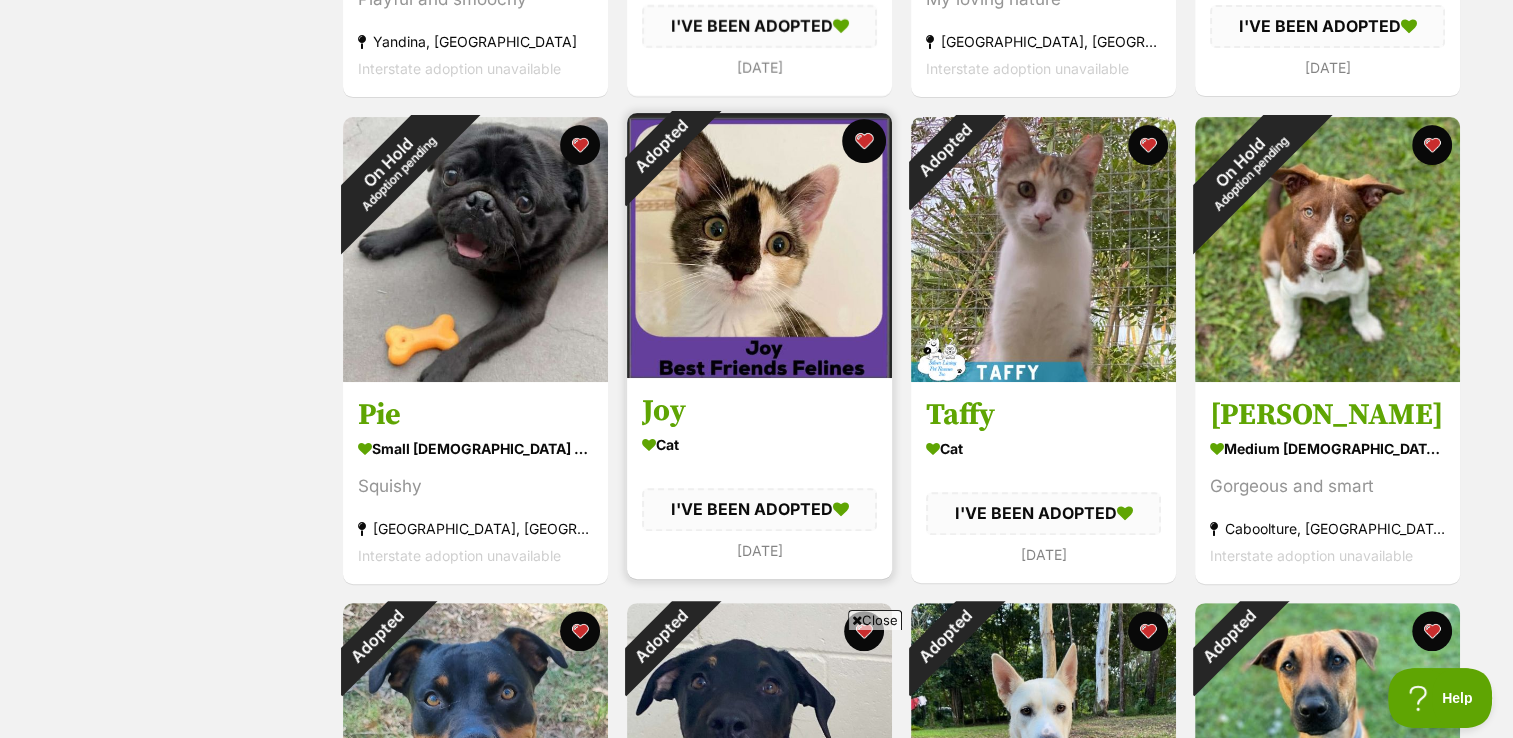 click at bounding box center [864, 141] 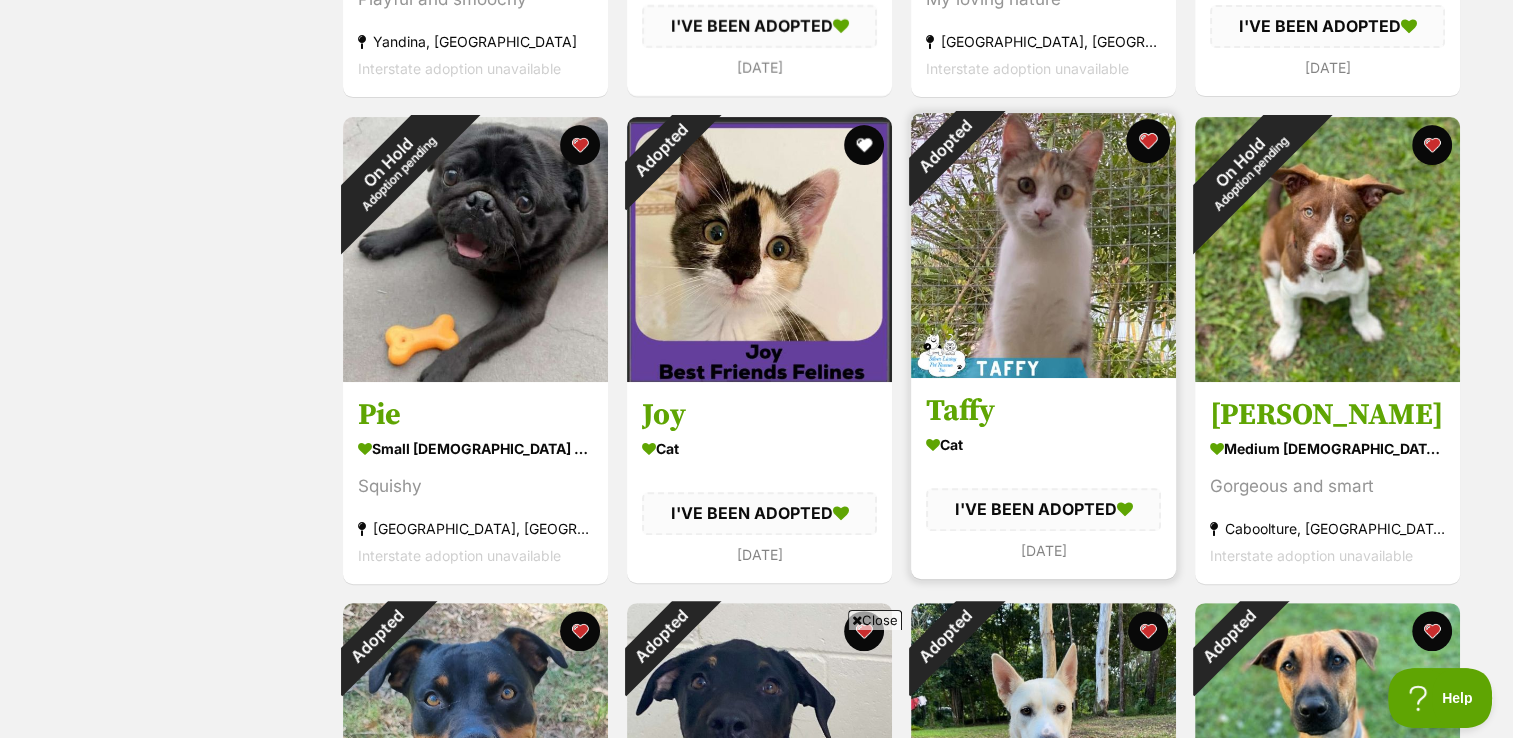 click at bounding box center (1148, 141) 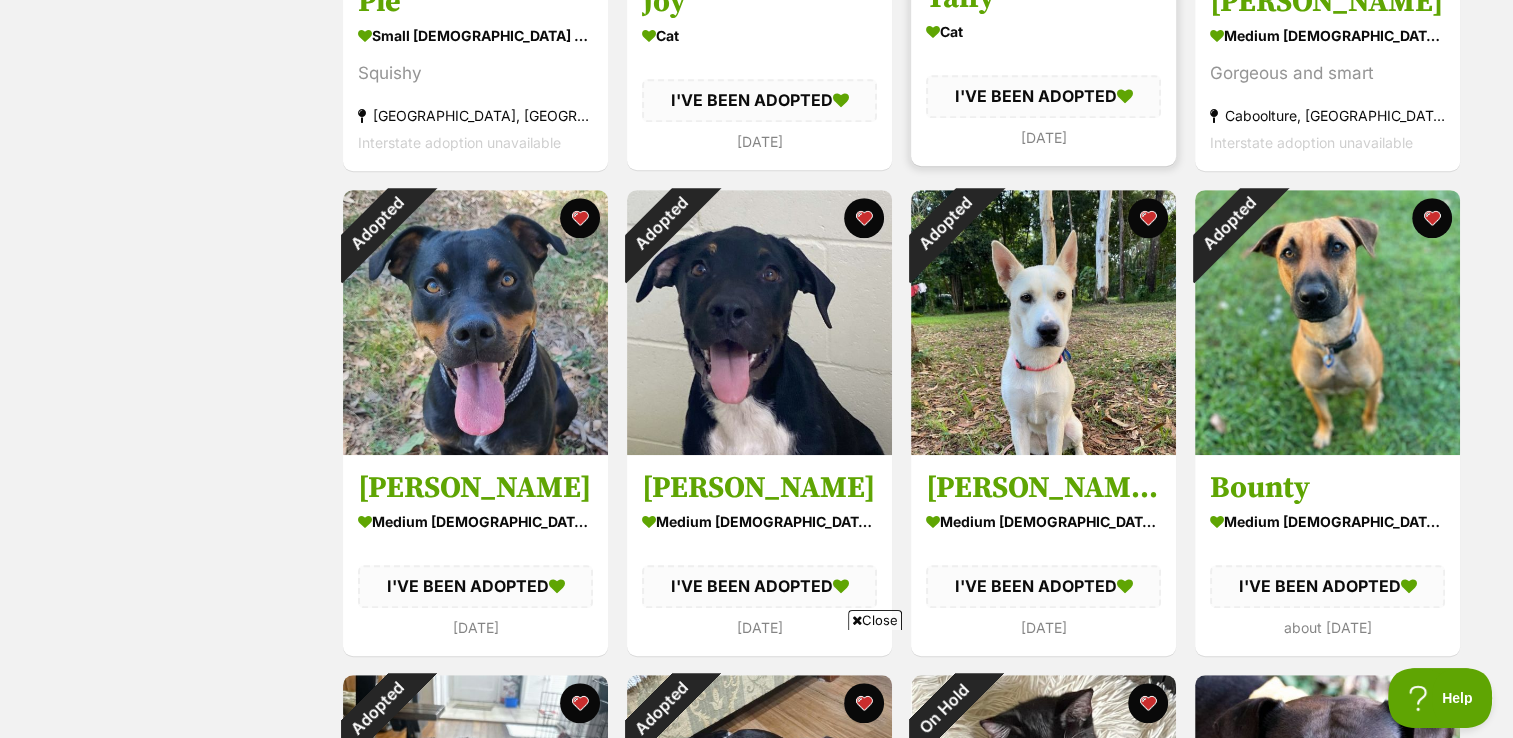 scroll, scrollTop: 1195, scrollLeft: 0, axis: vertical 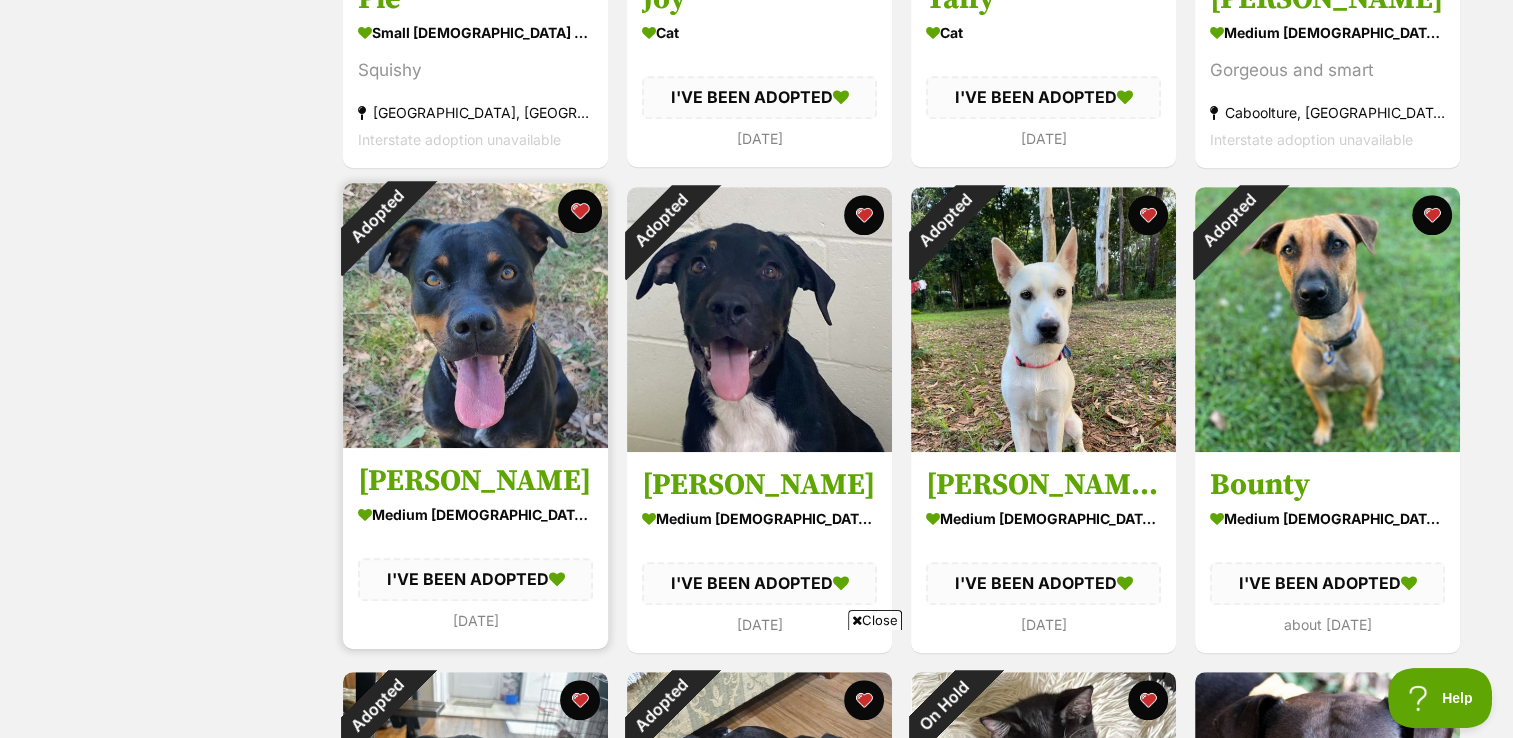 click at bounding box center (580, 211) 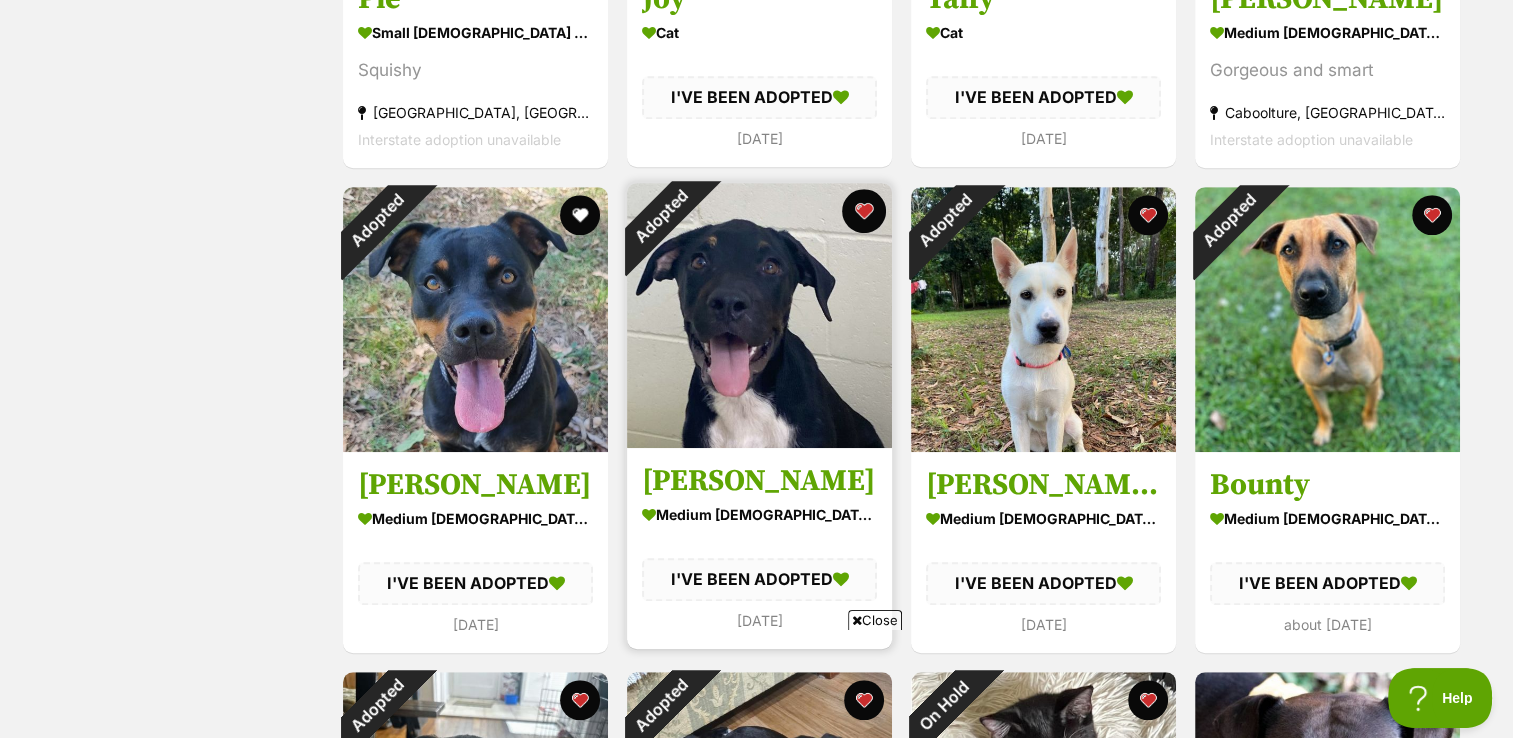 click at bounding box center (864, 211) 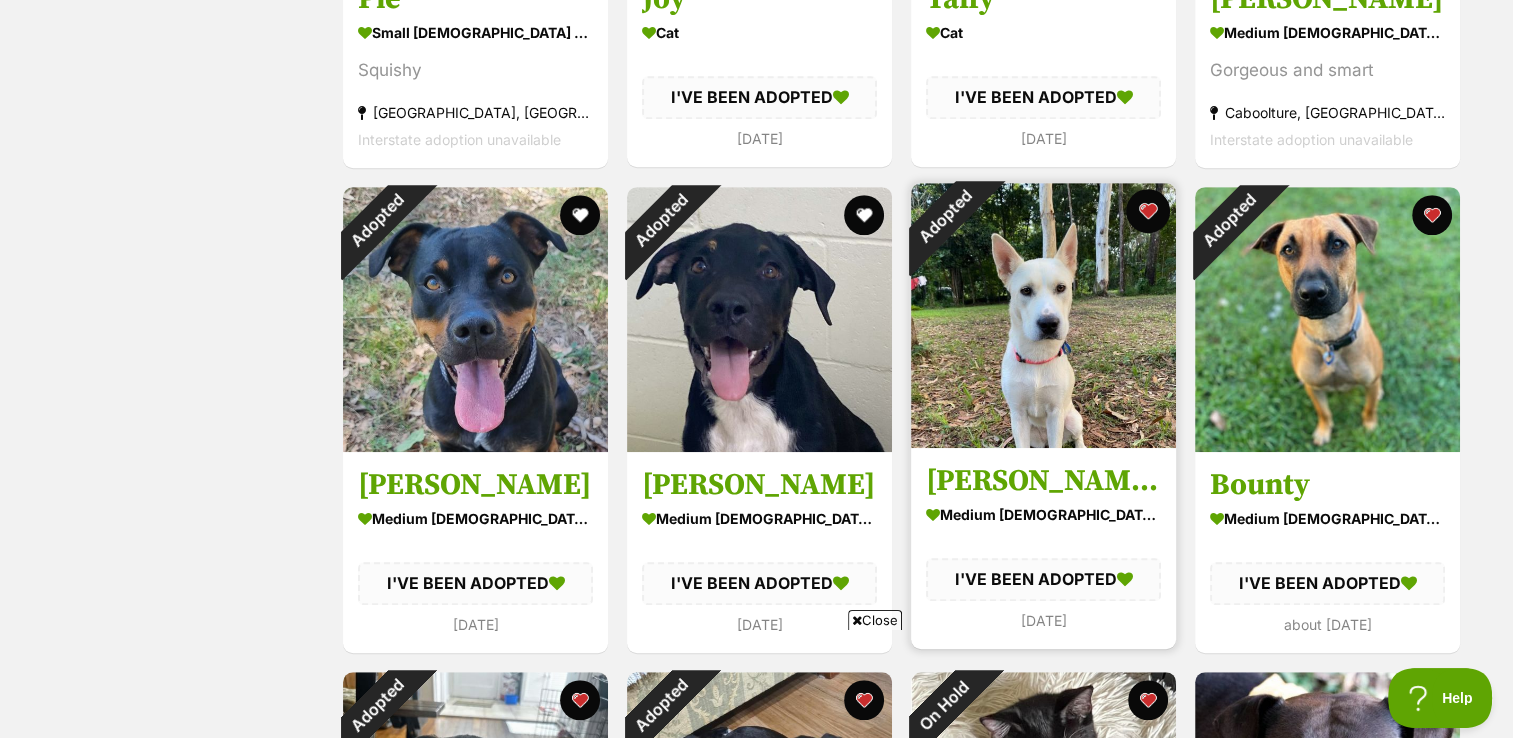 click at bounding box center [1148, 211] 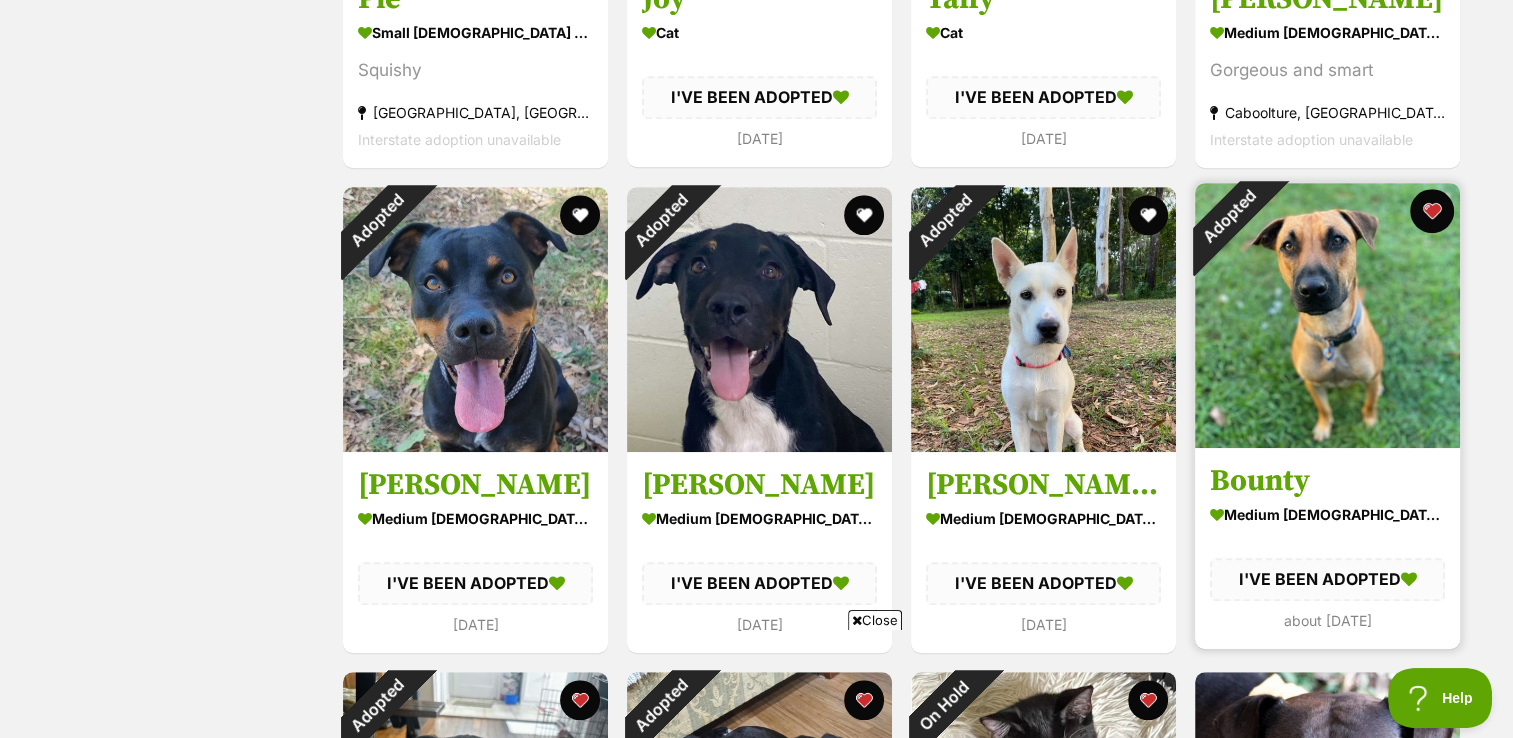 click at bounding box center [1432, 211] 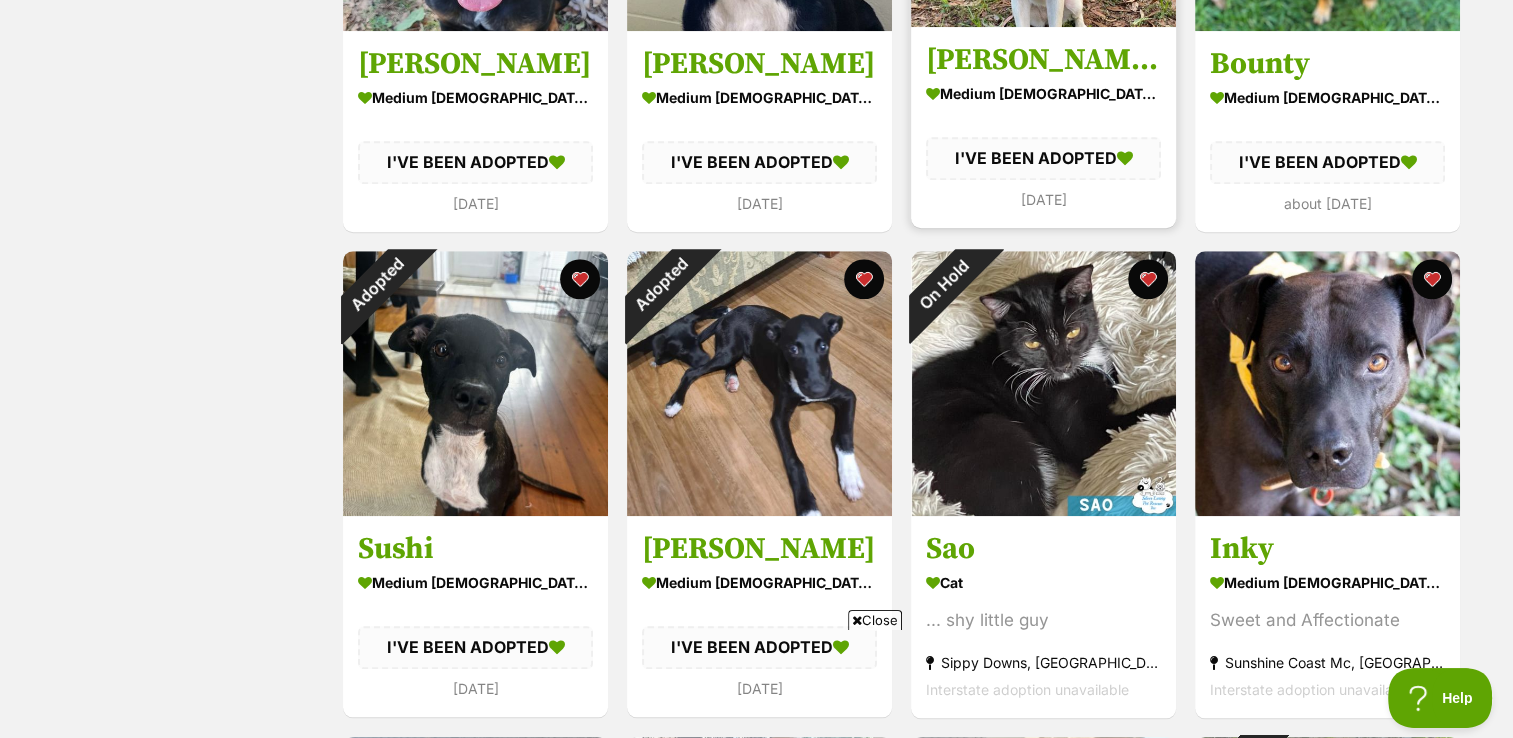 scroll, scrollTop: 1619, scrollLeft: 0, axis: vertical 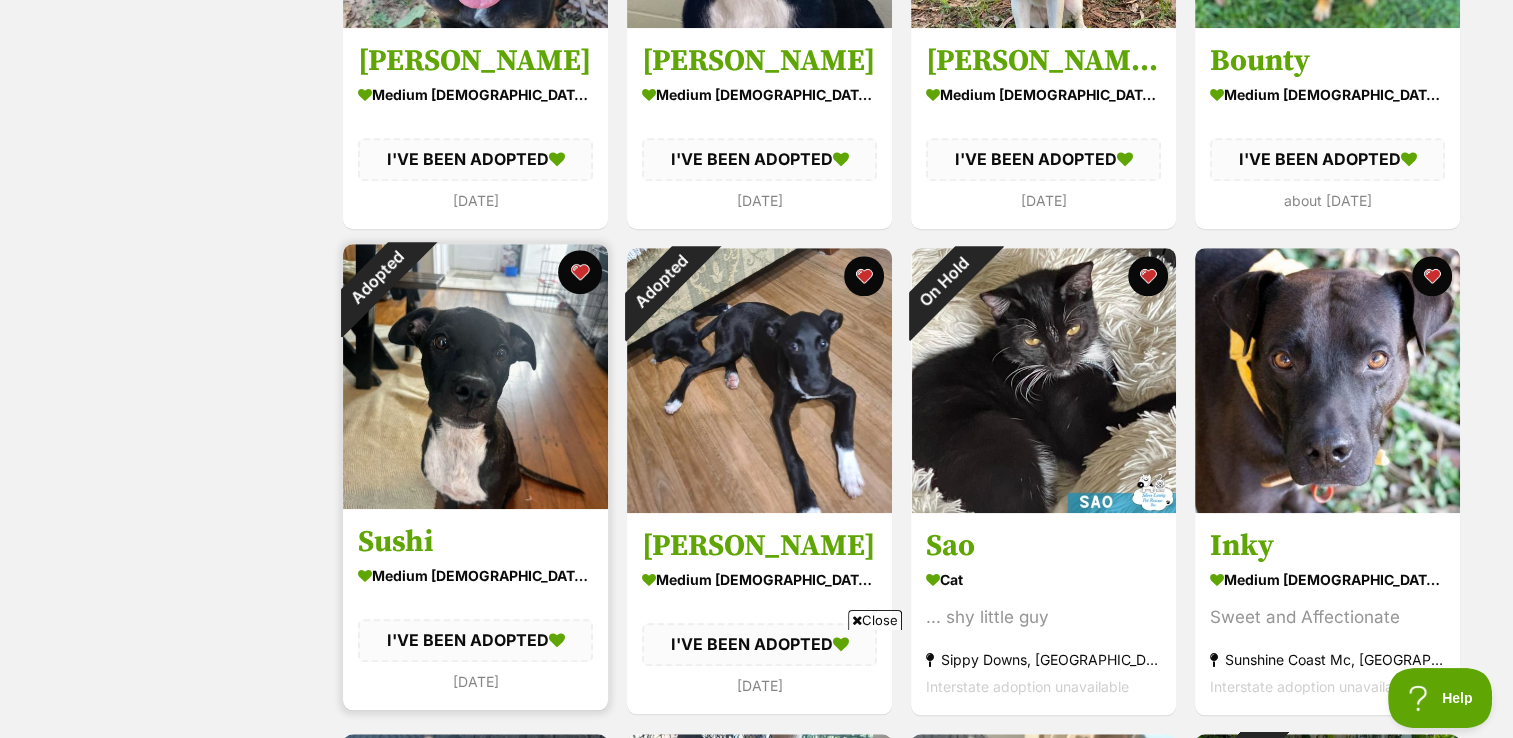 click at bounding box center (580, 272) 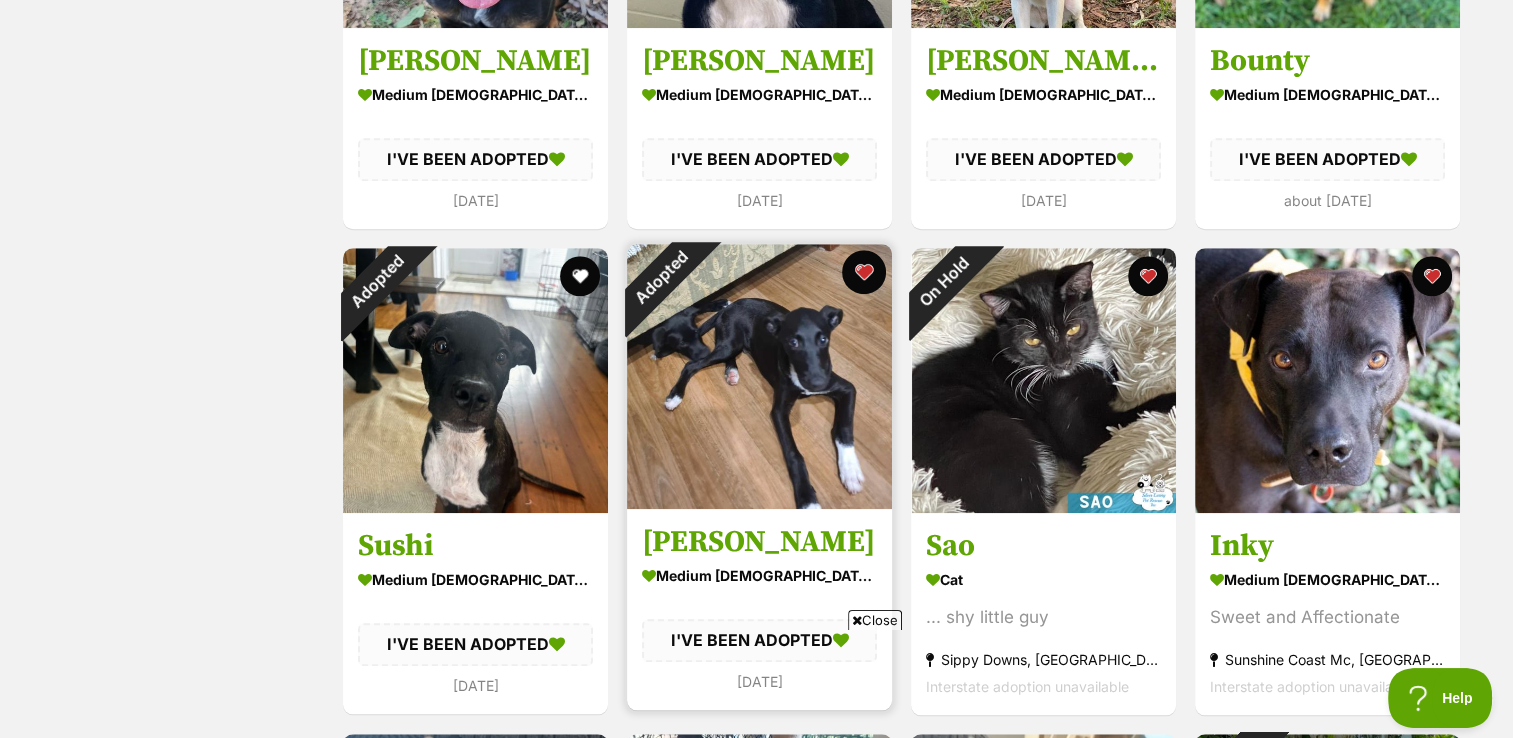 click at bounding box center (864, 272) 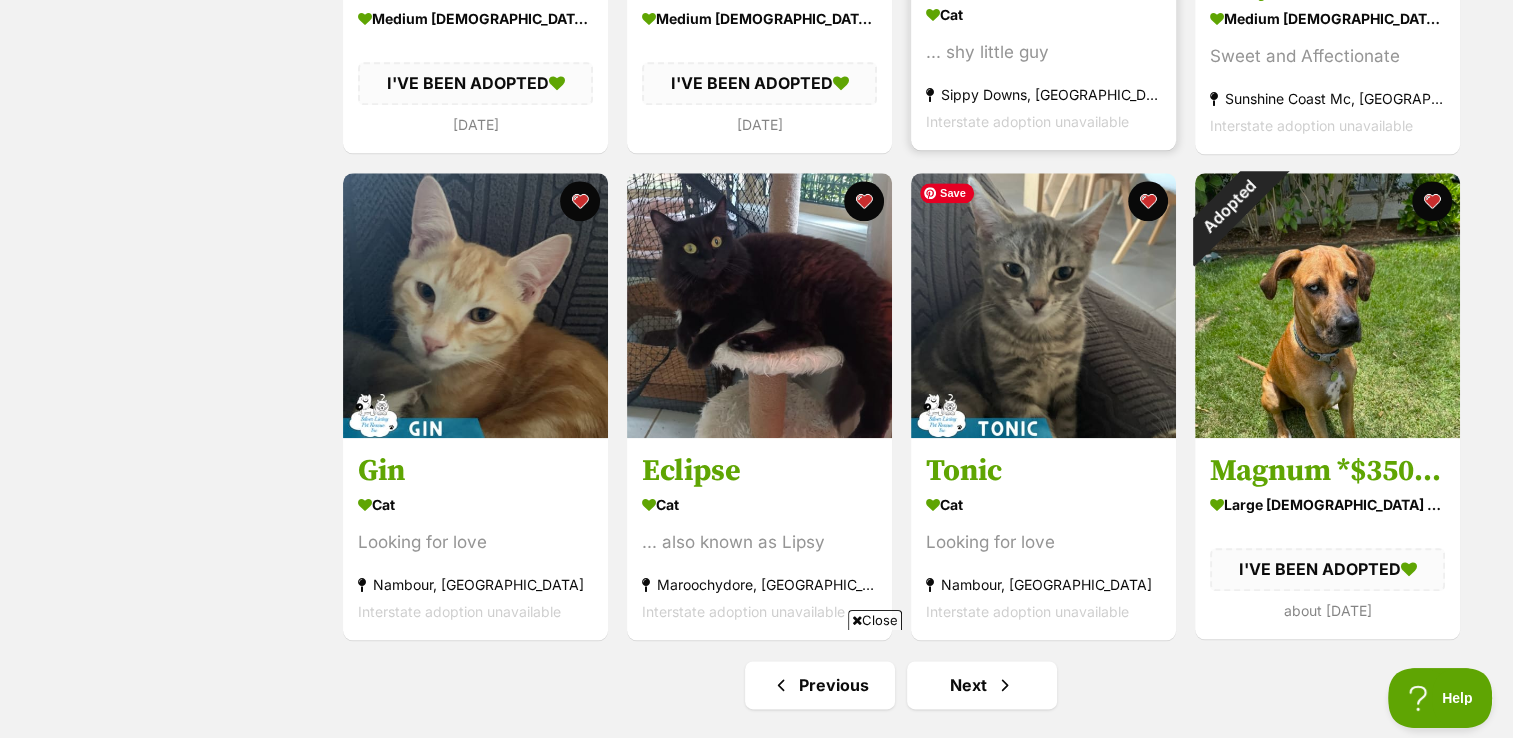 scroll, scrollTop: 2180, scrollLeft: 0, axis: vertical 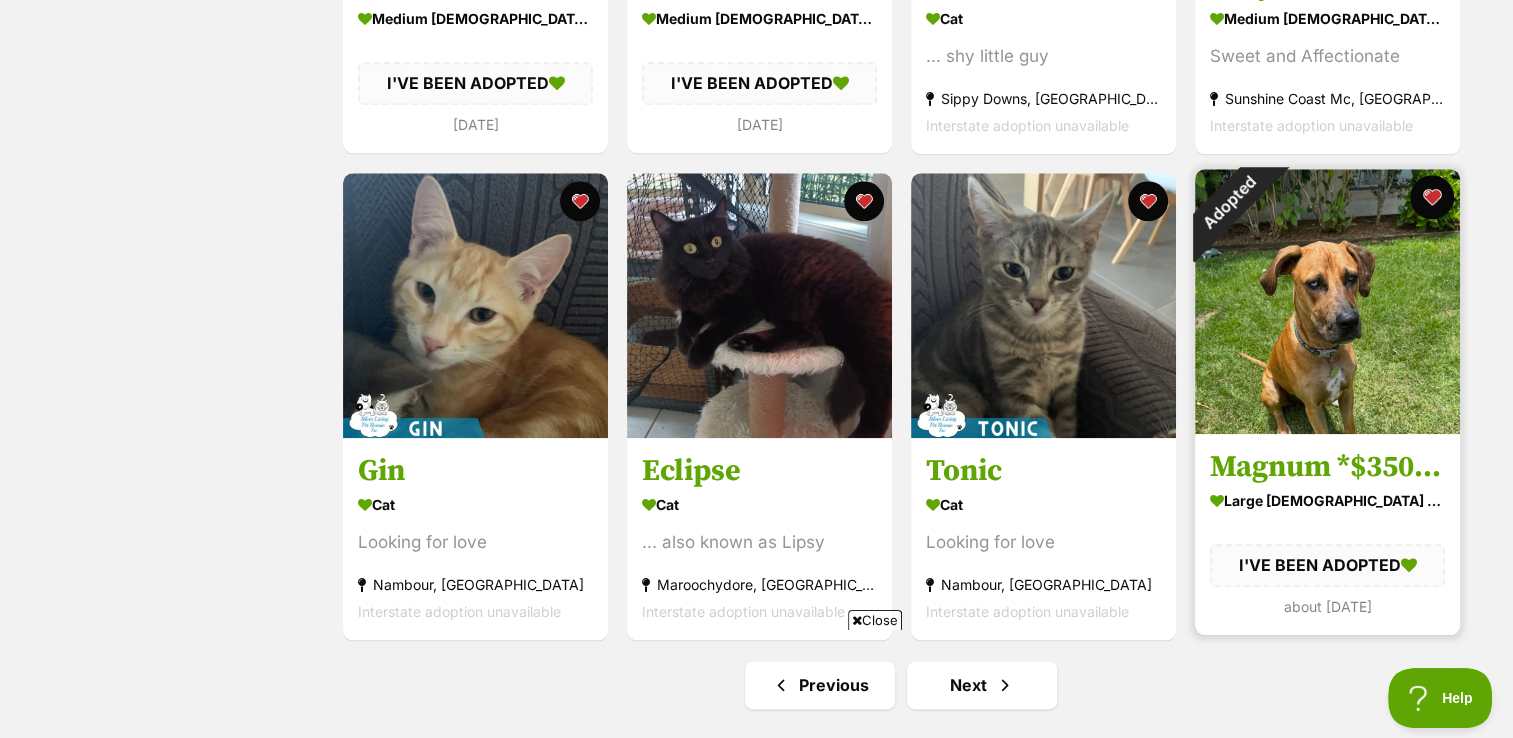click at bounding box center (1432, 197) 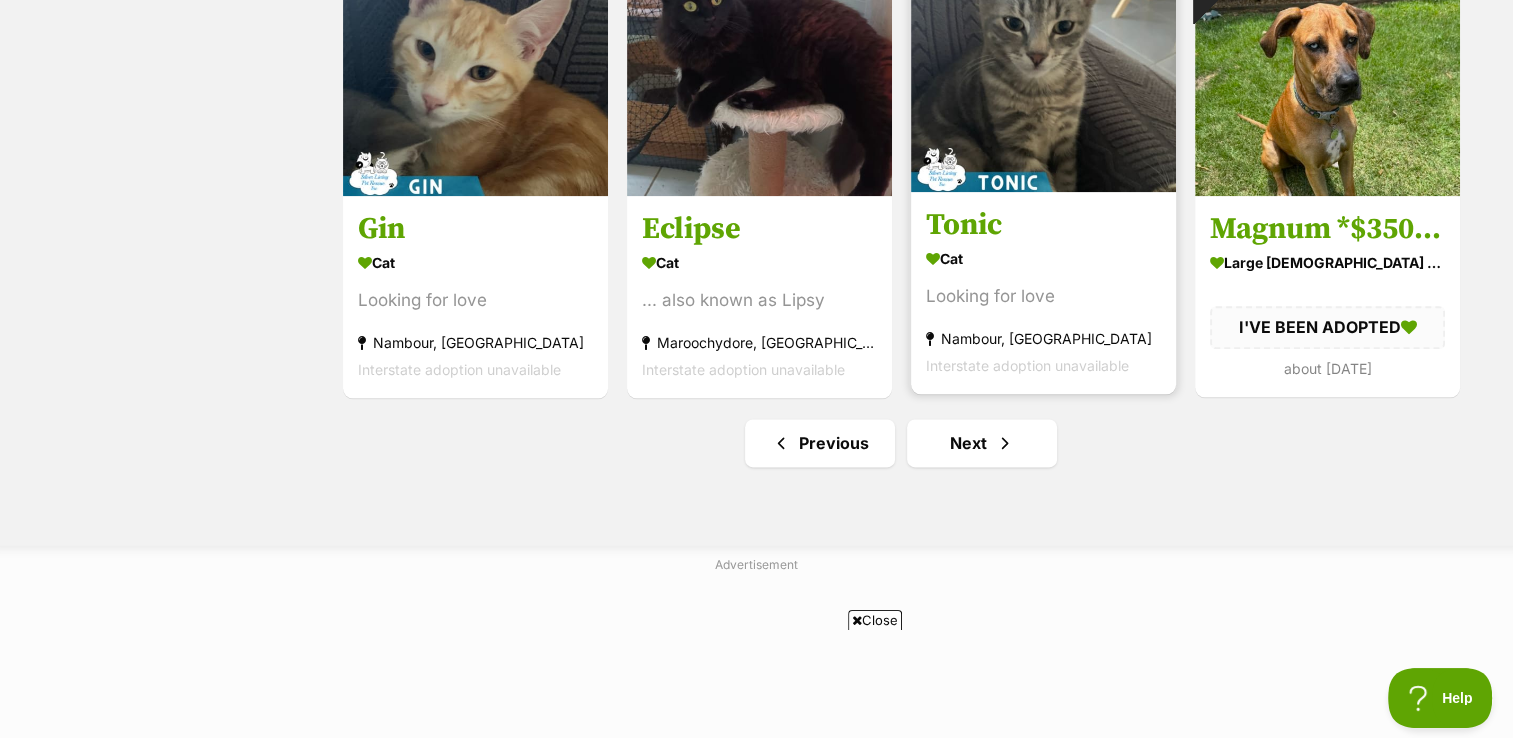 scroll, scrollTop: 2543, scrollLeft: 0, axis: vertical 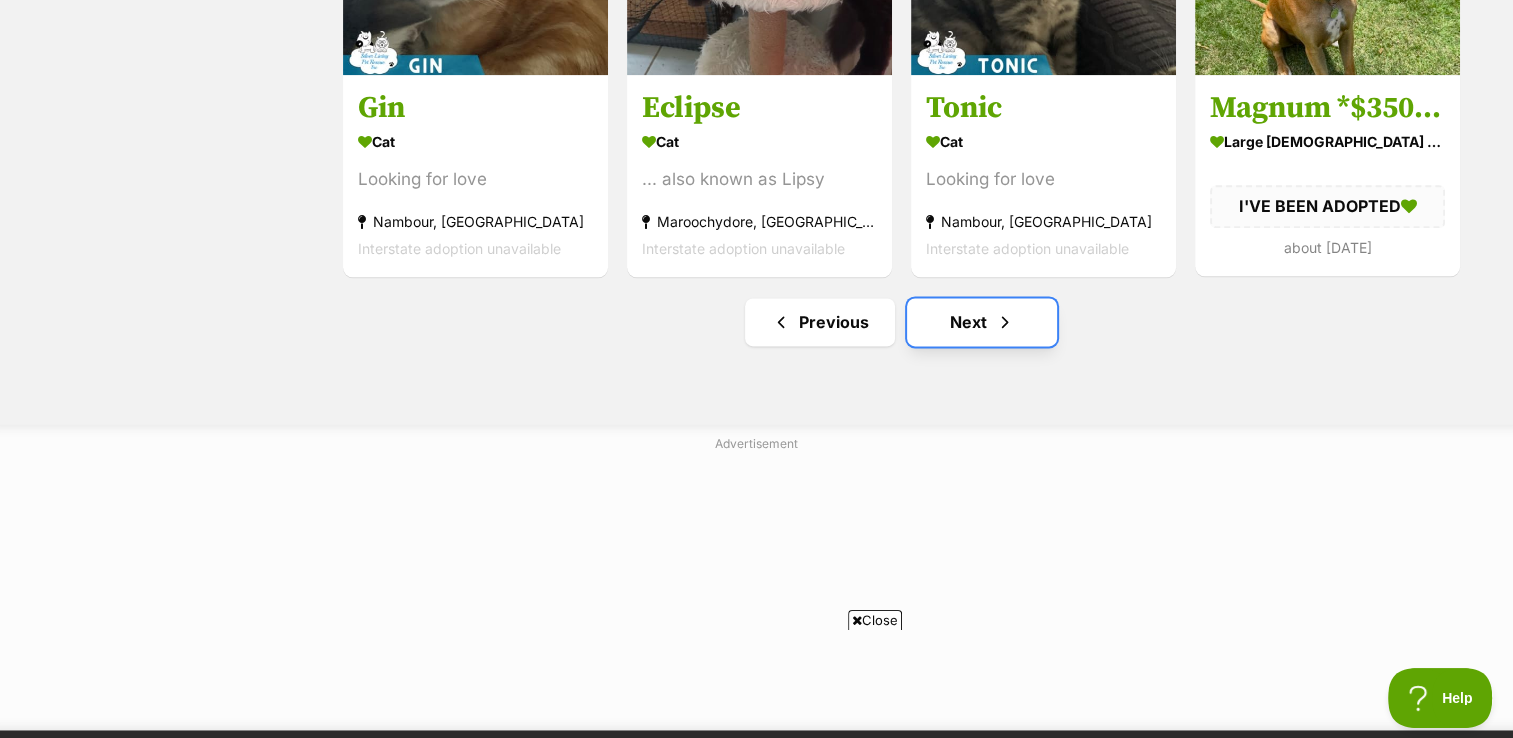 click at bounding box center [1005, 322] 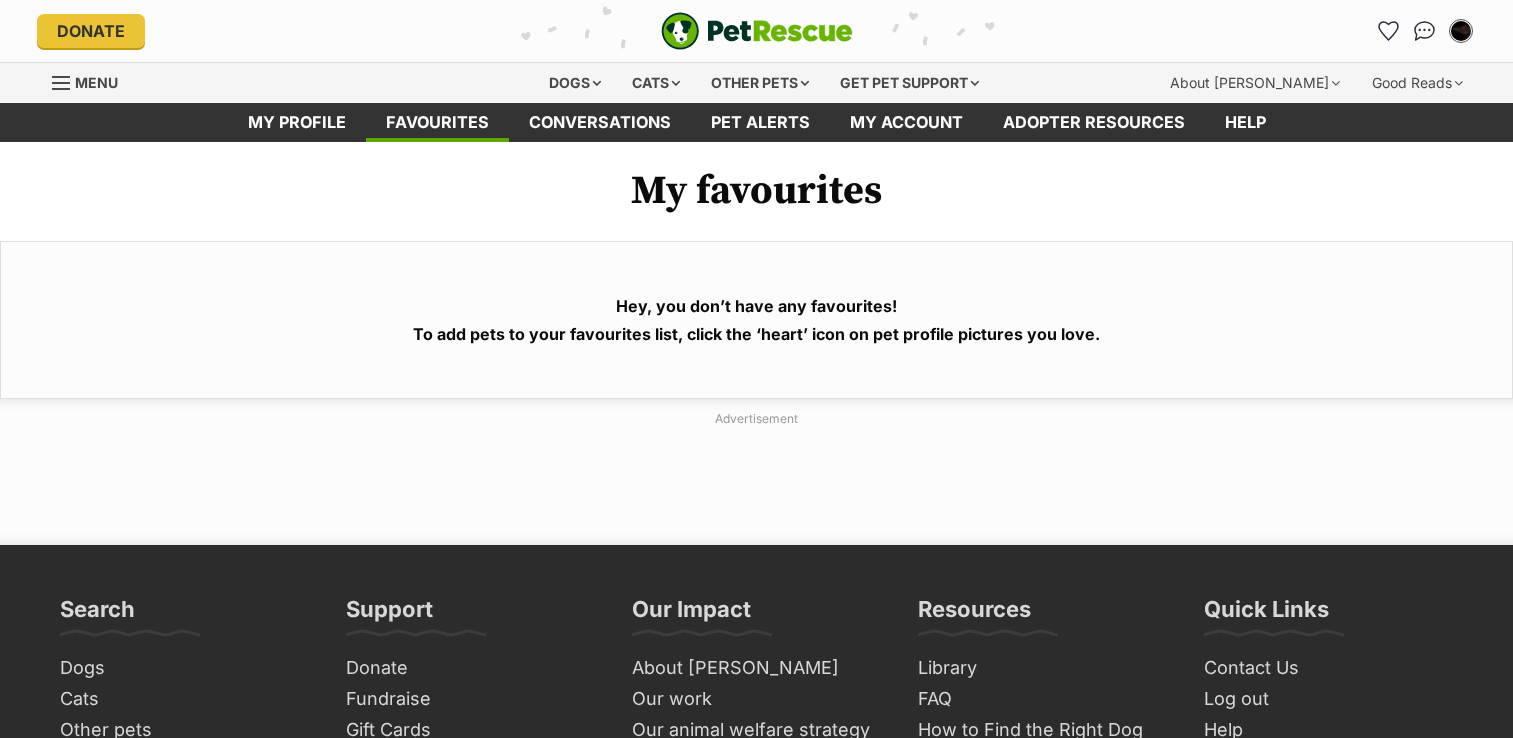 scroll, scrollTop: 0, scrollLeft: 0, axis: both 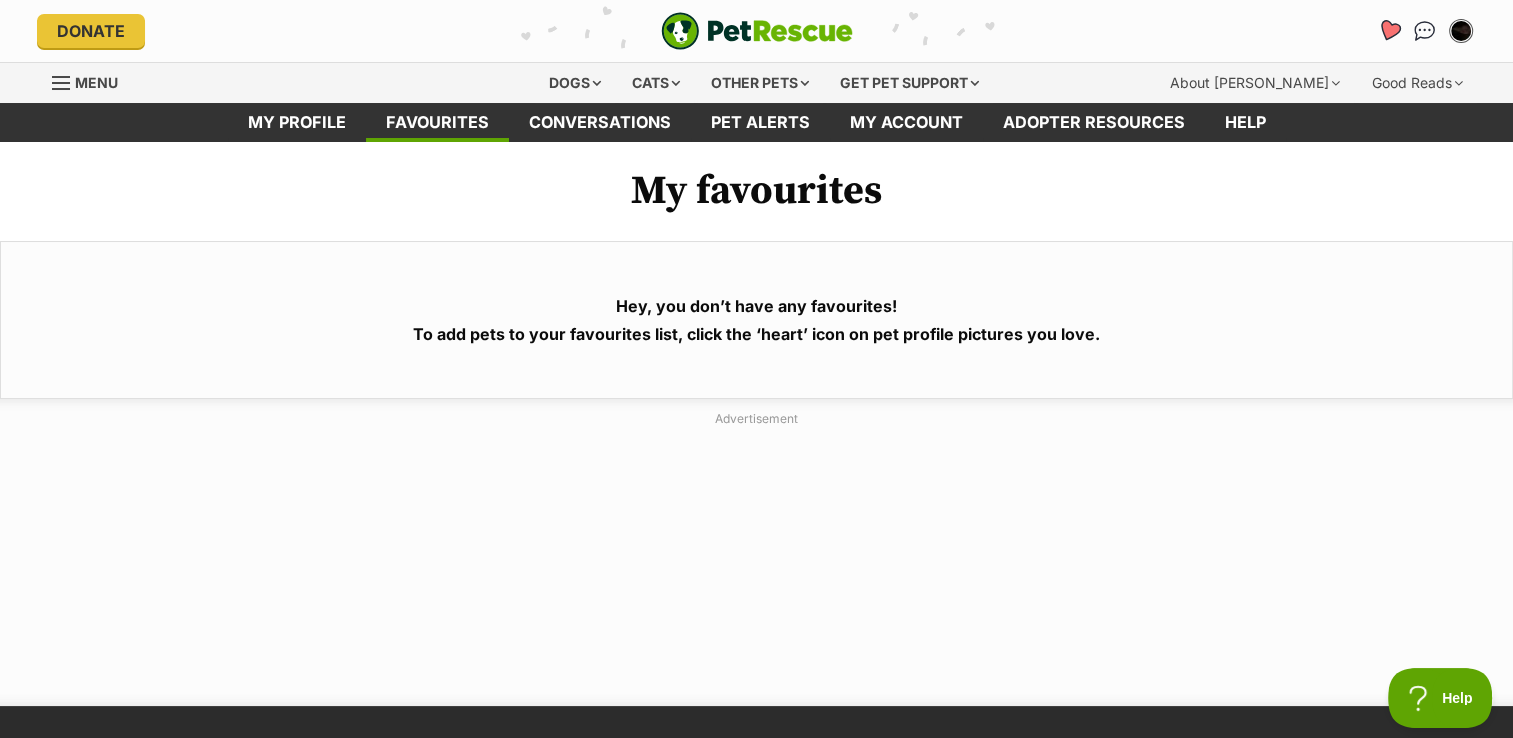 click 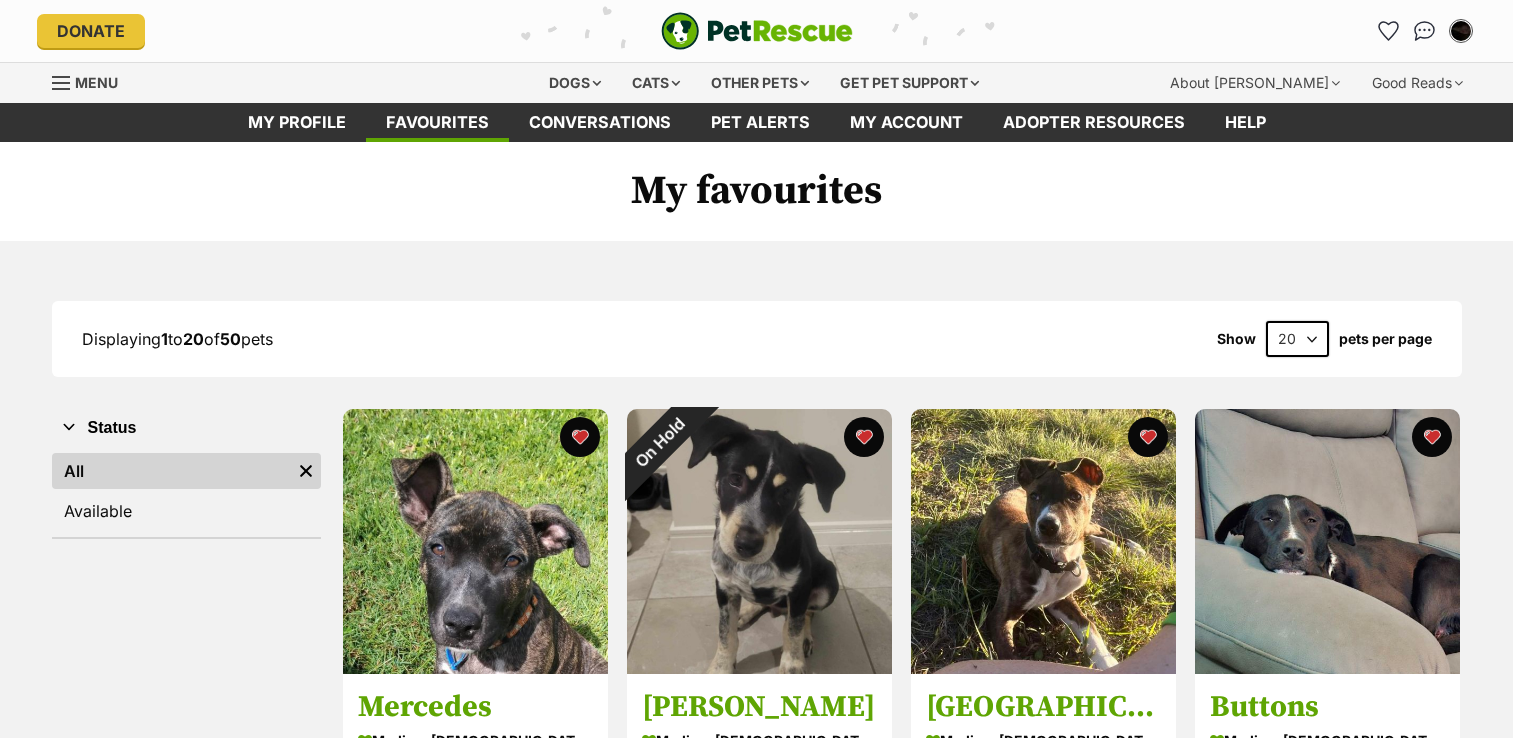 scroll, scrollTop: 0, scrollLeft: 0, axis: both 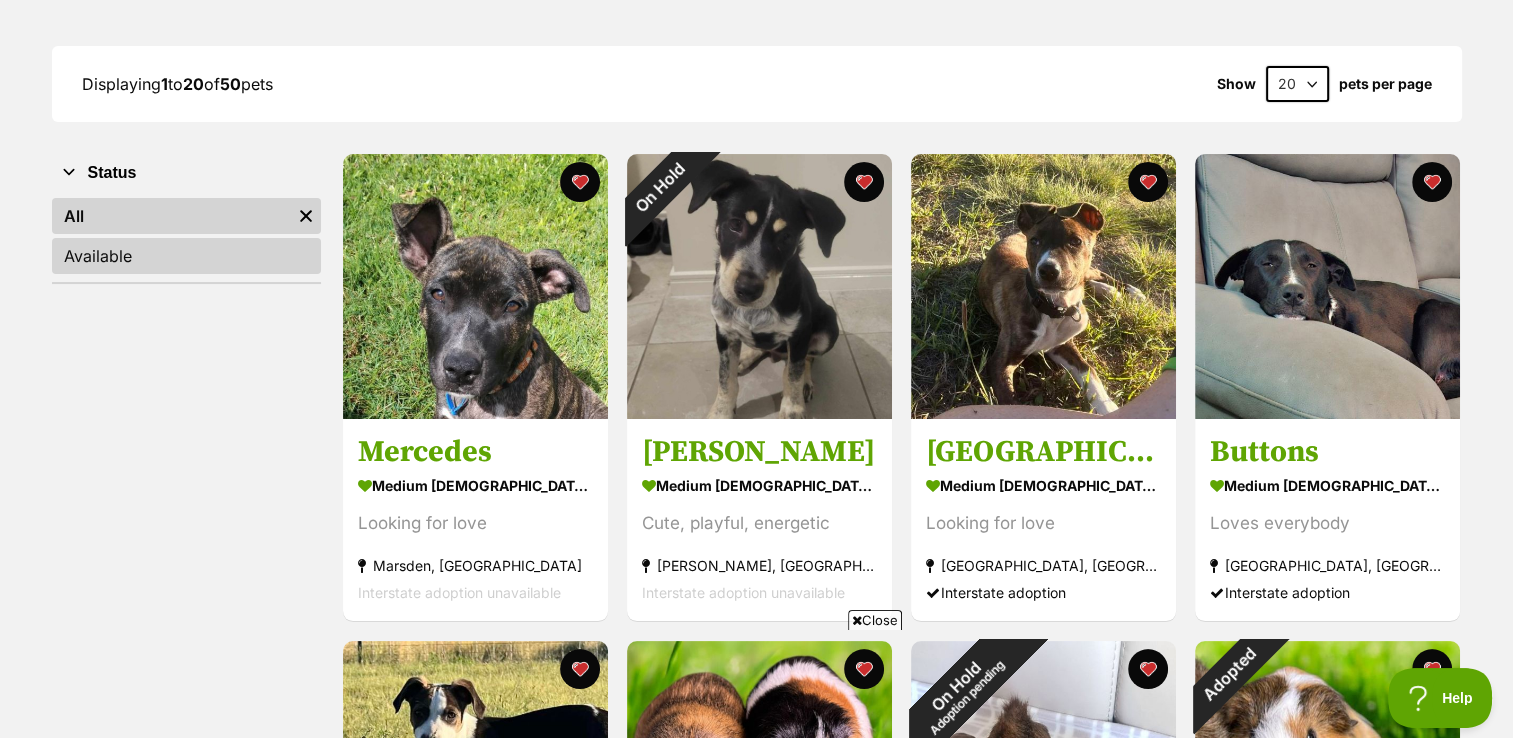 click on "Available" at bounding box center (186, 256) 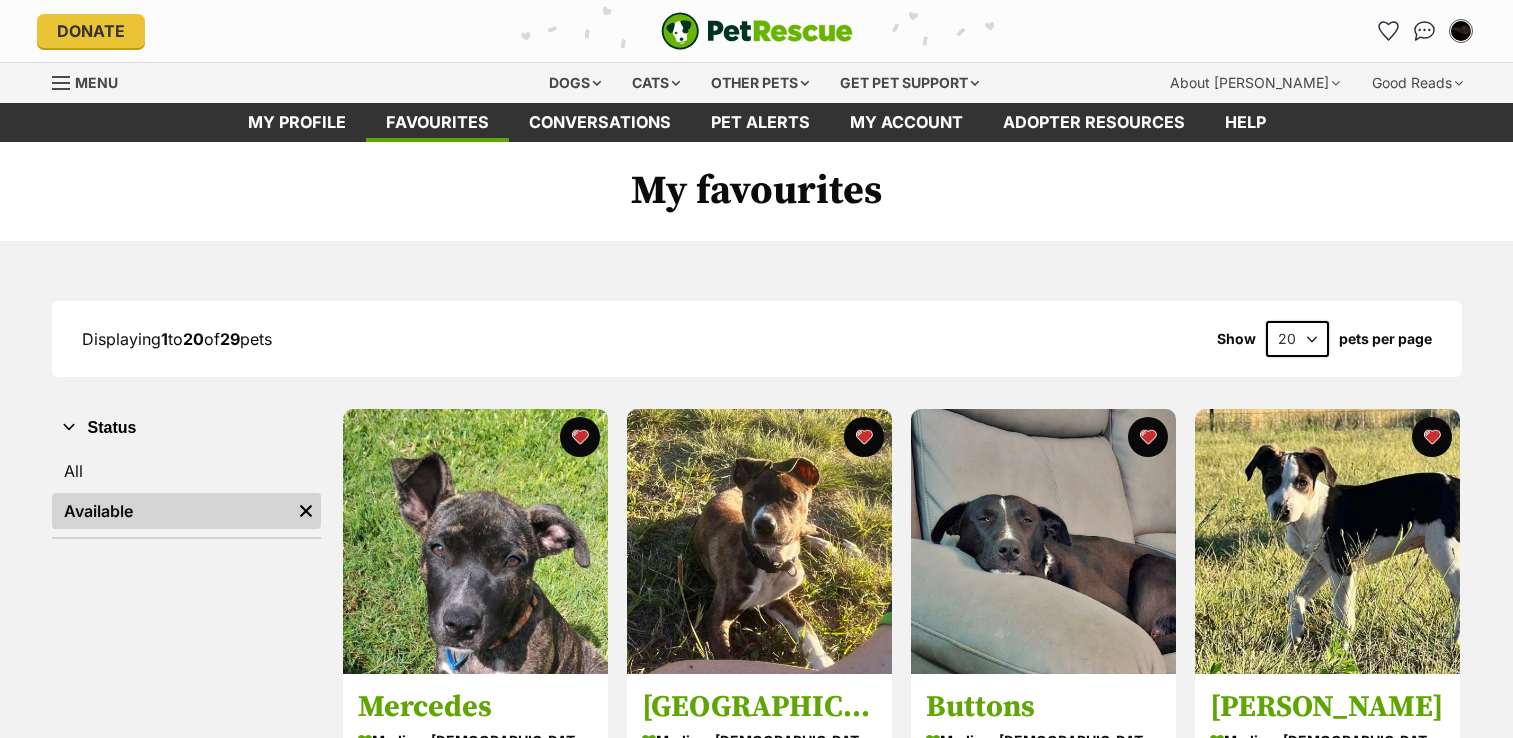 scroll, scrollTop: 0, scrollLeft: 0, axis: both 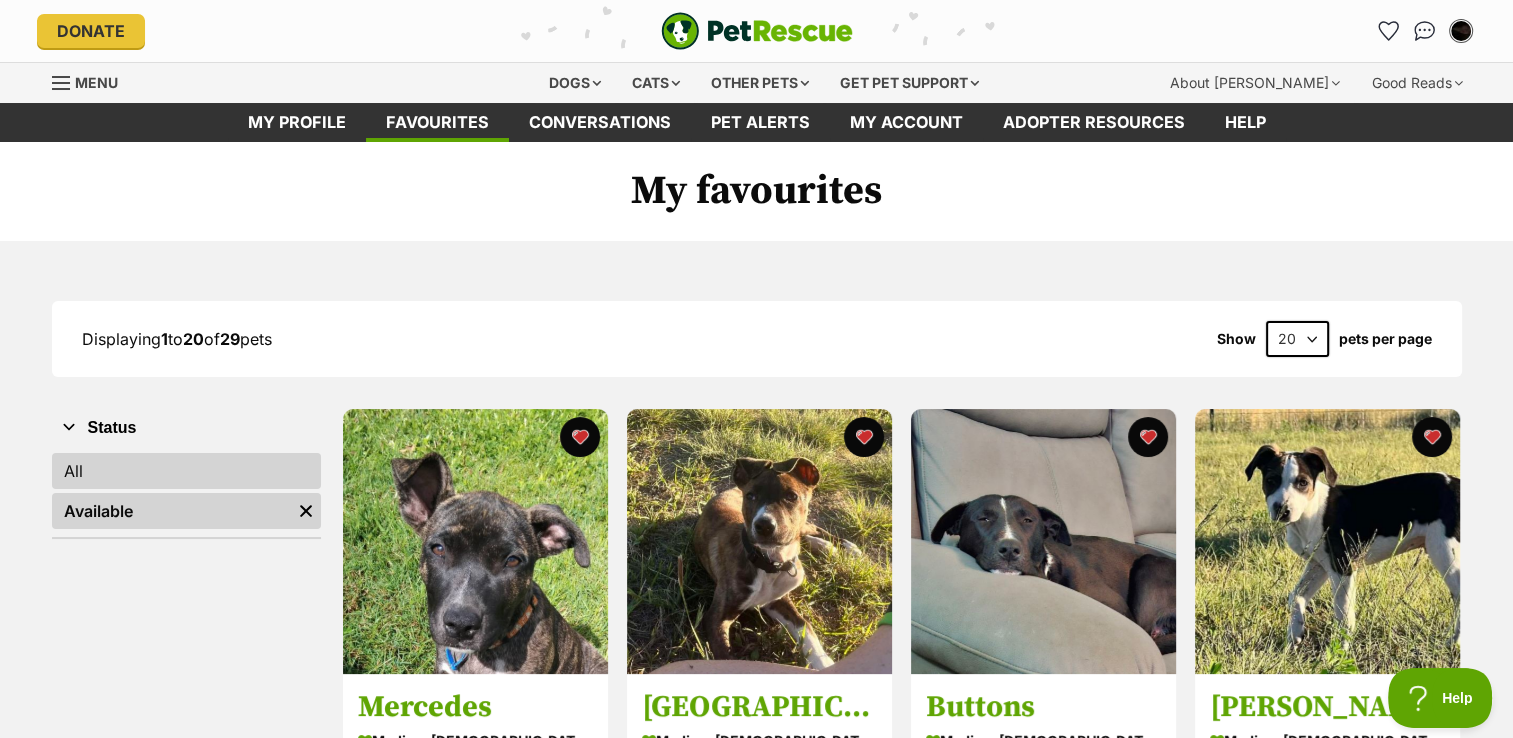 click on "All" at bounding box center (186, 471) 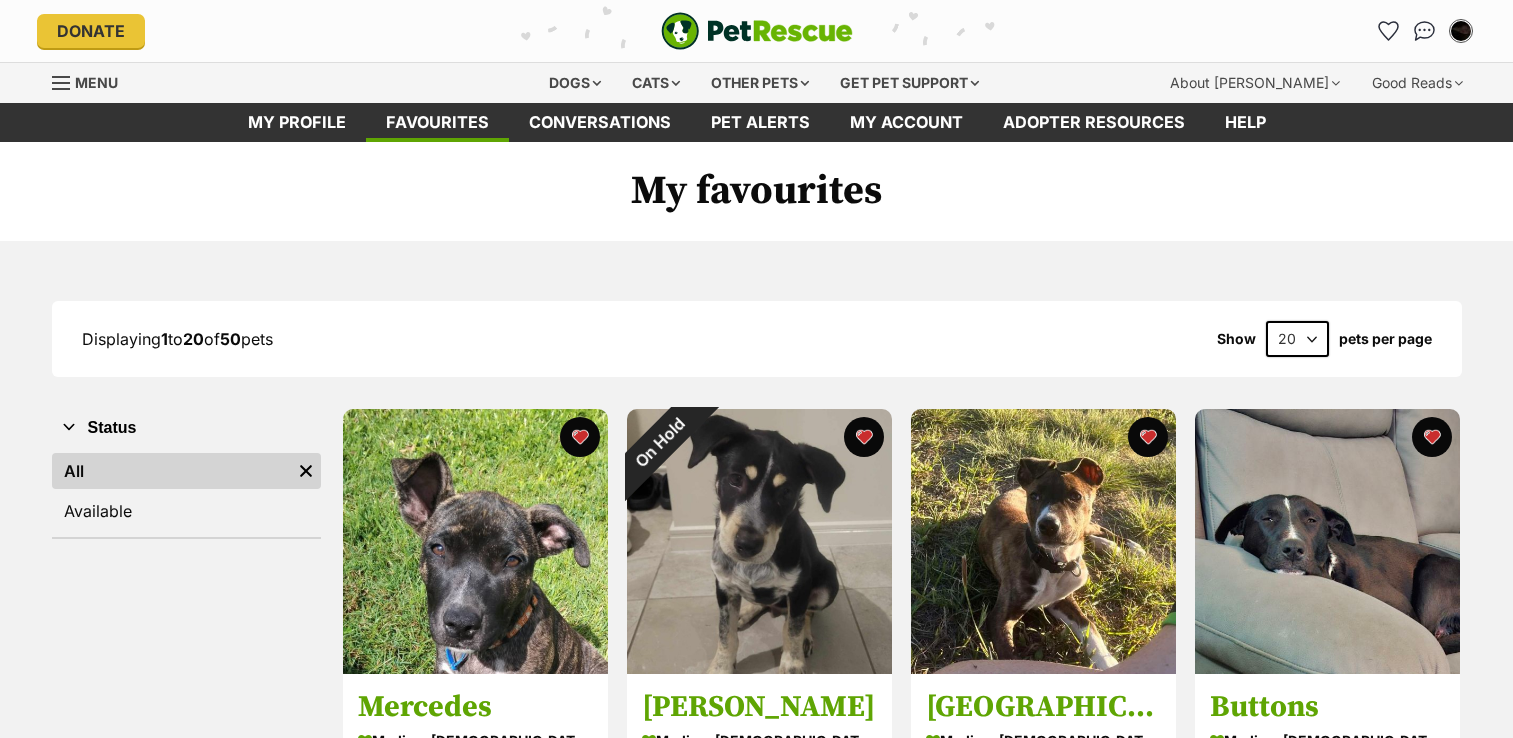 scroll, scrollTop: 0, scrollLeft: 0, axis: both 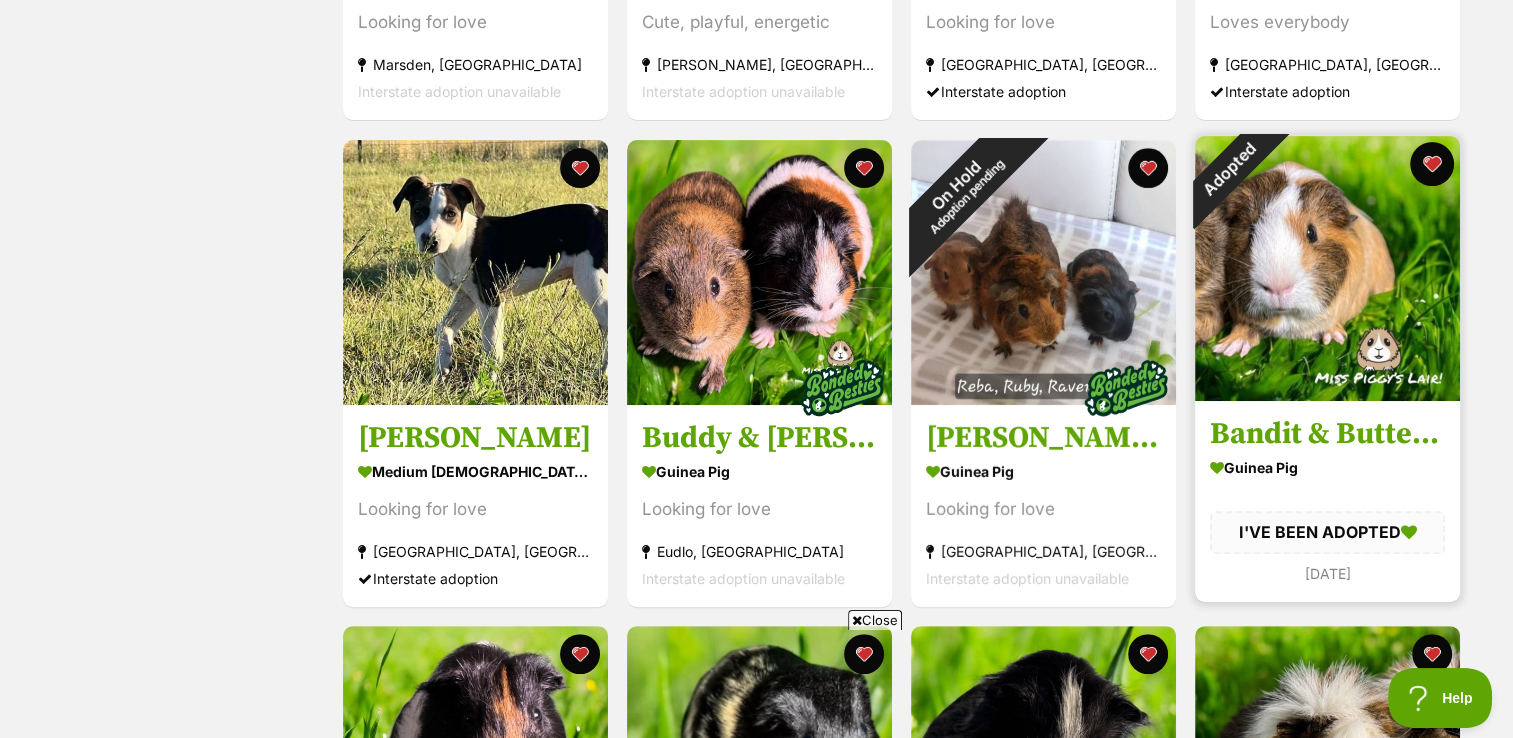 click at bounding box center (1432, 164) 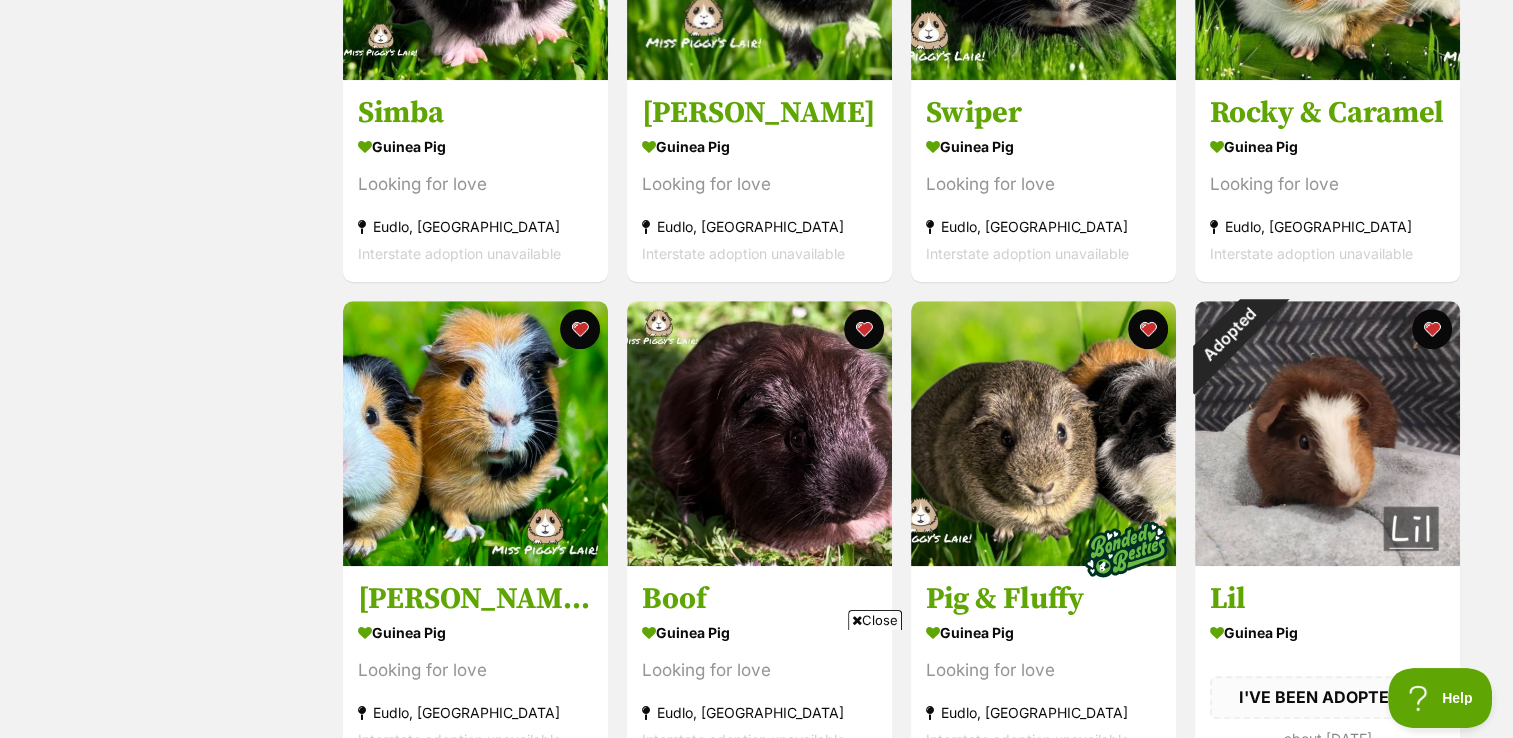 scroll, scrollTop: 1568, scrollLeft: 0, axis: vertical 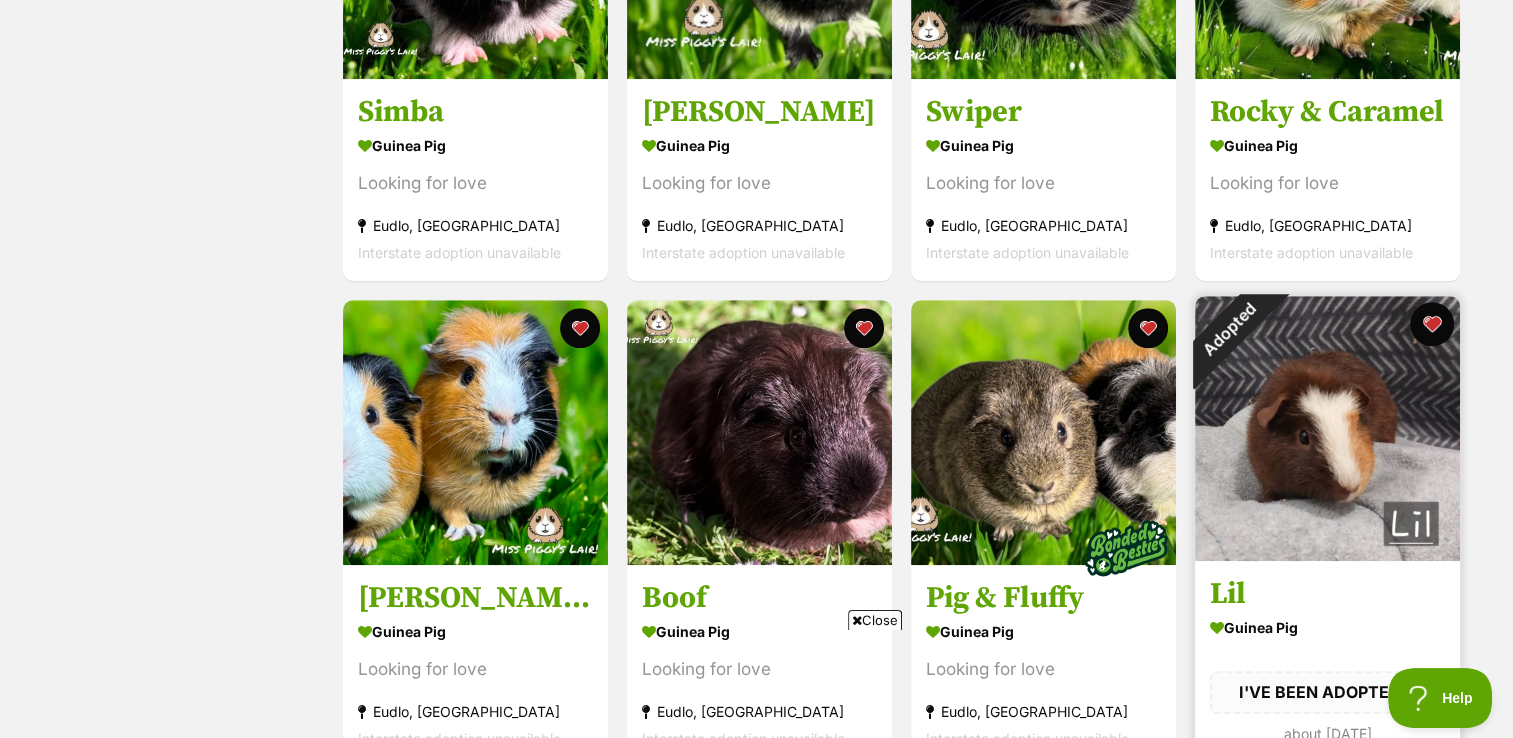 click at bounding box center [1432, 324] 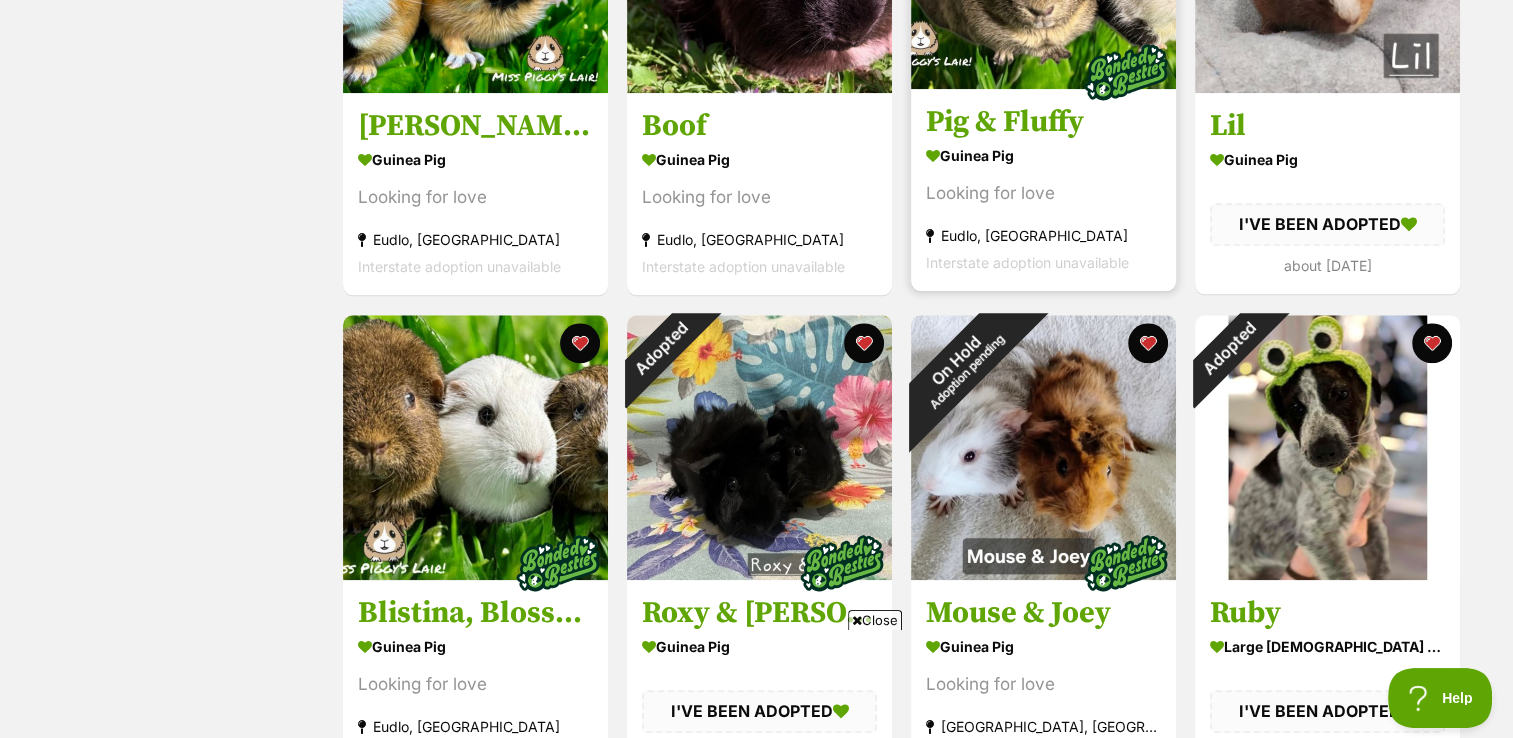 scroll, scrollTop: 2043, scrollLeft: 0, axis: vertical 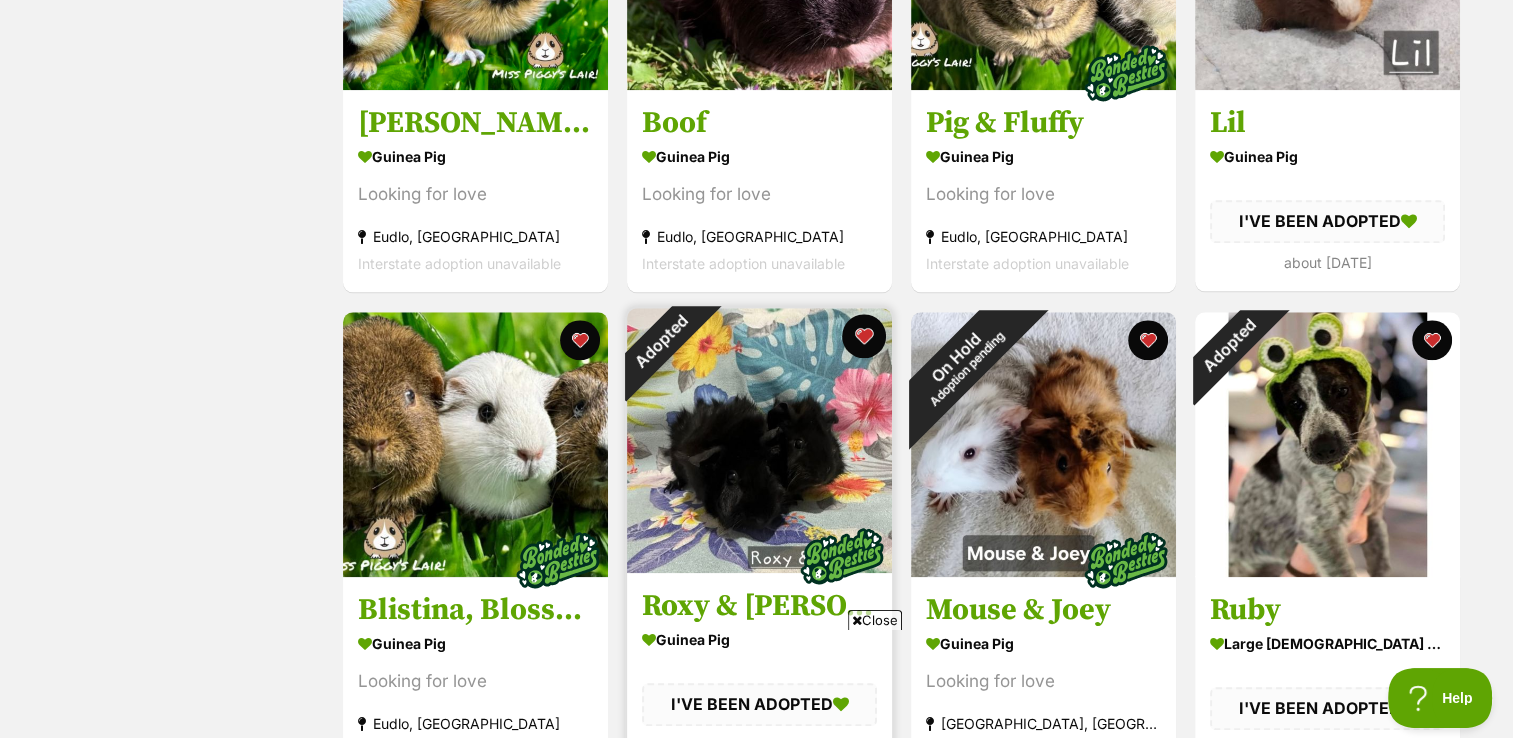 click at bounding box center (864, 336) 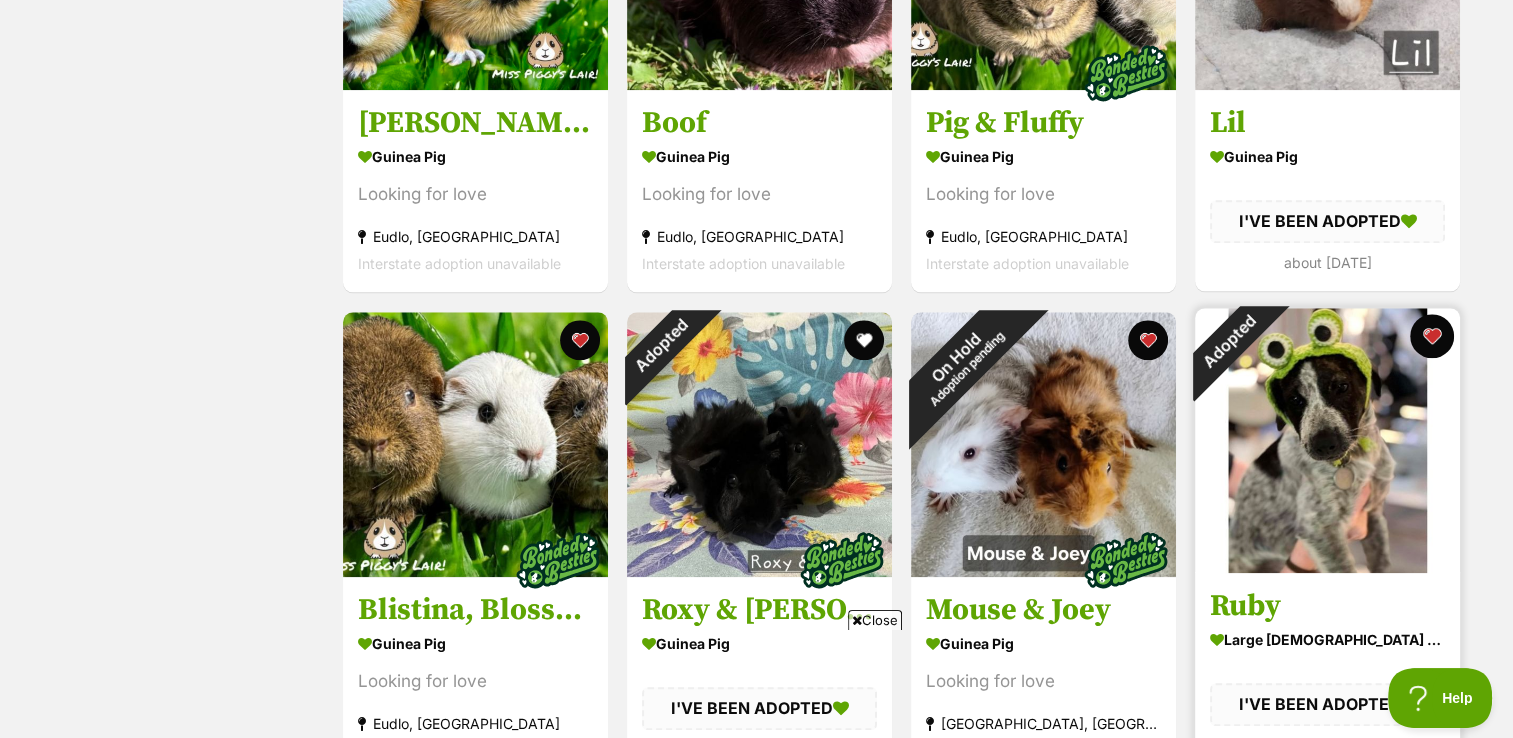 click at bounding box center [1432, 336] 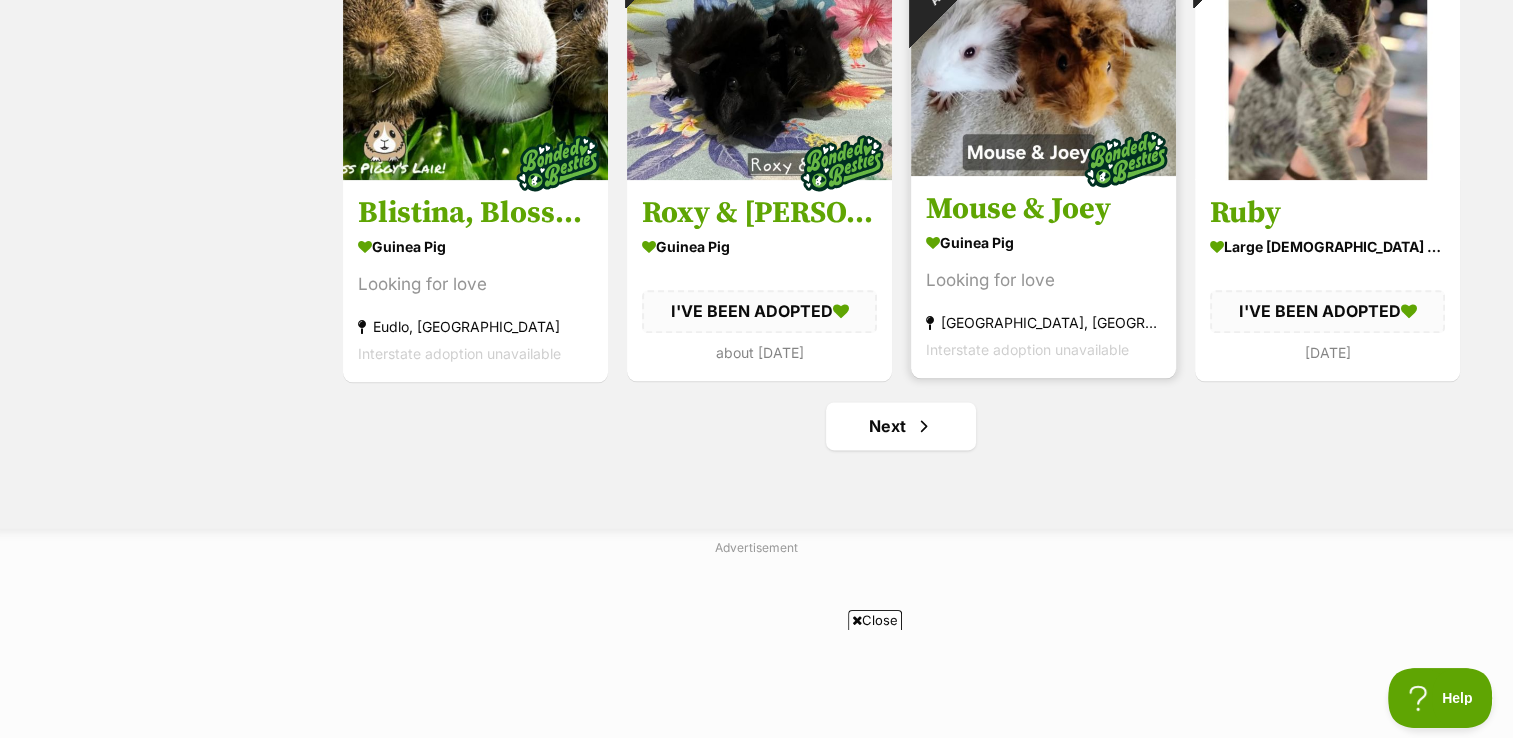 scroll, scrollTop: 2454, scrollLeft: 0, axis: vertical 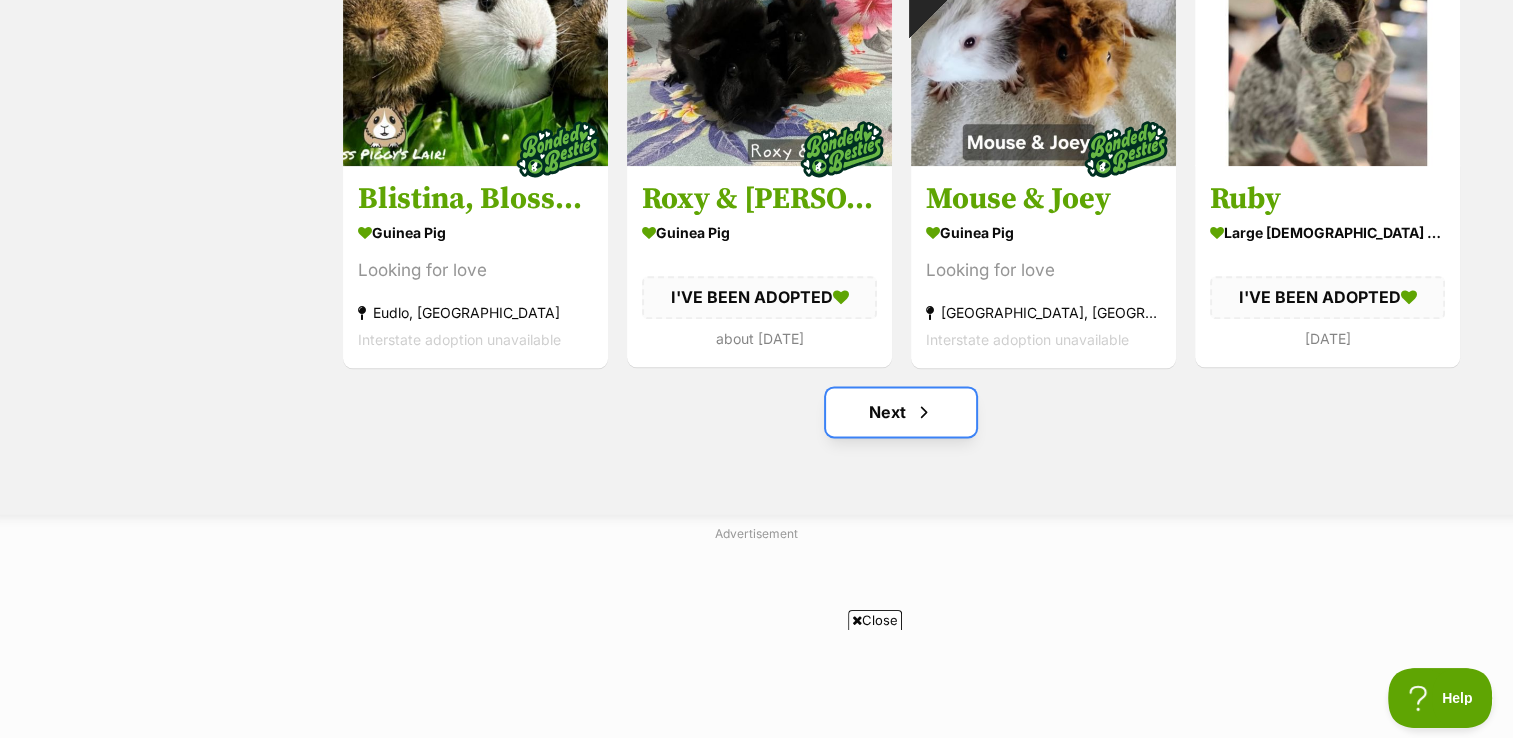click on "Next" at bounding box center (901, 412) 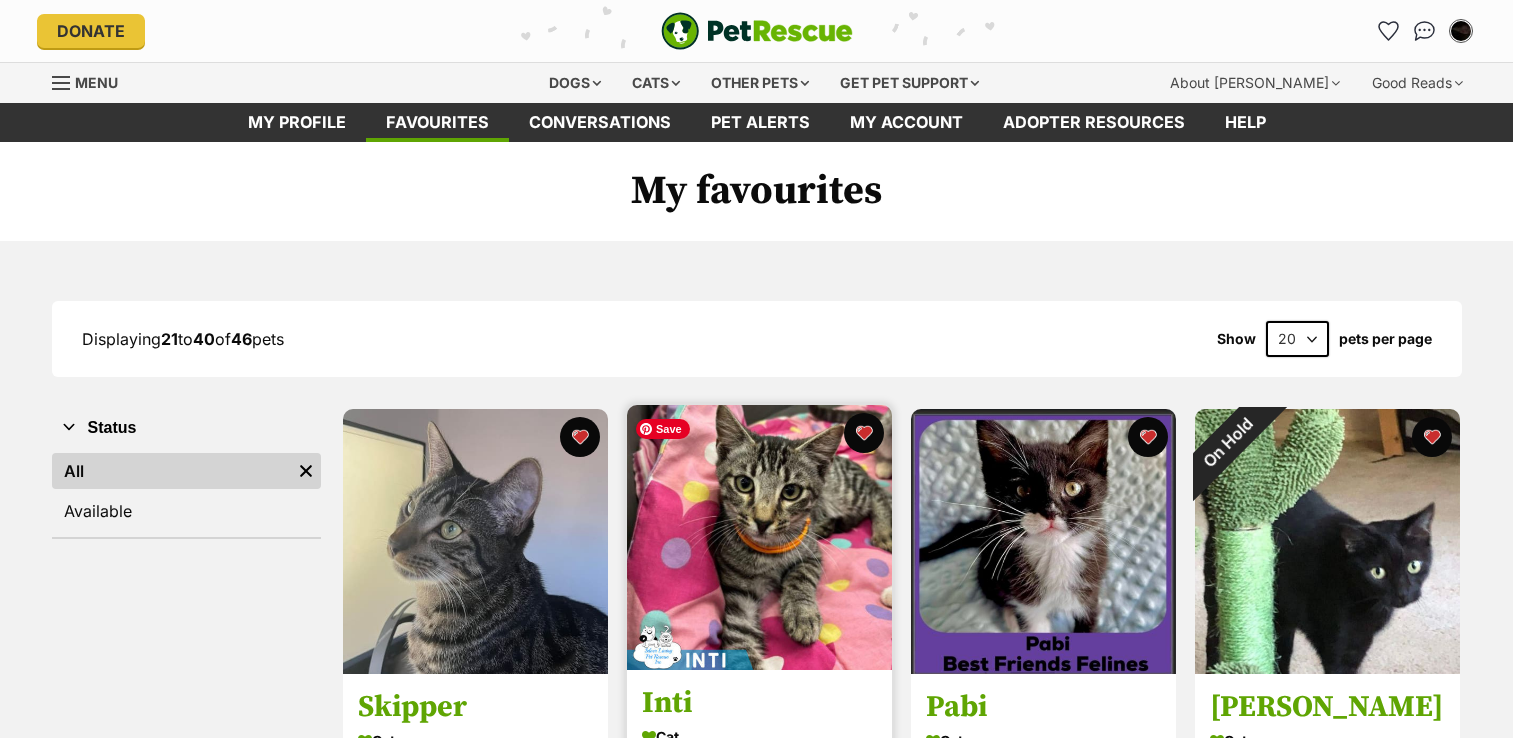 scroll, scrollTop: 0, scrollLeft: 0, axis: both 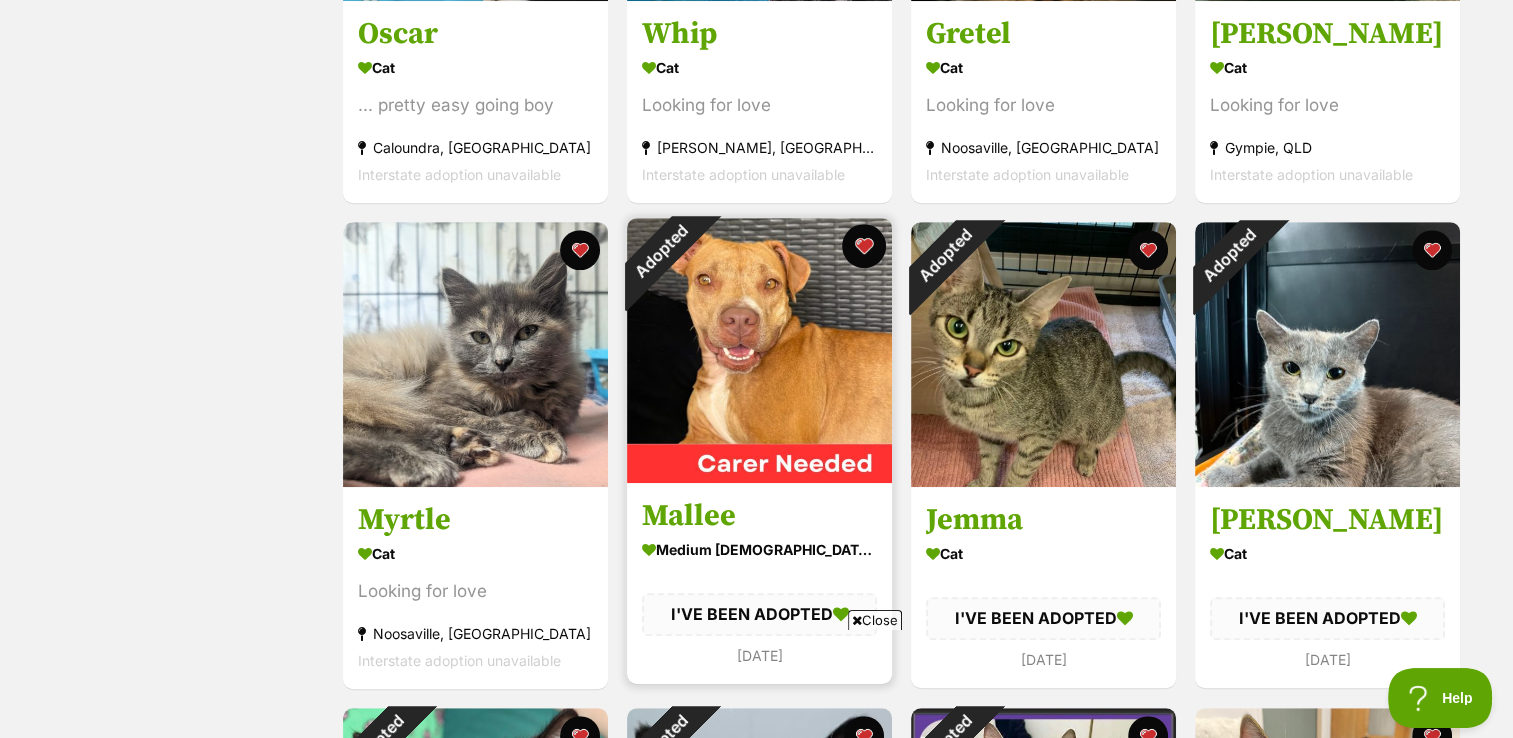 click at bounding box center (864, 246) 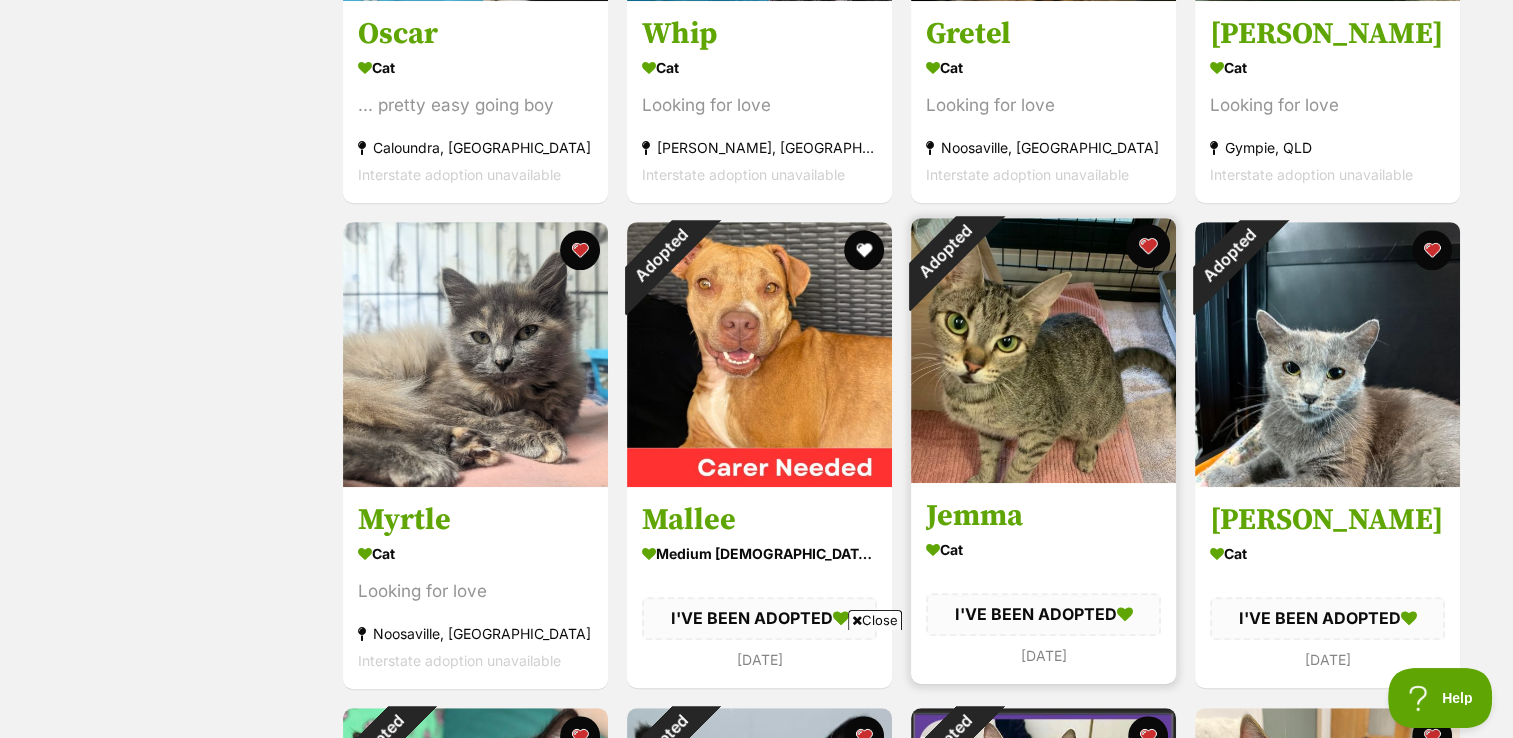 click at bounding box center [1148, 246] 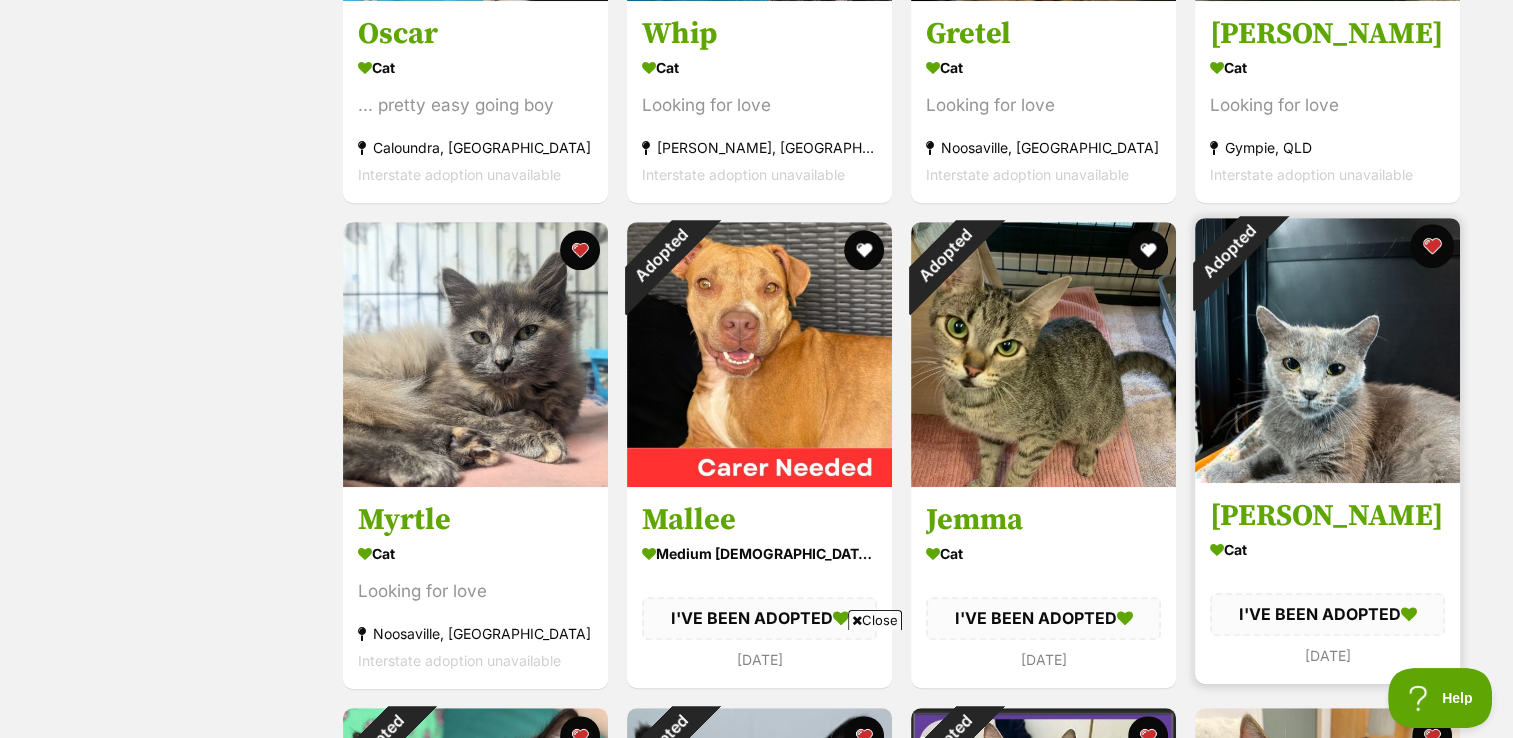 click at bounding box center [1432, 246] 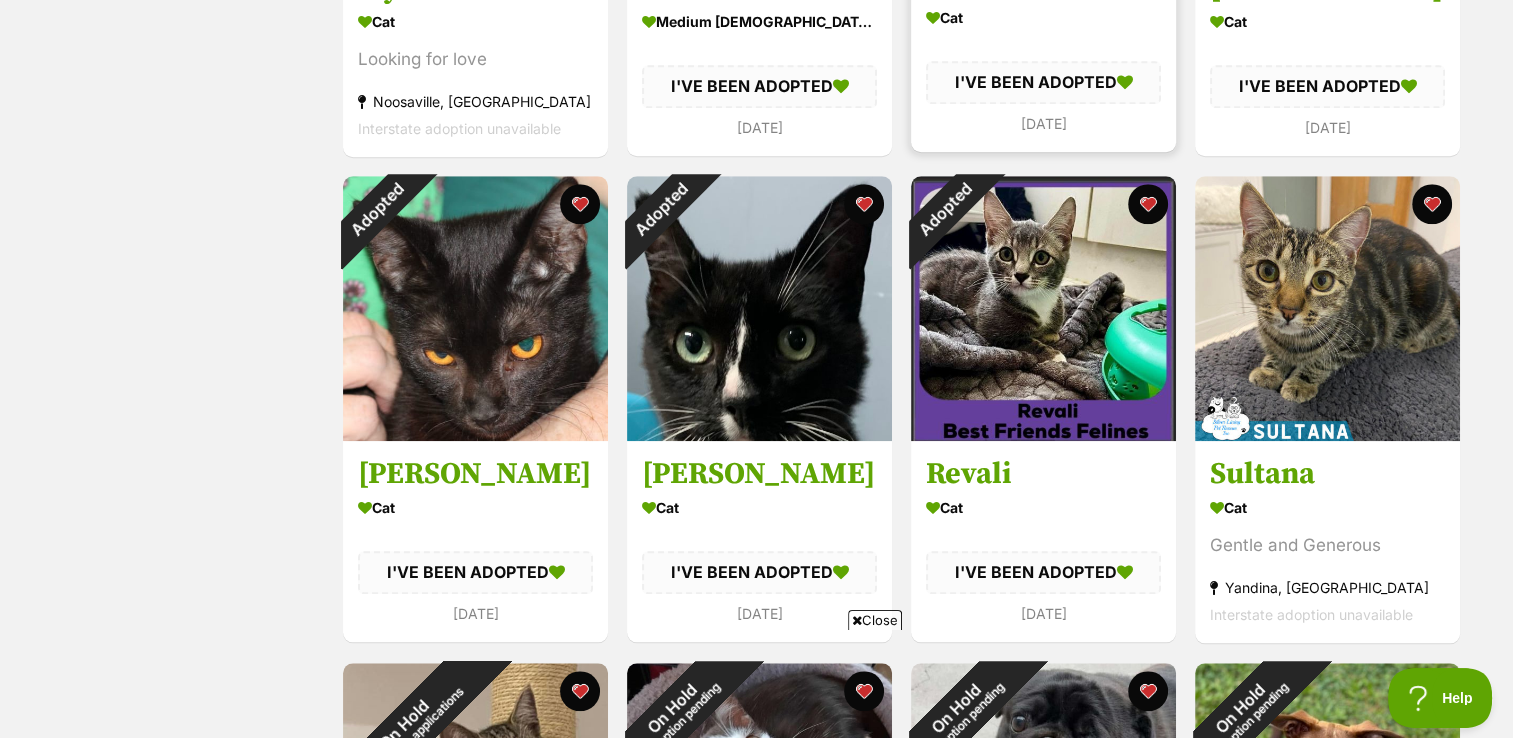 scroll, scrollTop: 1712, scrollLeft: 0, axis: vertical 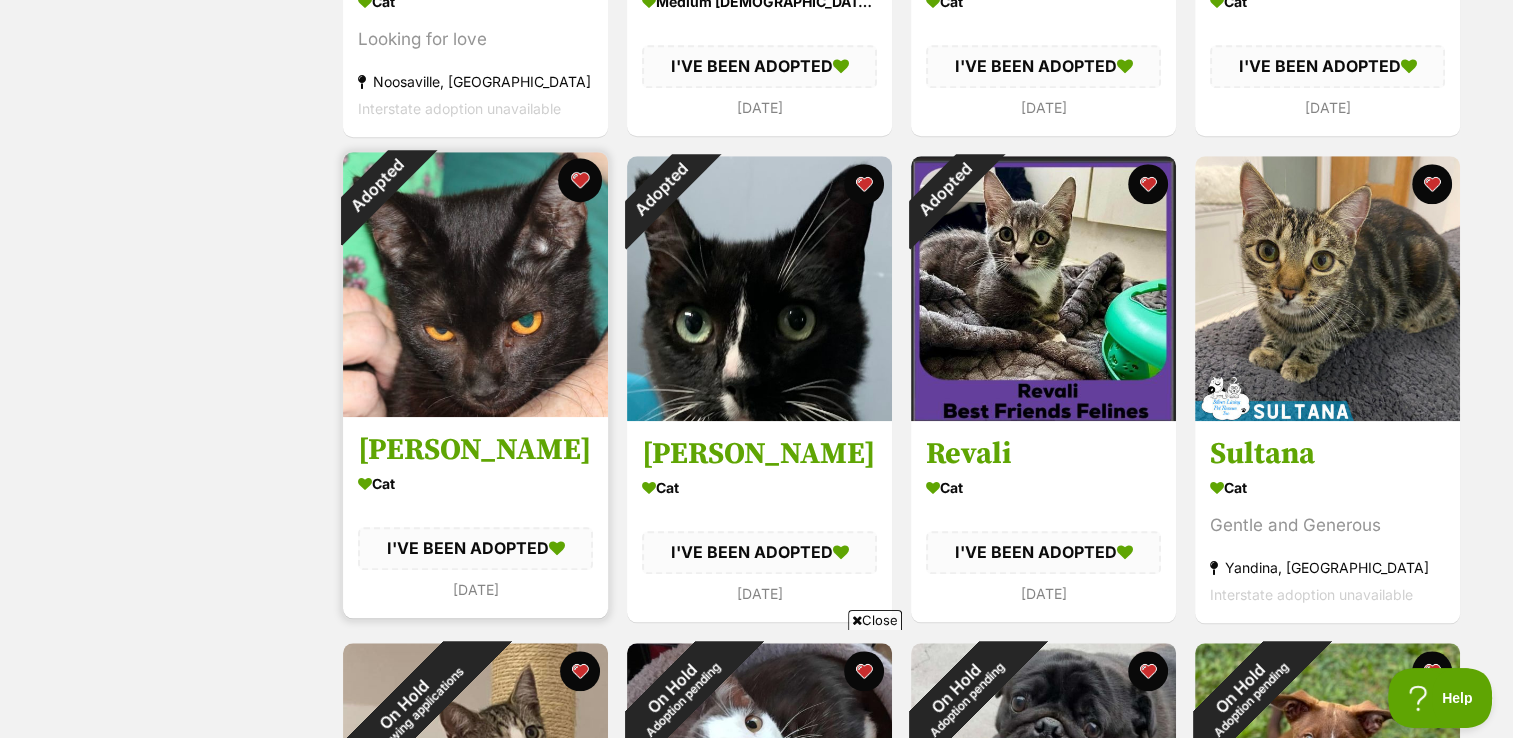 click at bounding box center [580, 180] 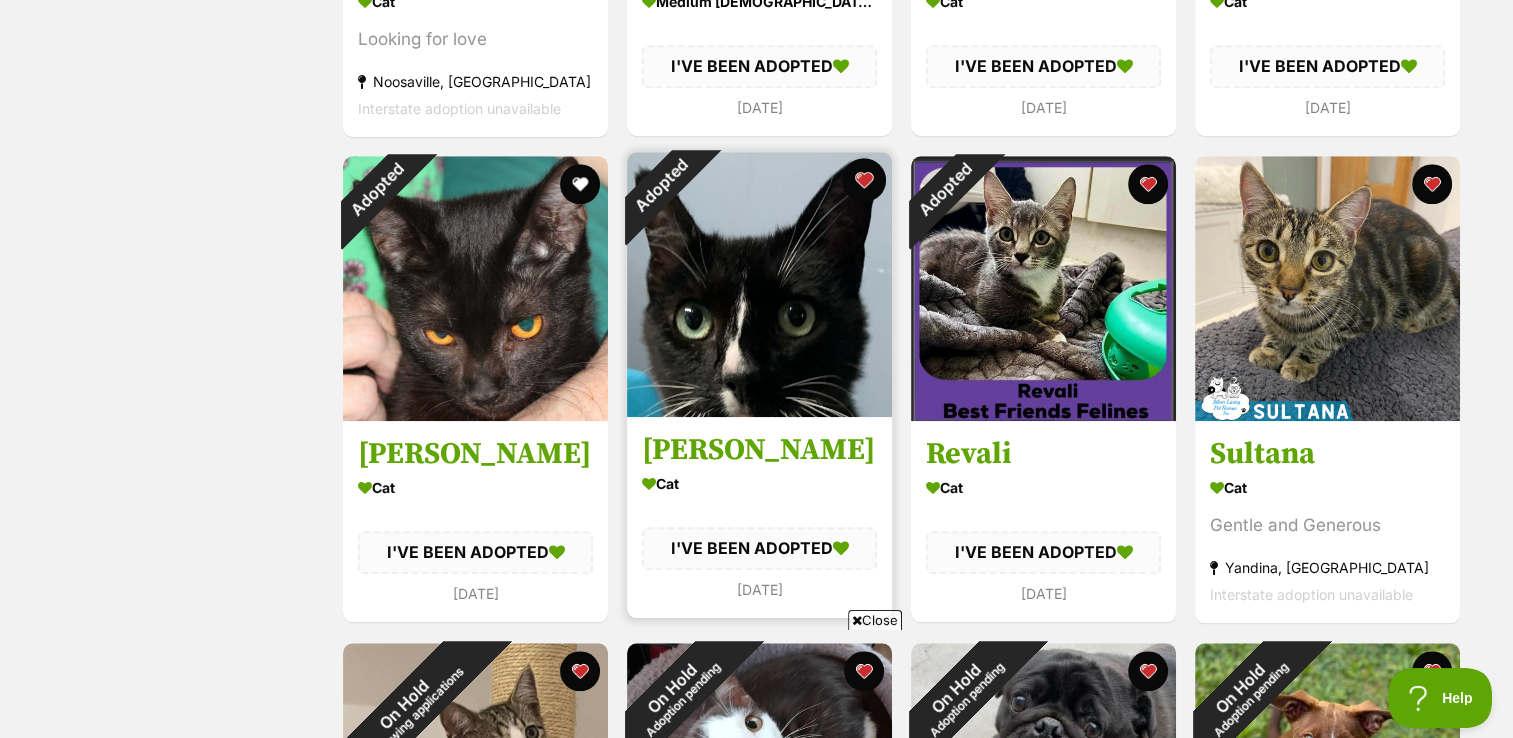 click at bounding box center [864, 180] 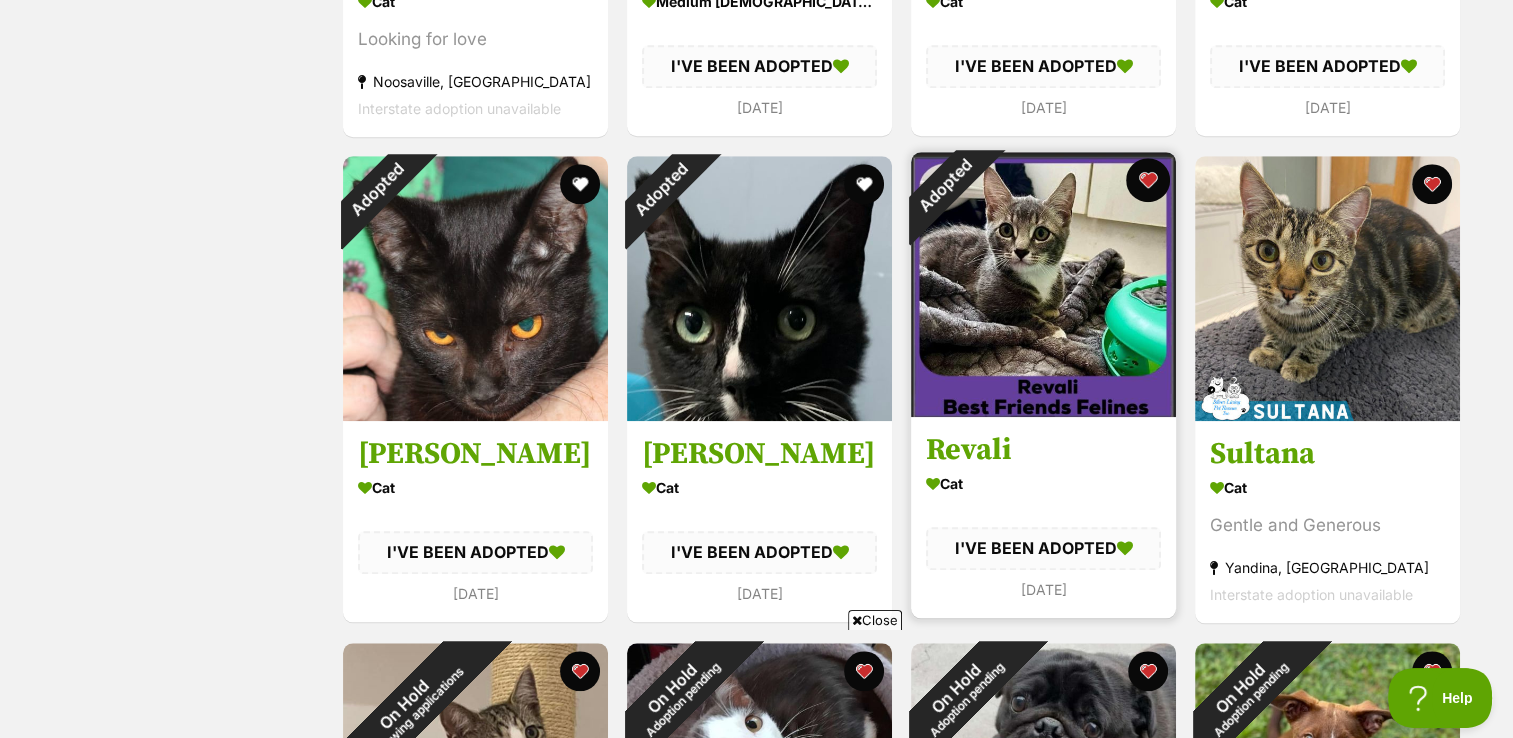 click at bounding box center [1148, 180] 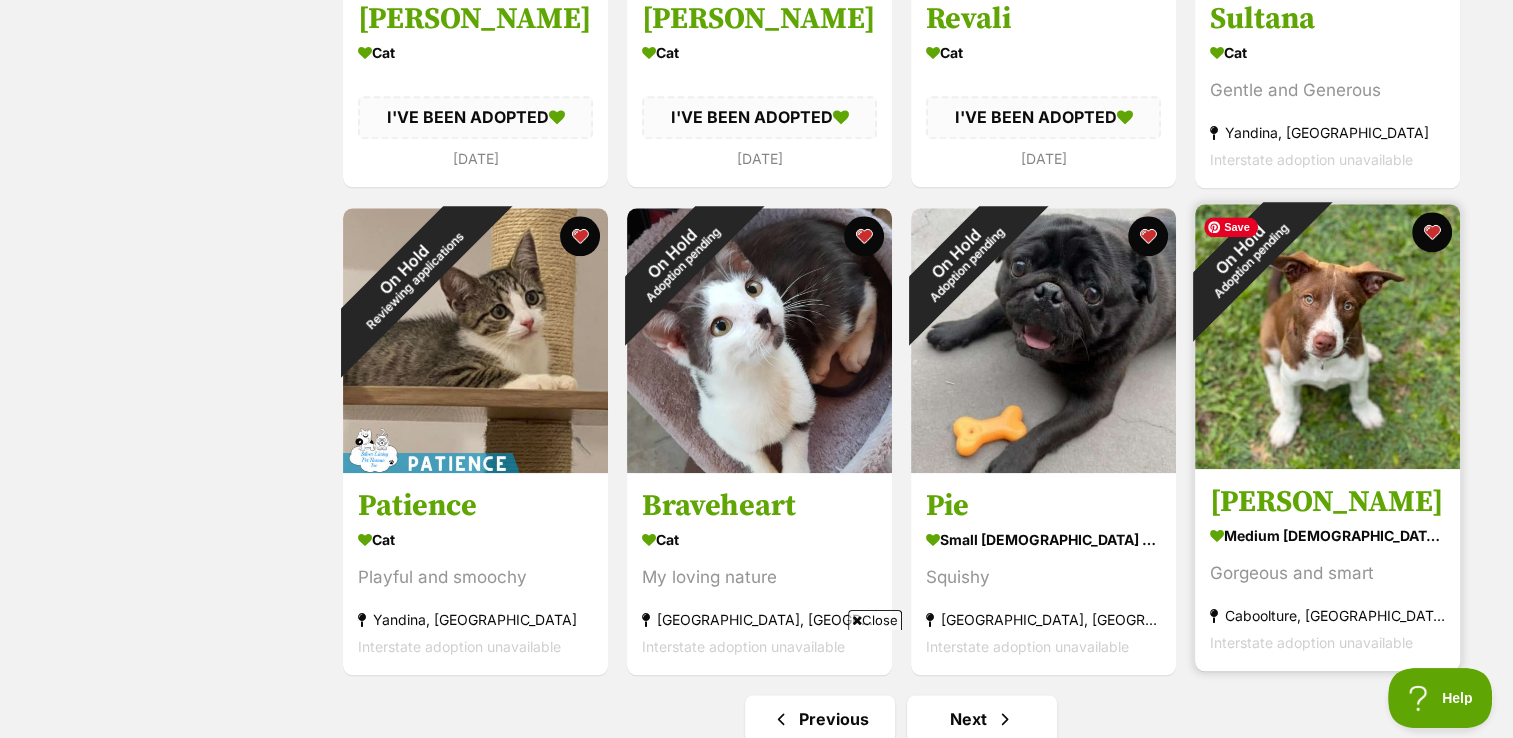 scroll, scrollTop: 2512, scrollLeft: 0, axis: vertical 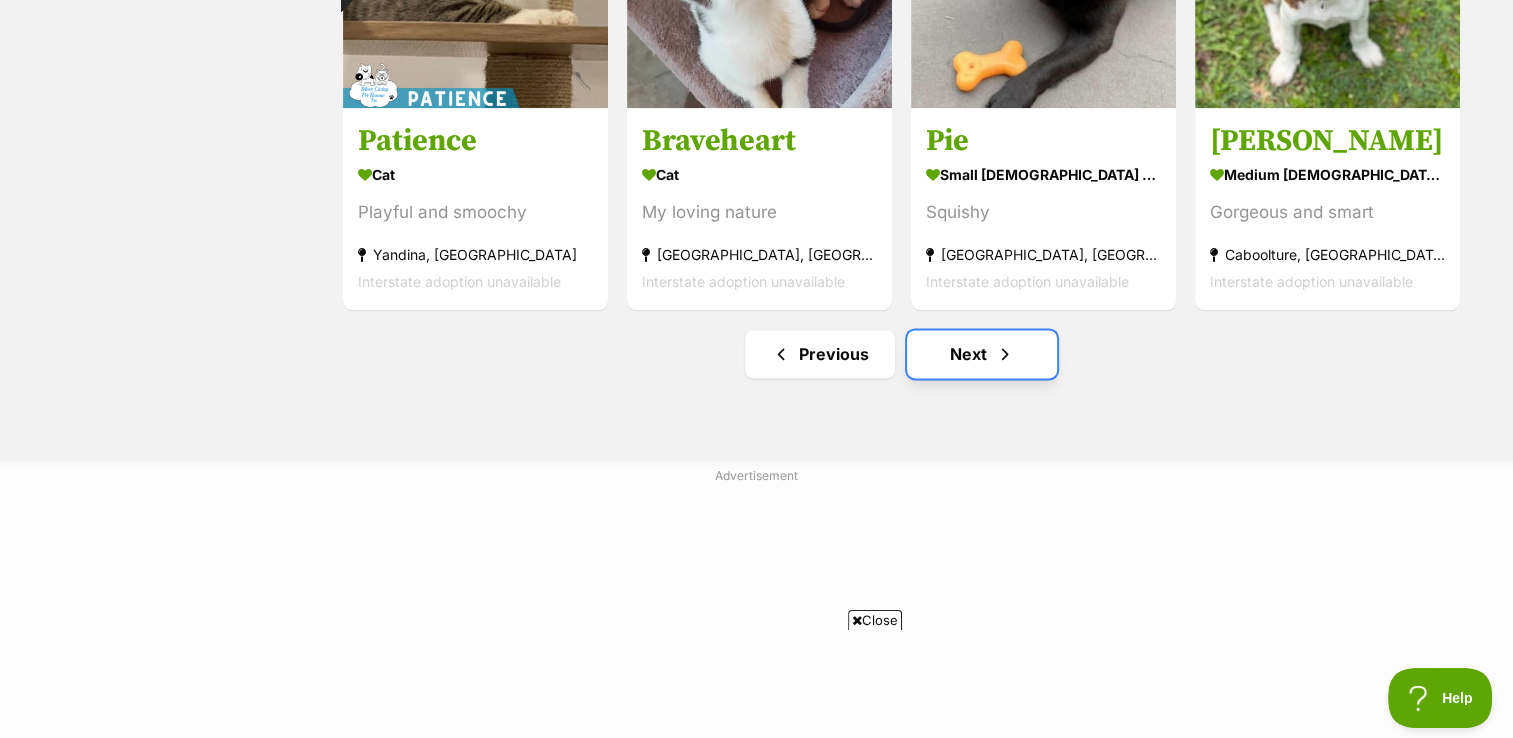 click on "Next" at bounding box center (982, 354) 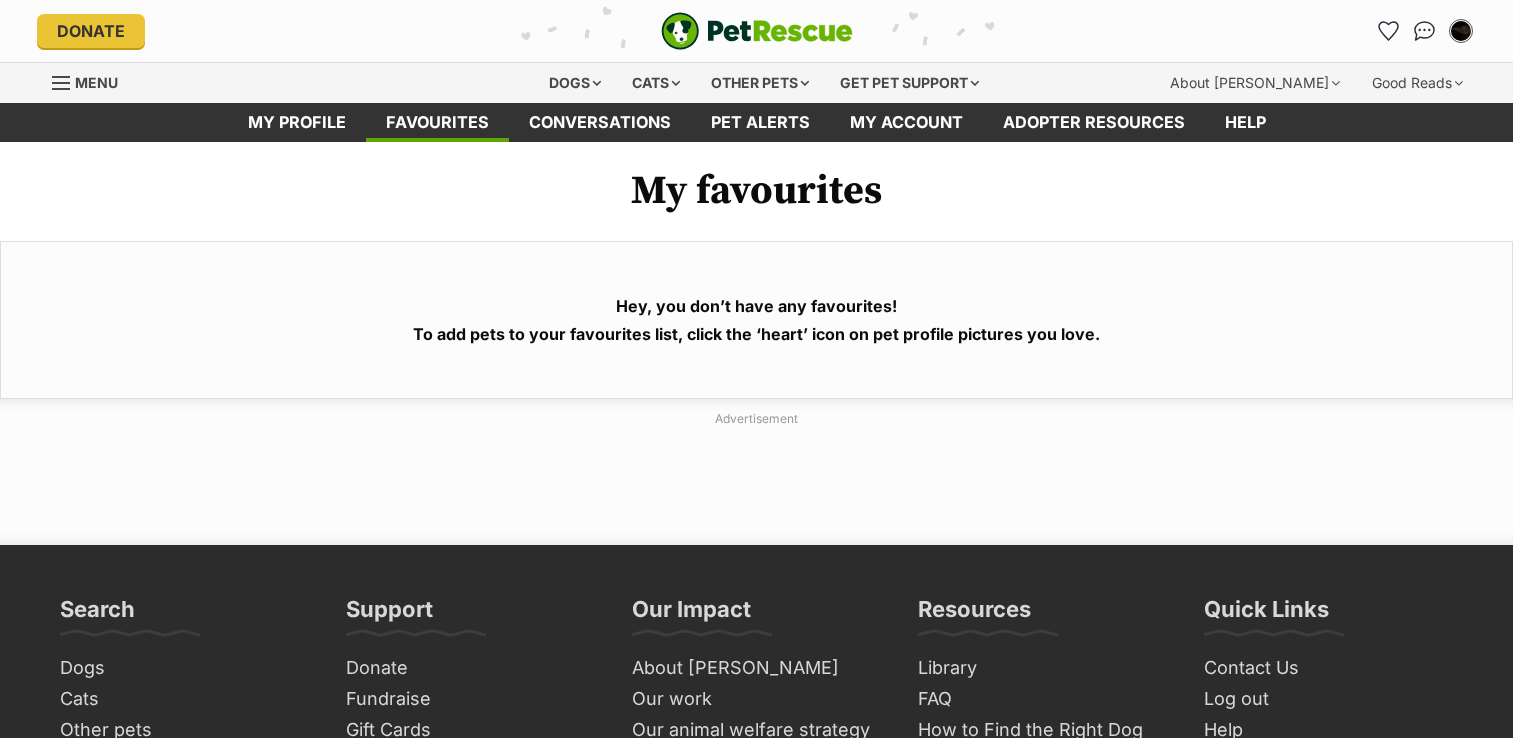 scroll, scrollTop: 0, scrollLeft: 0, axis: both 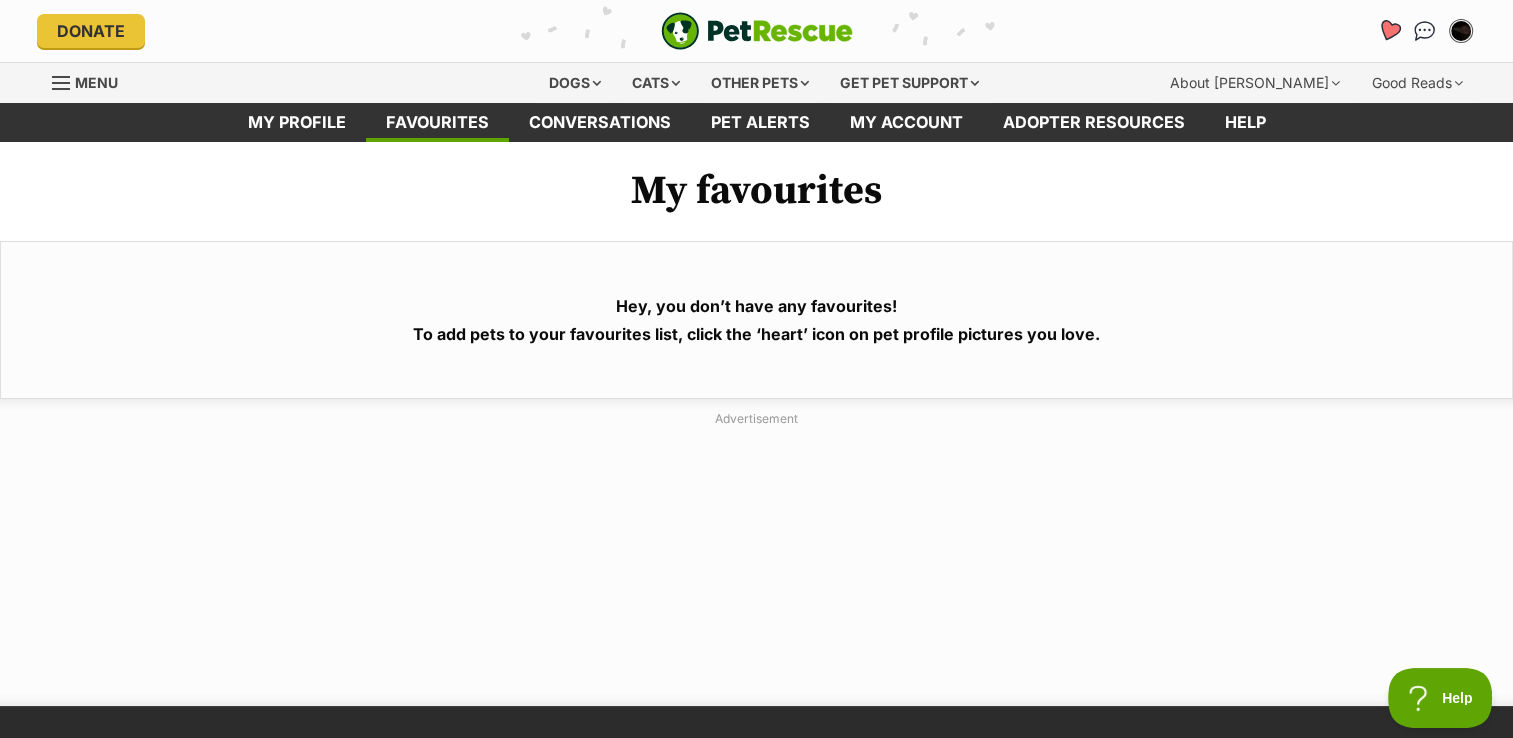 click at bounding box center [1388, 30] 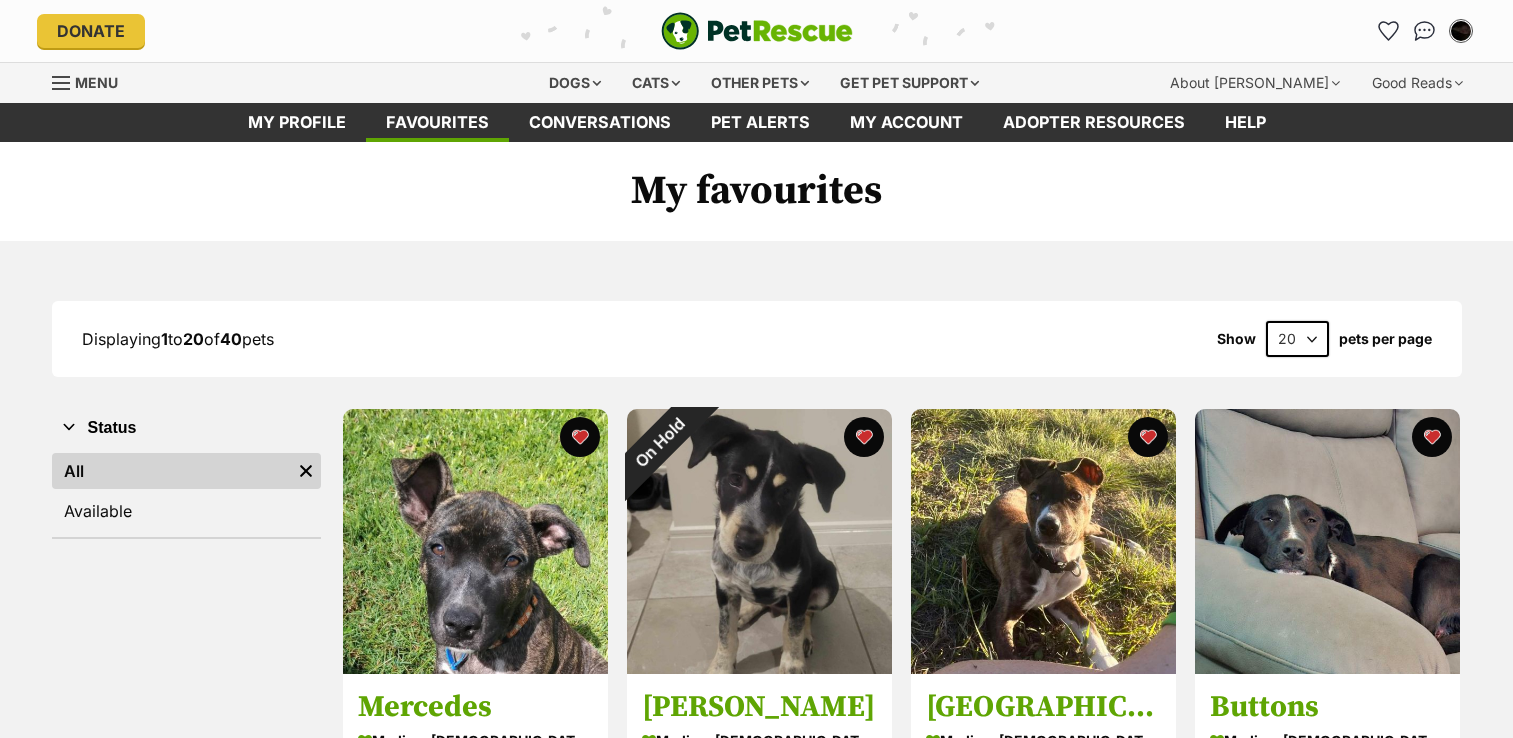 scroll, scrollTop: 0, scrollLeft: 0, axis: both 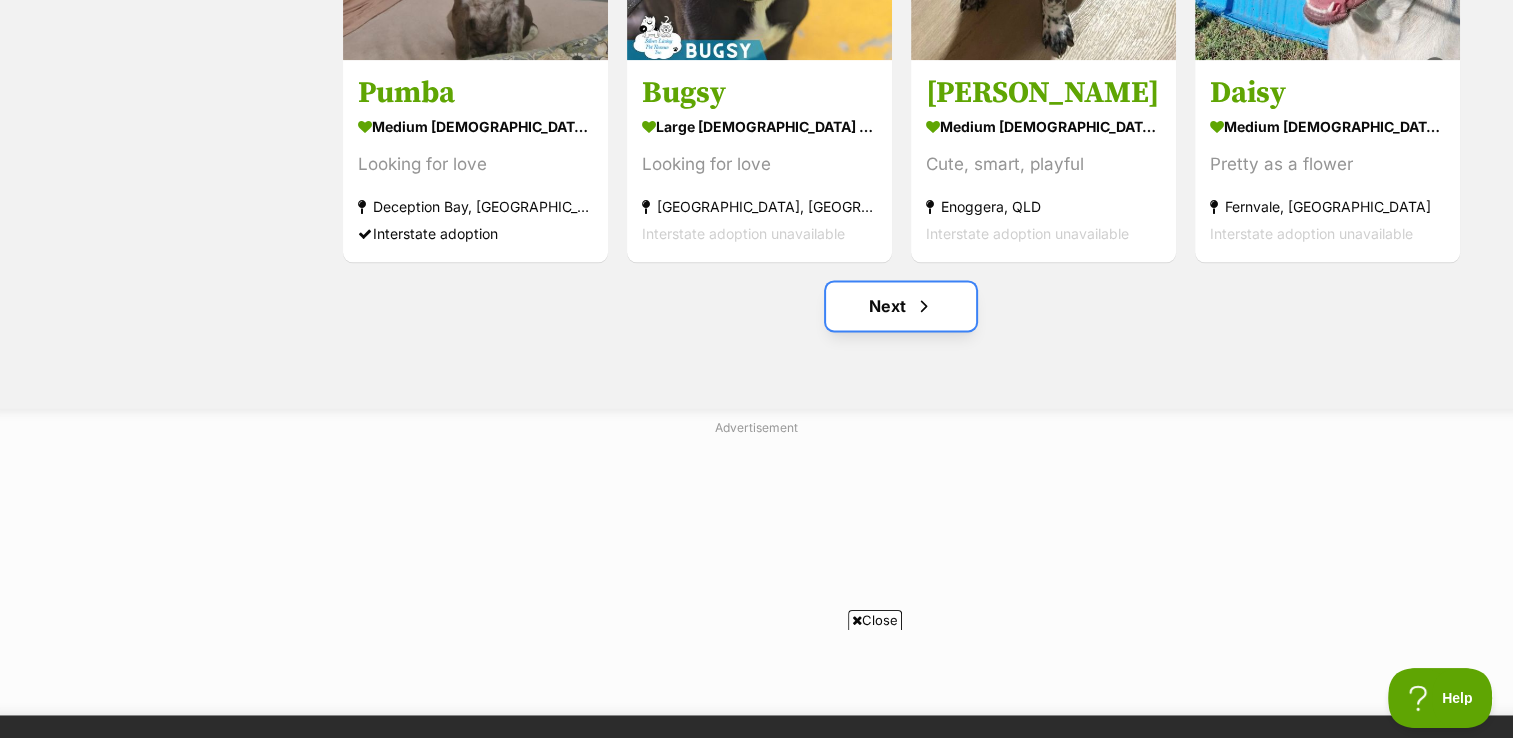 click on "Next" at bounding box center [901, 306] 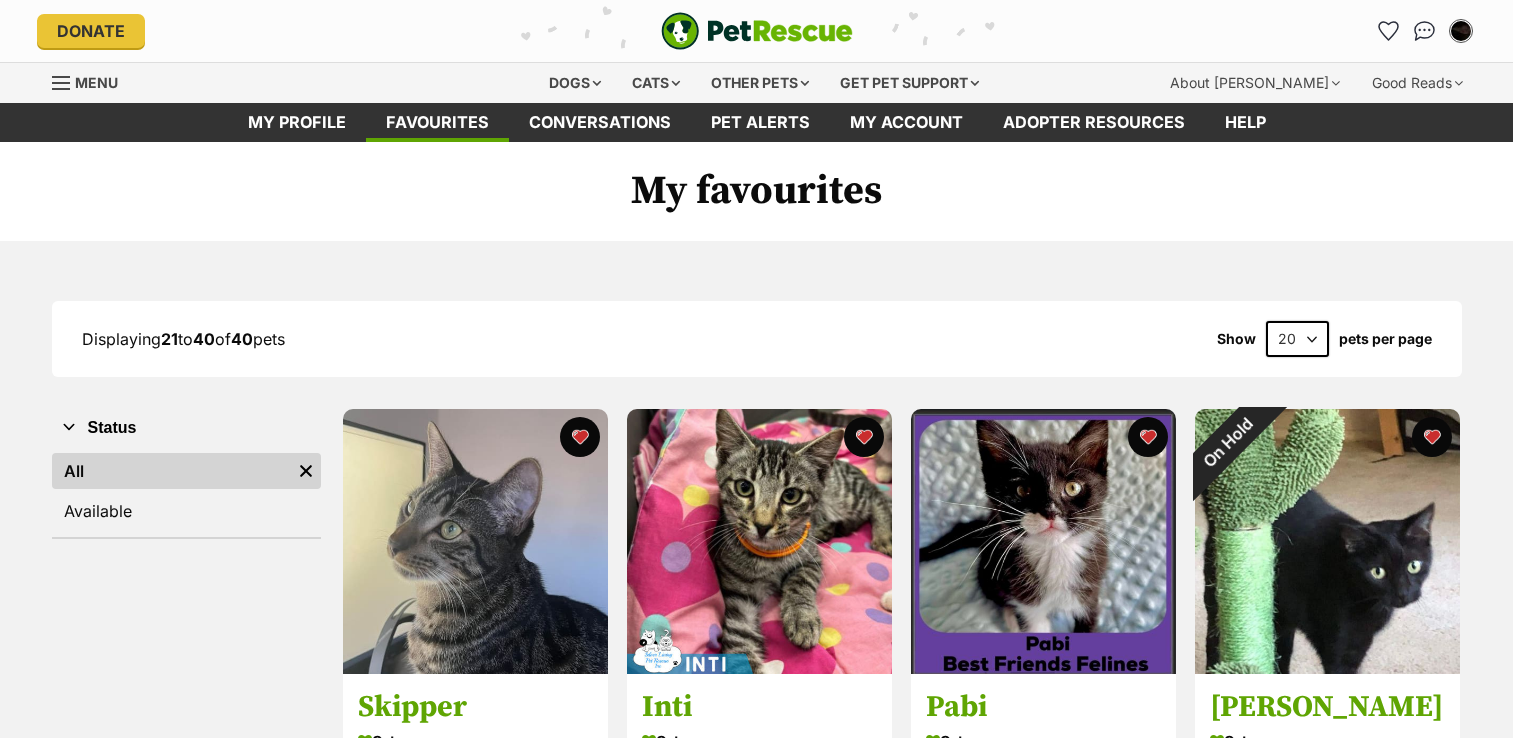 scroll, scrollTop: 0, scrollLeft: 0, axis: both 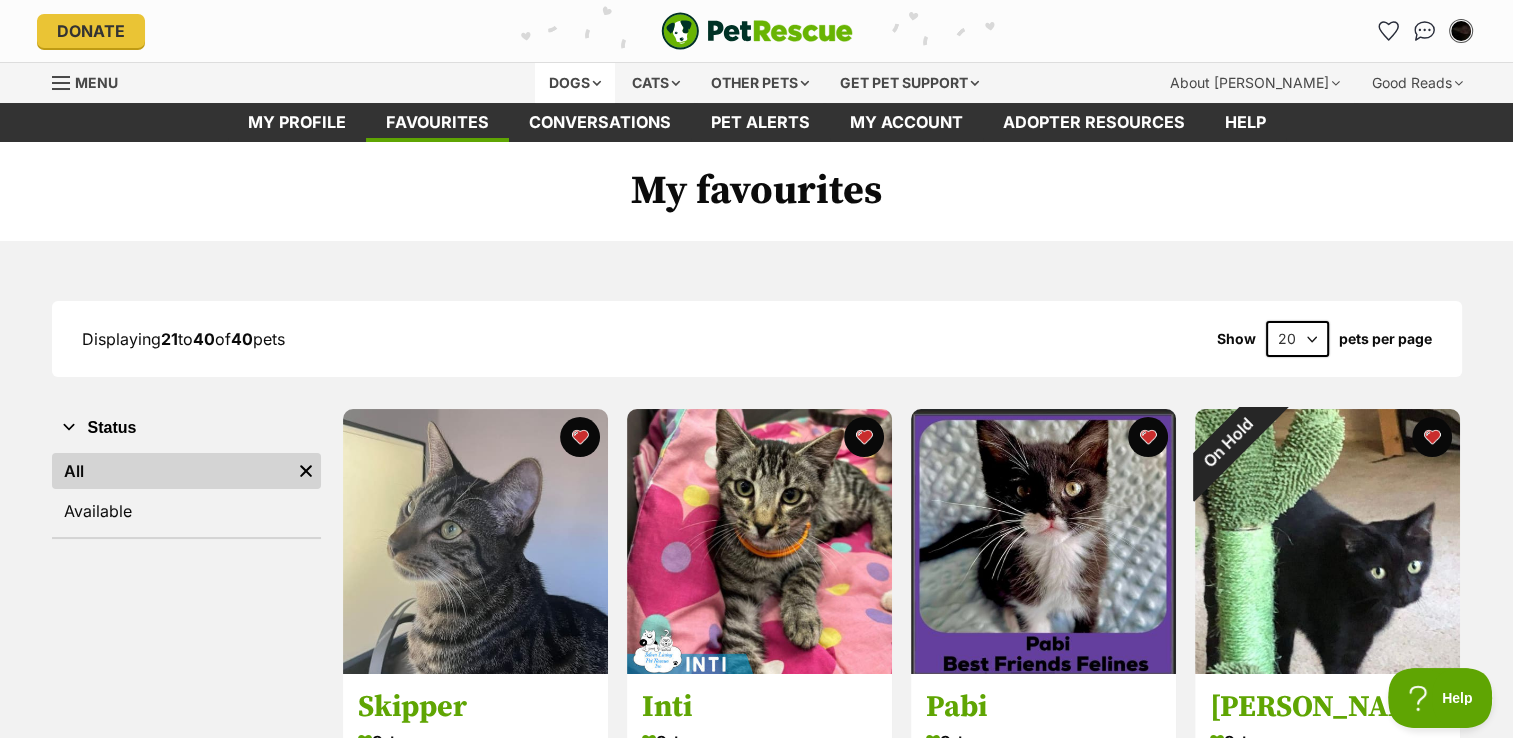 click on "Dogs" at bounding box center [575, 83] 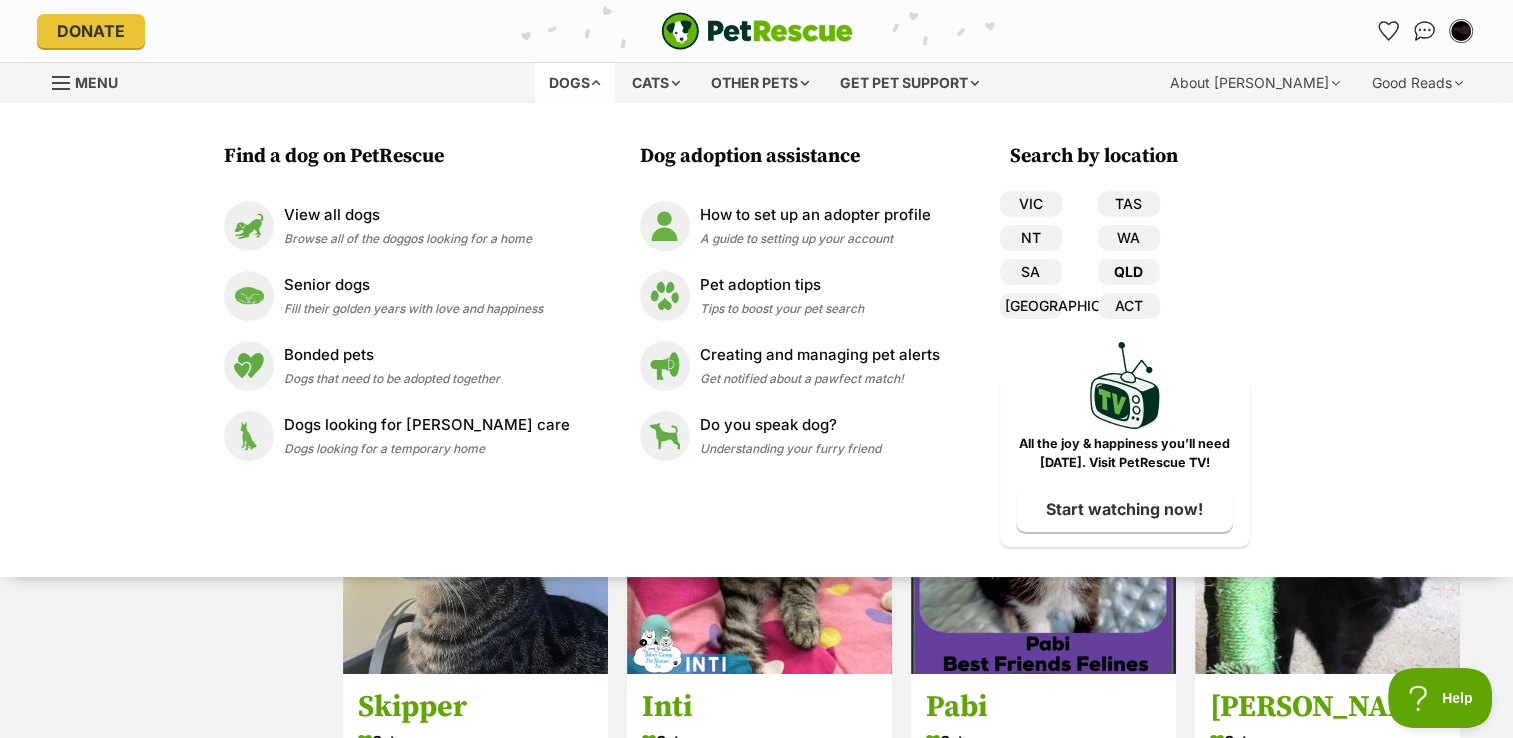 click on "QLD" at bounding box center (1129, 272) 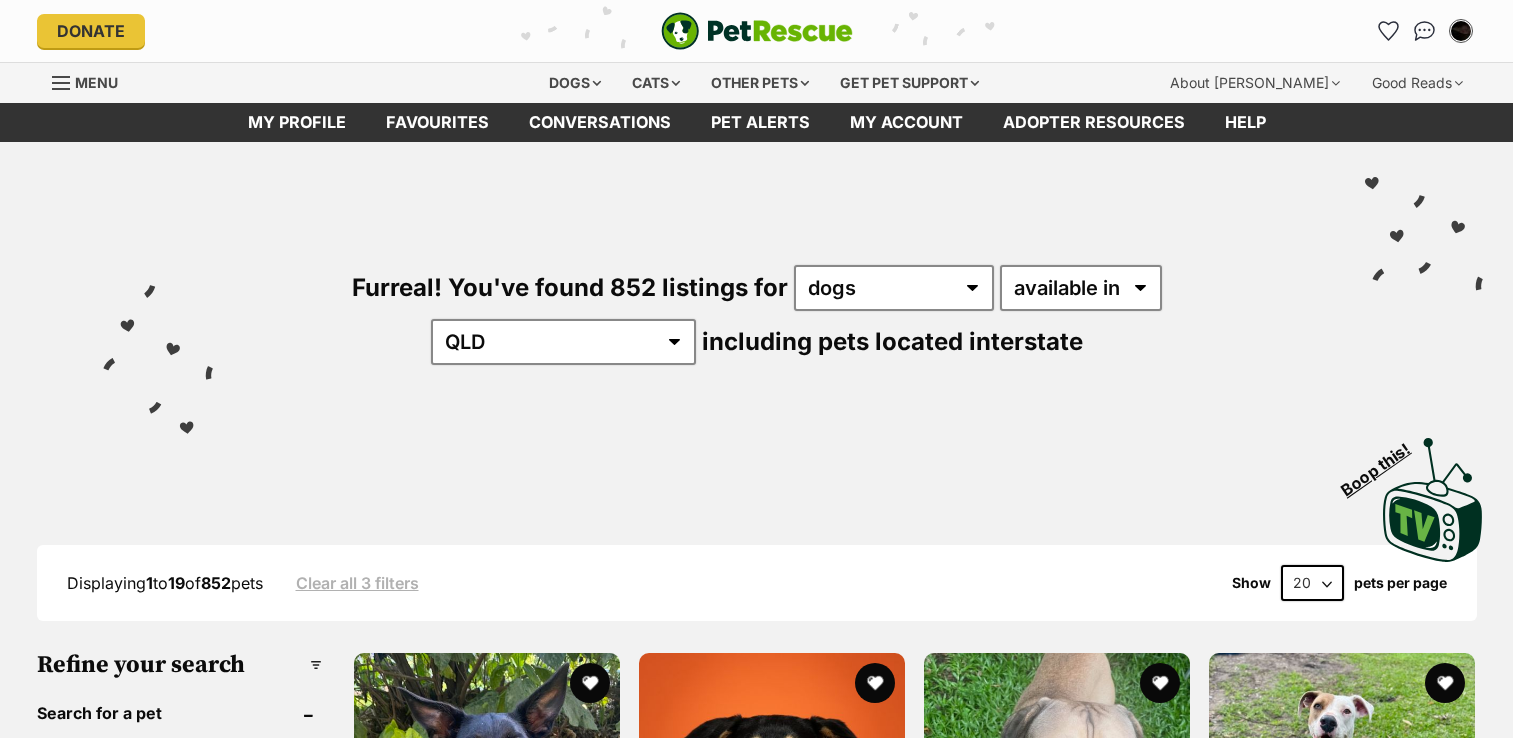 scroll, scrollTop: 0, scrollLeft: 0, axis: both 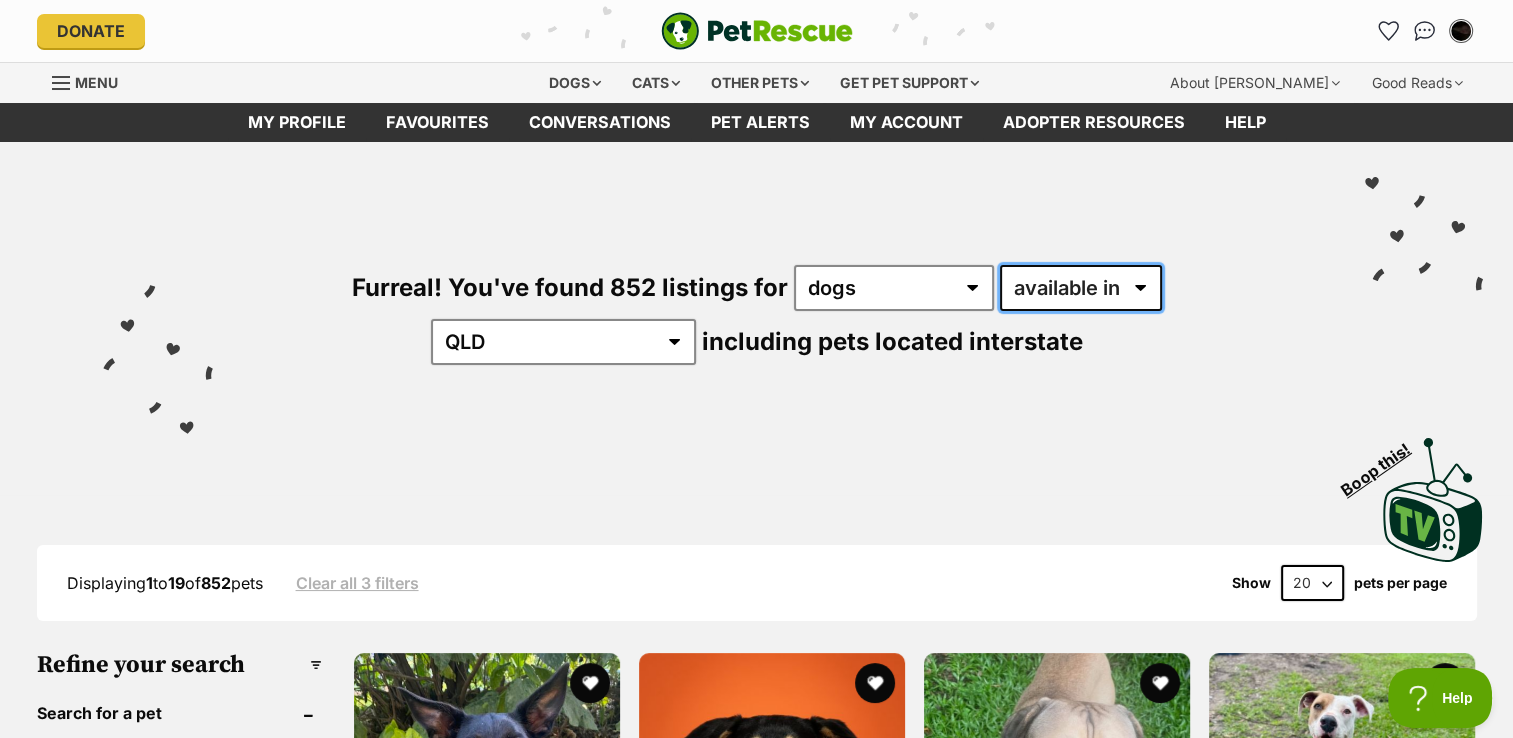 click on "available in
located in" at bounding box center (1081, 288) 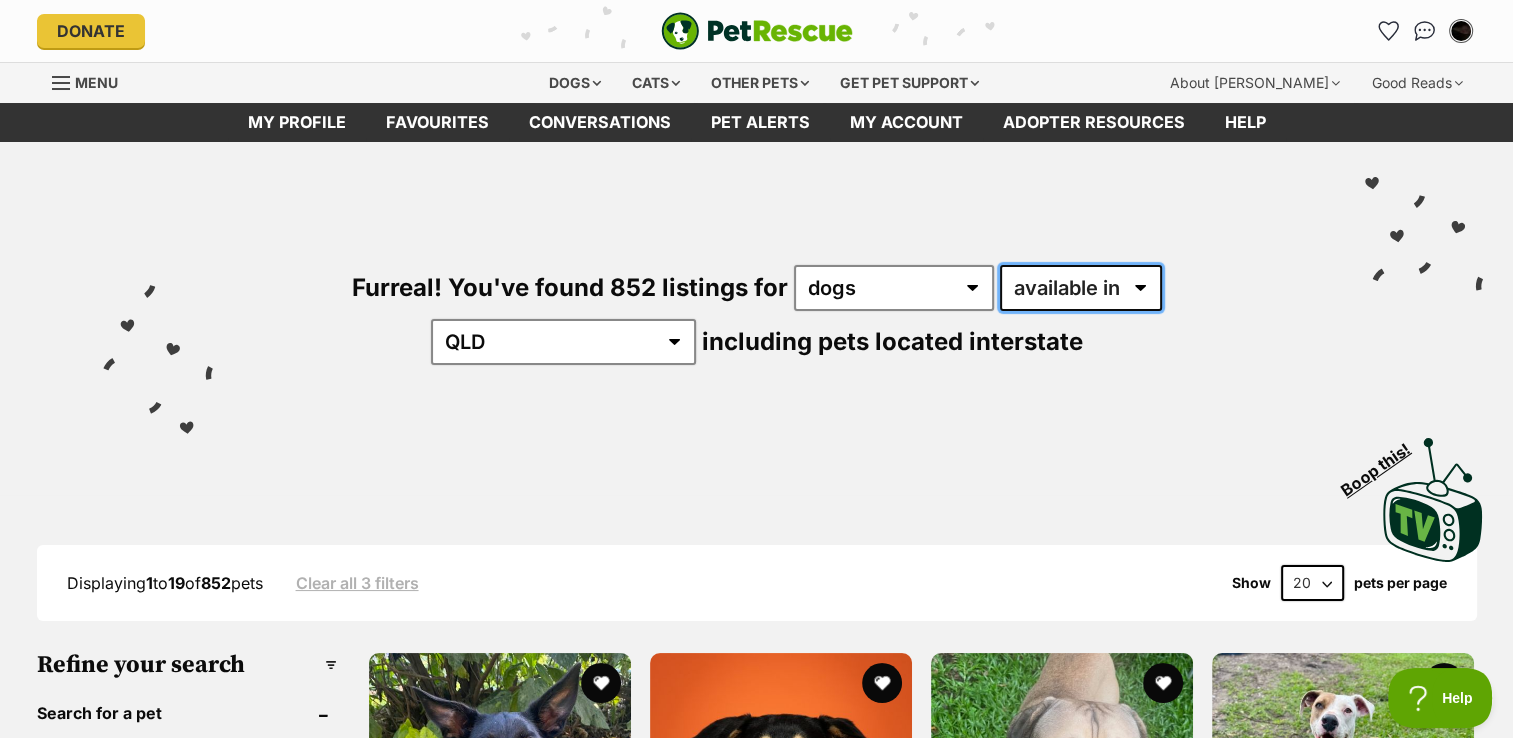 scroll, scrollTop: 0, scrollLeft: 0, axis: both 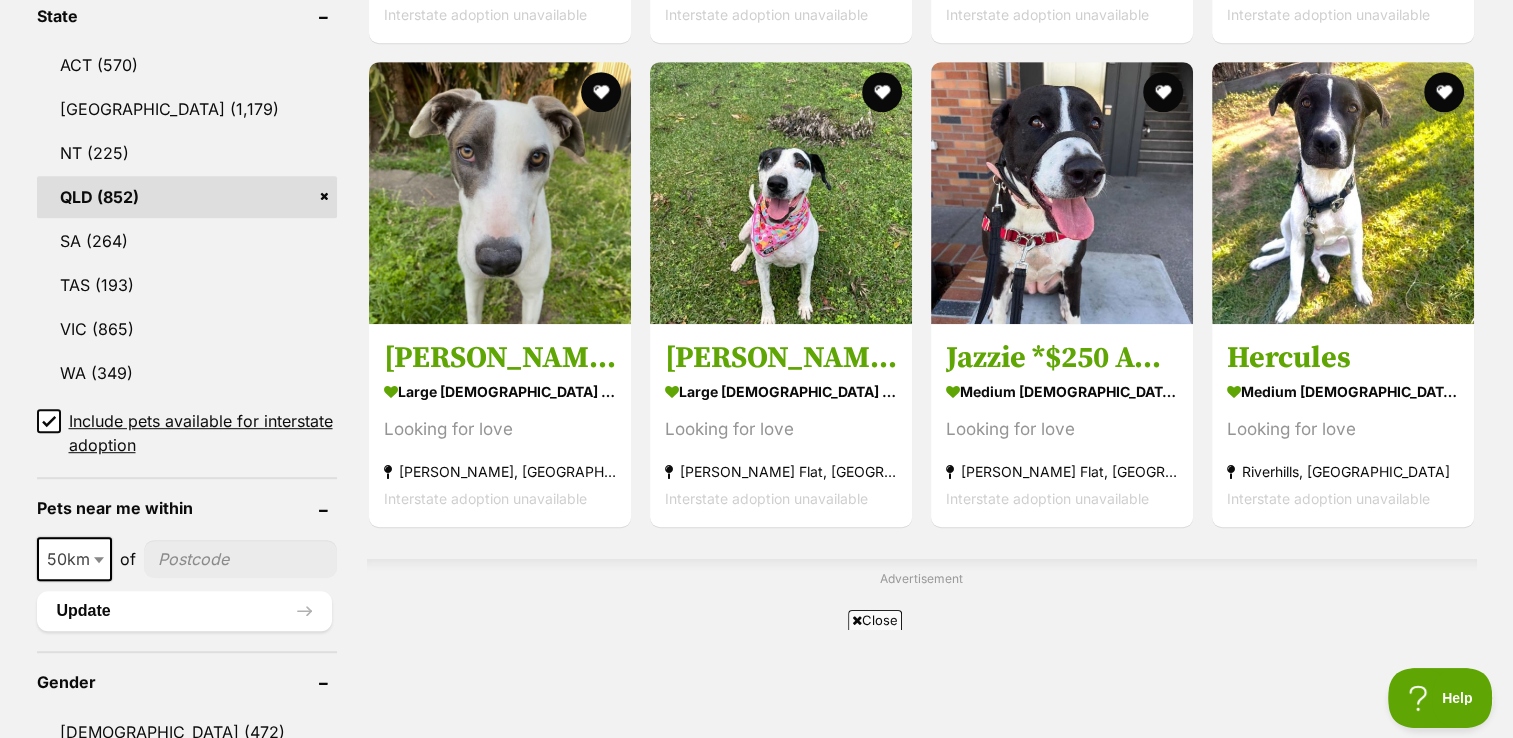 click at bounding box center (240, 559) 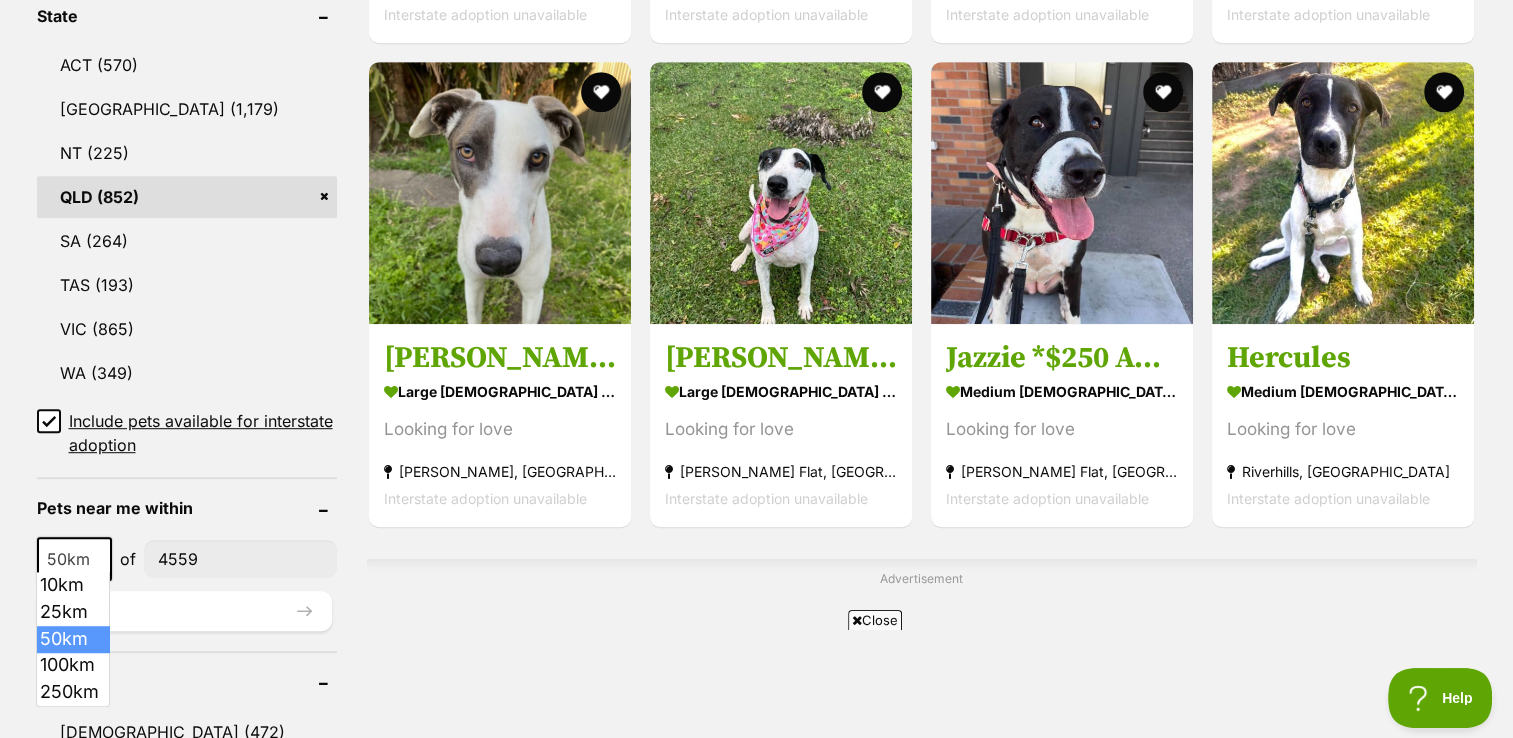 click at bounding box center [101, 559] 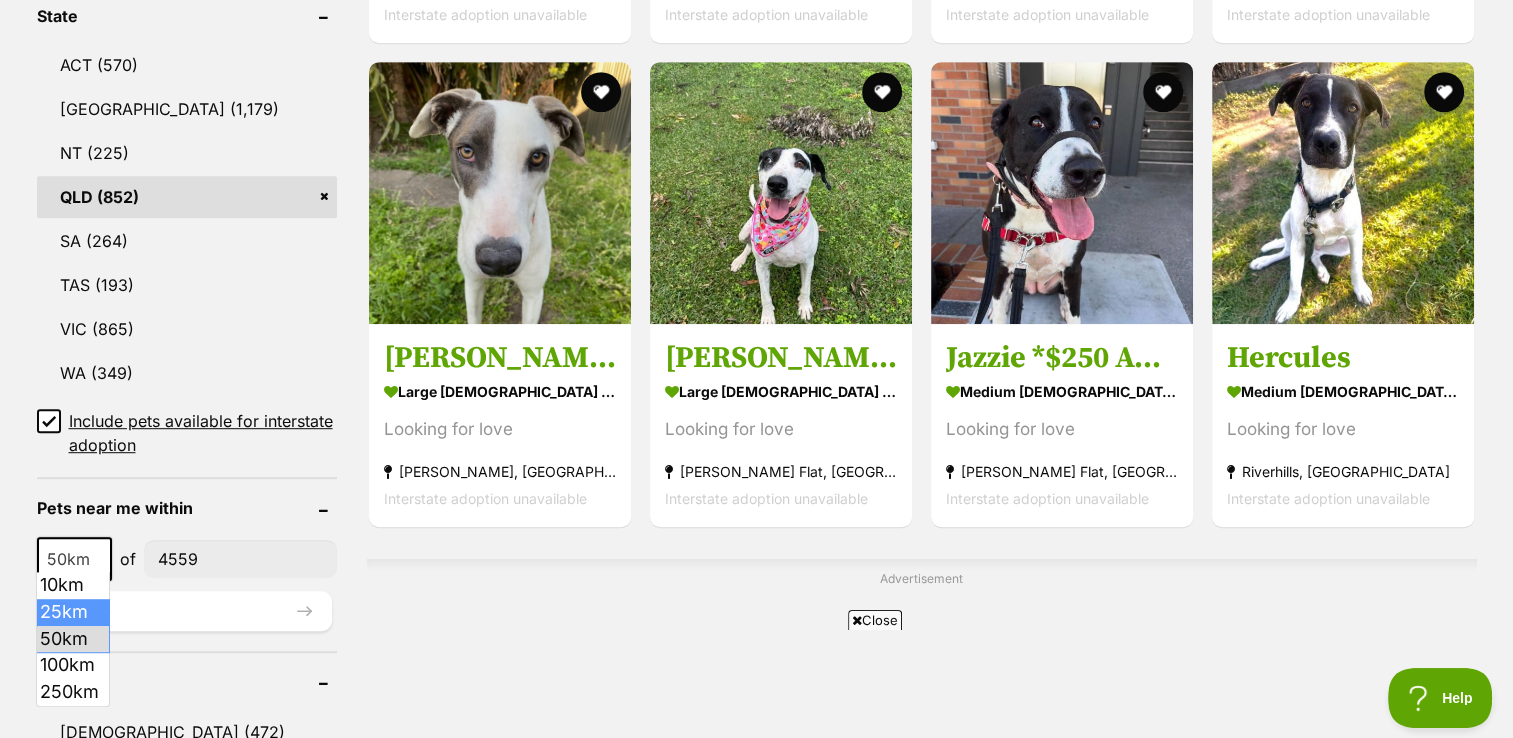 select on "25" 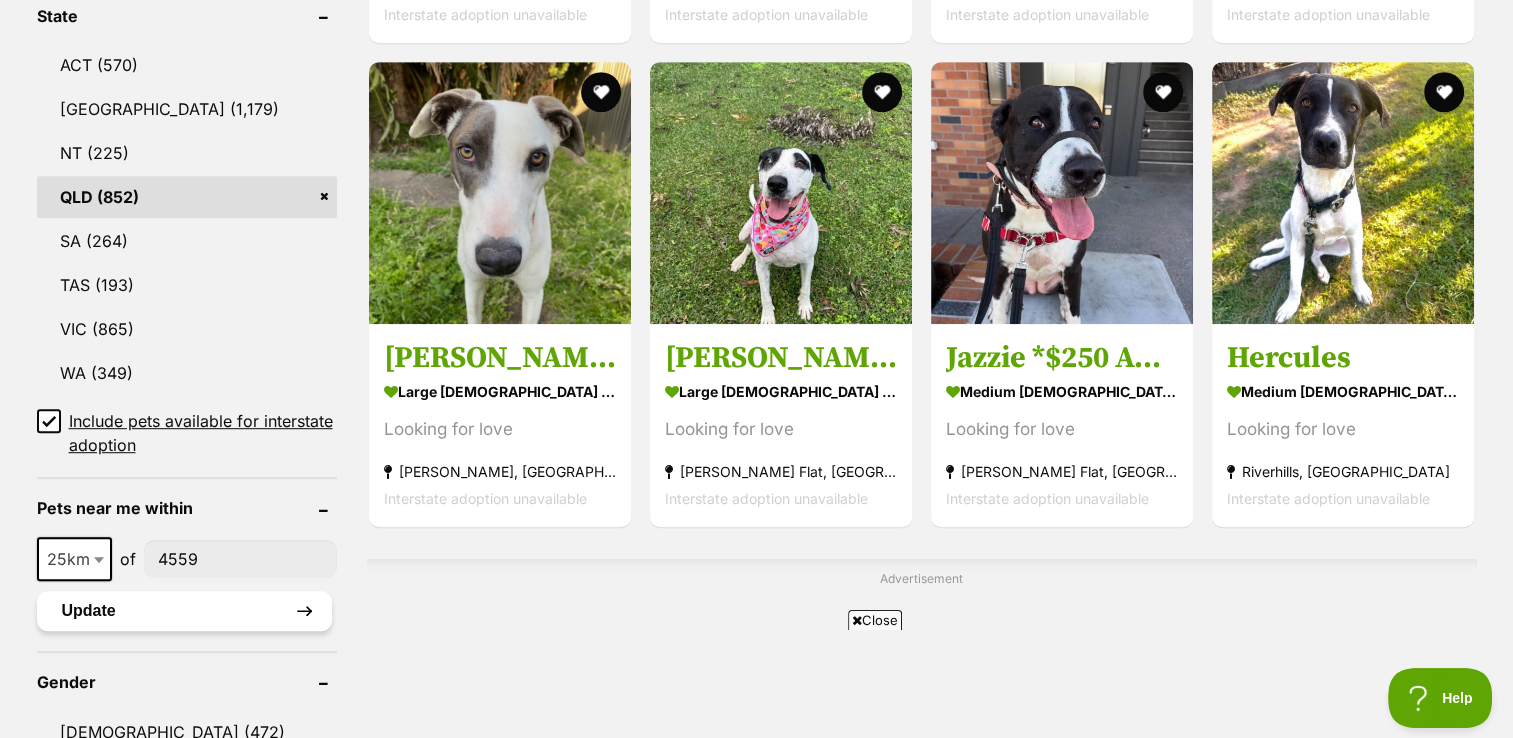 click on "Update" at bounding box center [184, 611] 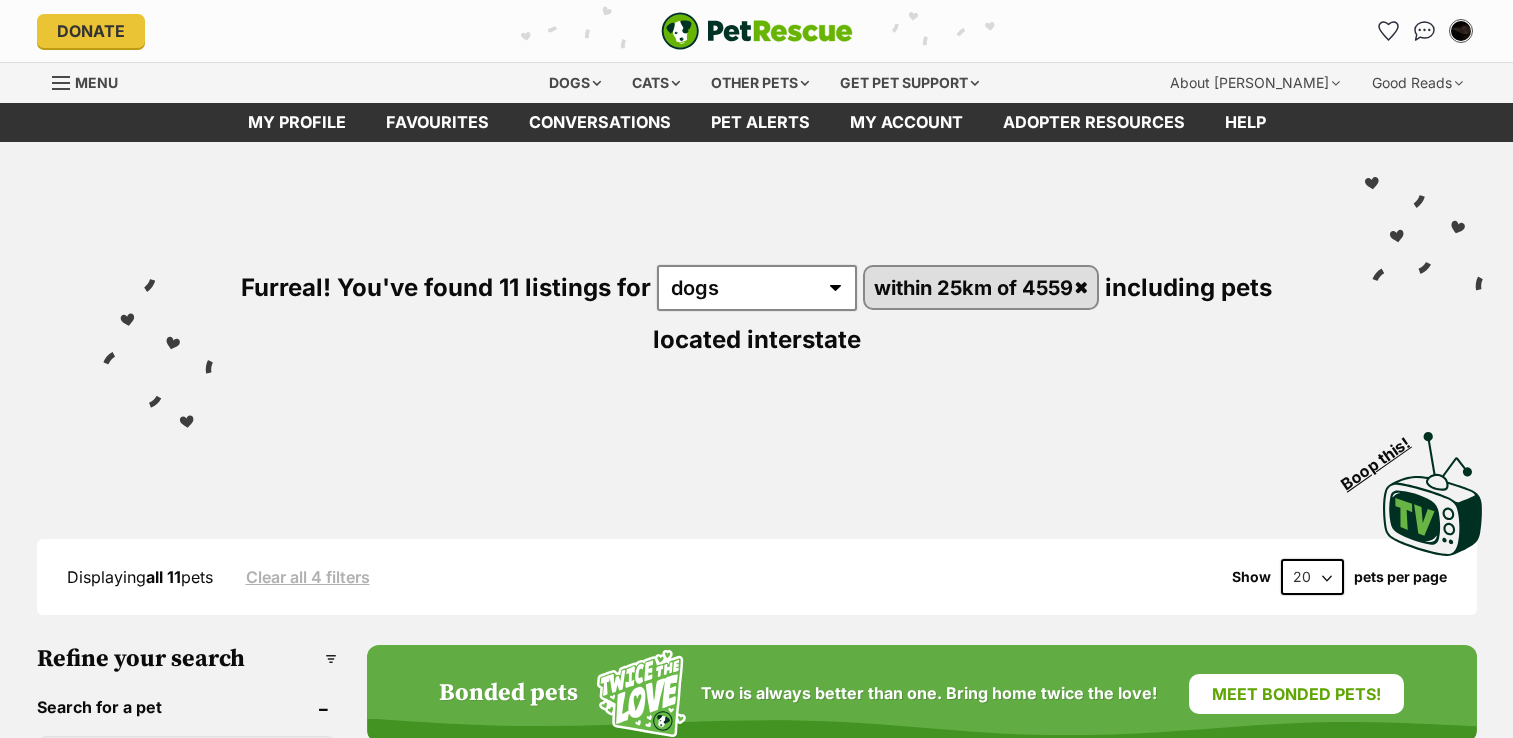 scroll, scrollTop: 0, scrollLeft: 0, axis: both 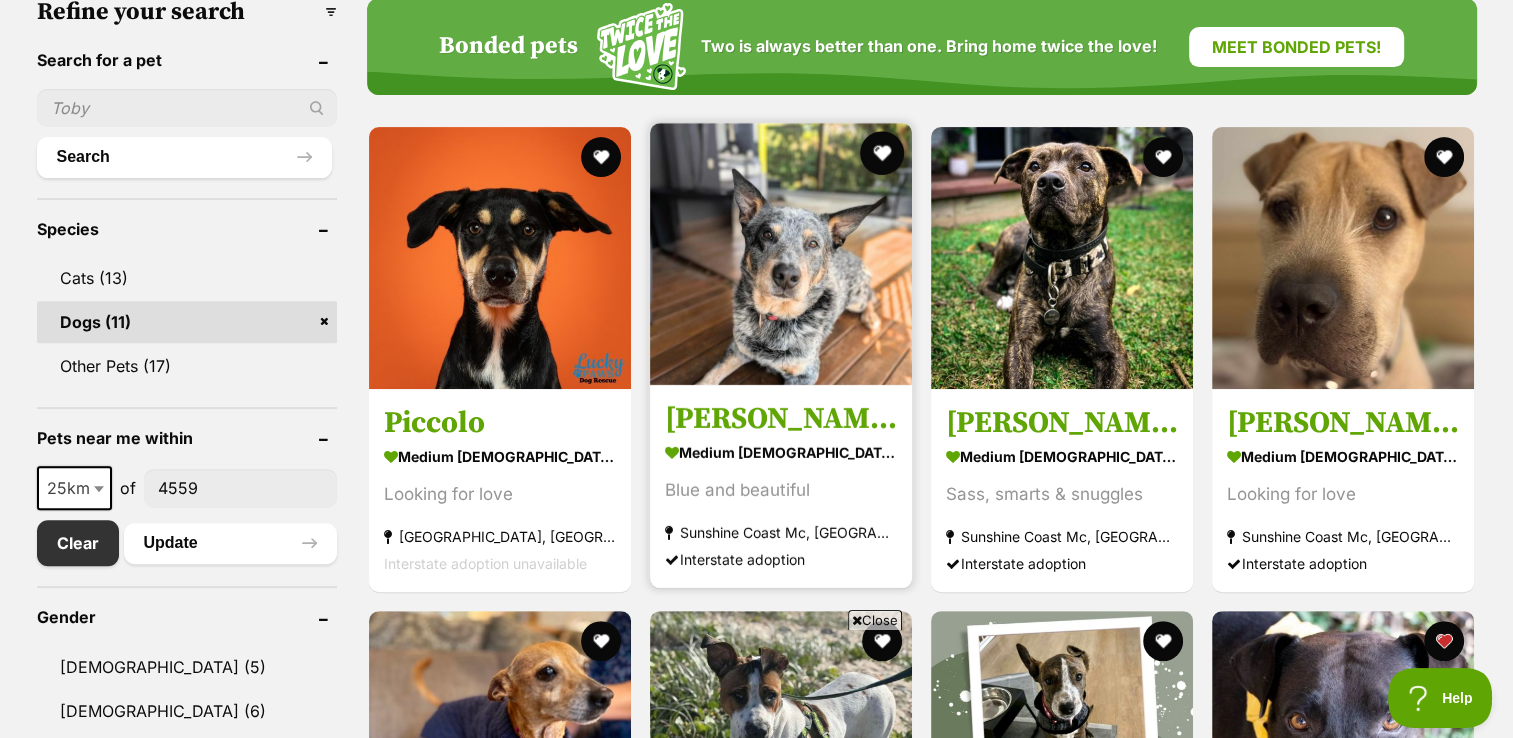 click at bounding box center (882, 153) 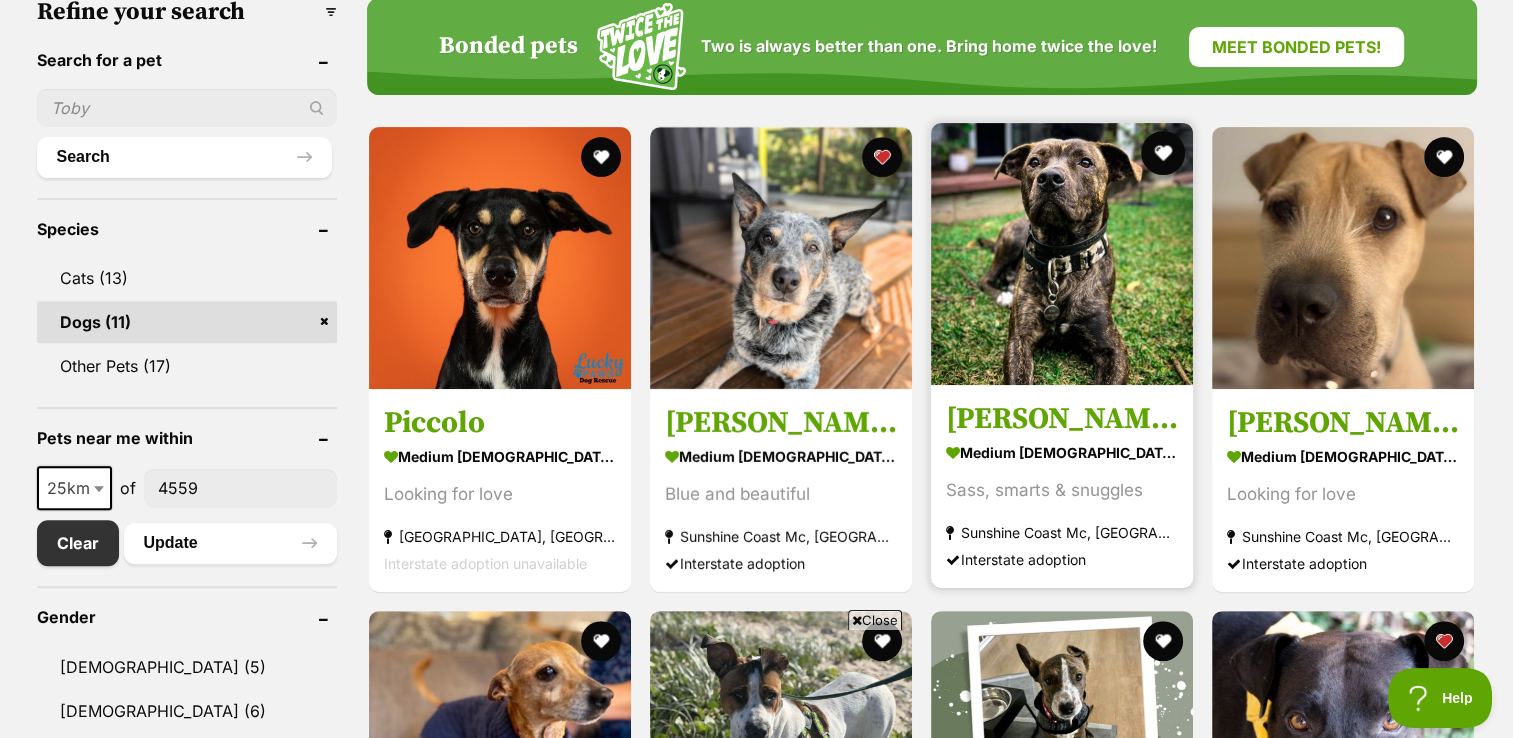 click at bounding box center (1163, 153) 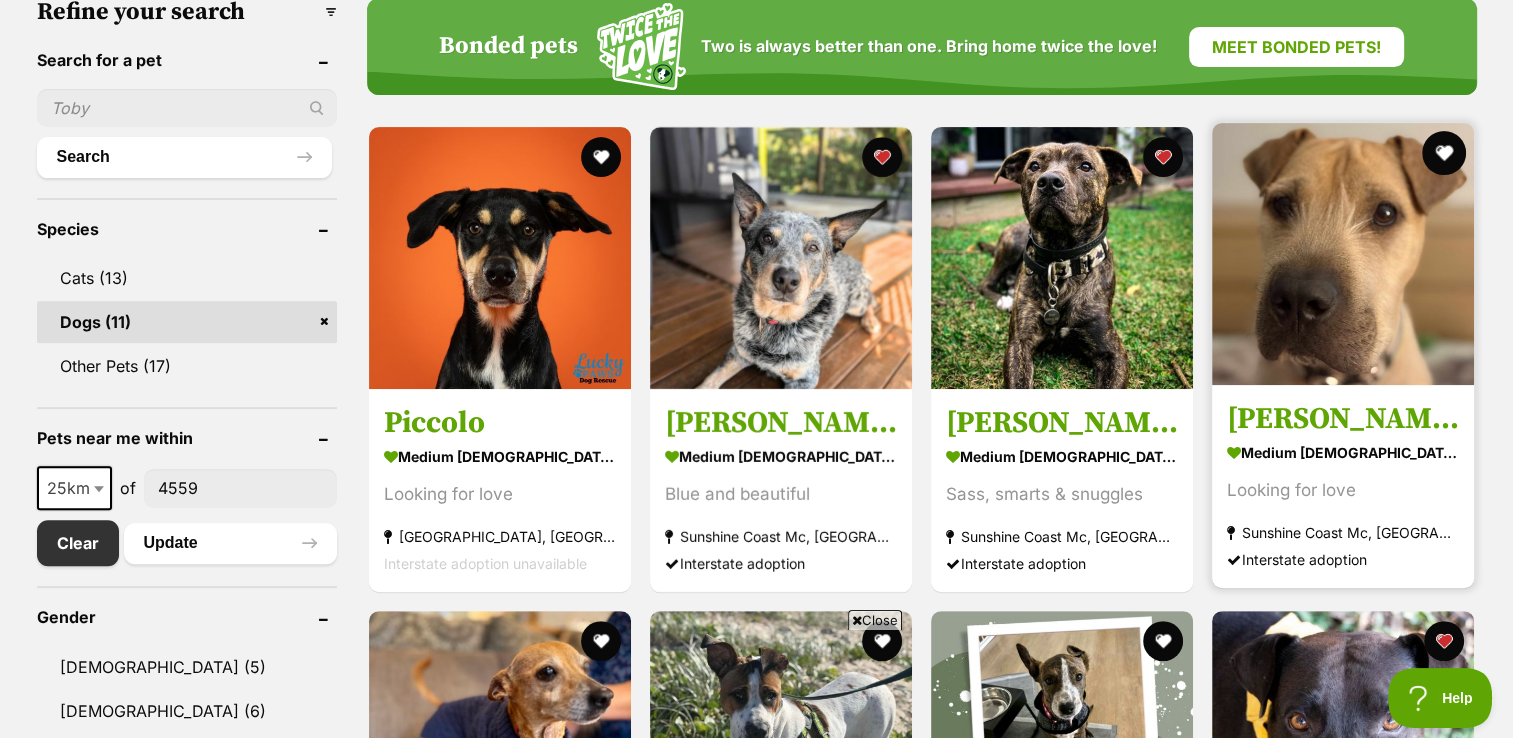 click at bounding box center (1445, 153) 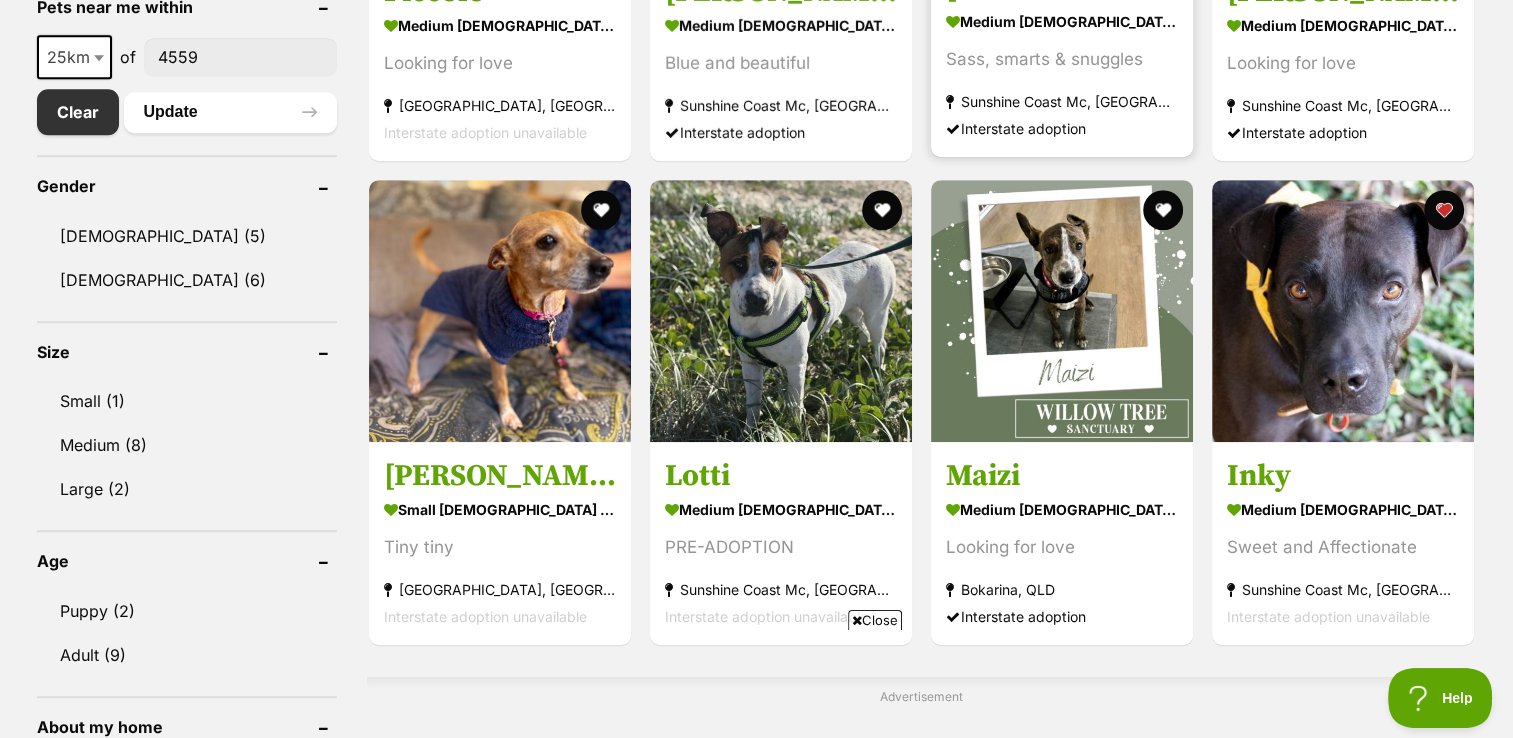 scroll, scrollTop: 1076, scrollLeft: 0, axis: vertical 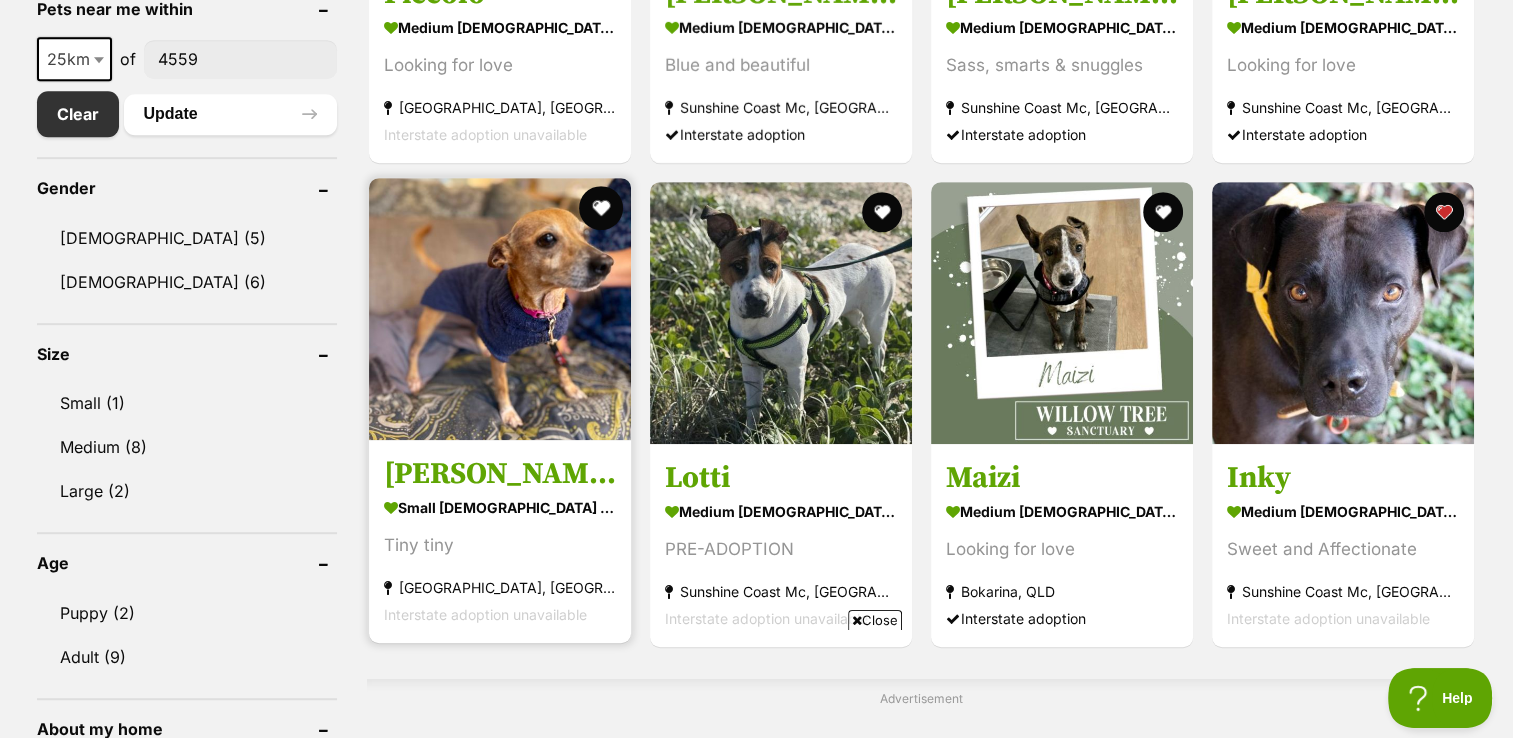click at bounding box center [601, 208] 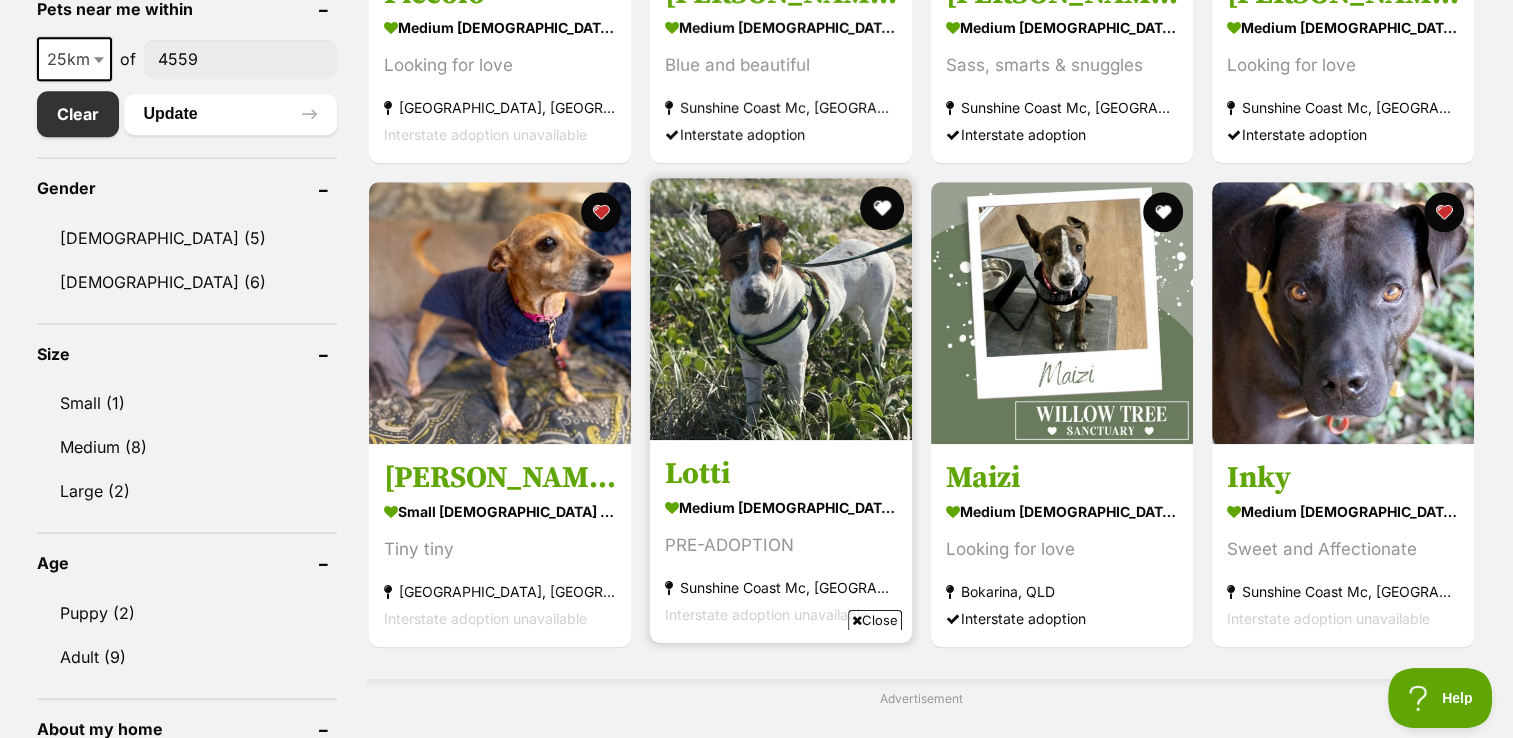 click at bounding box center (882, 208) 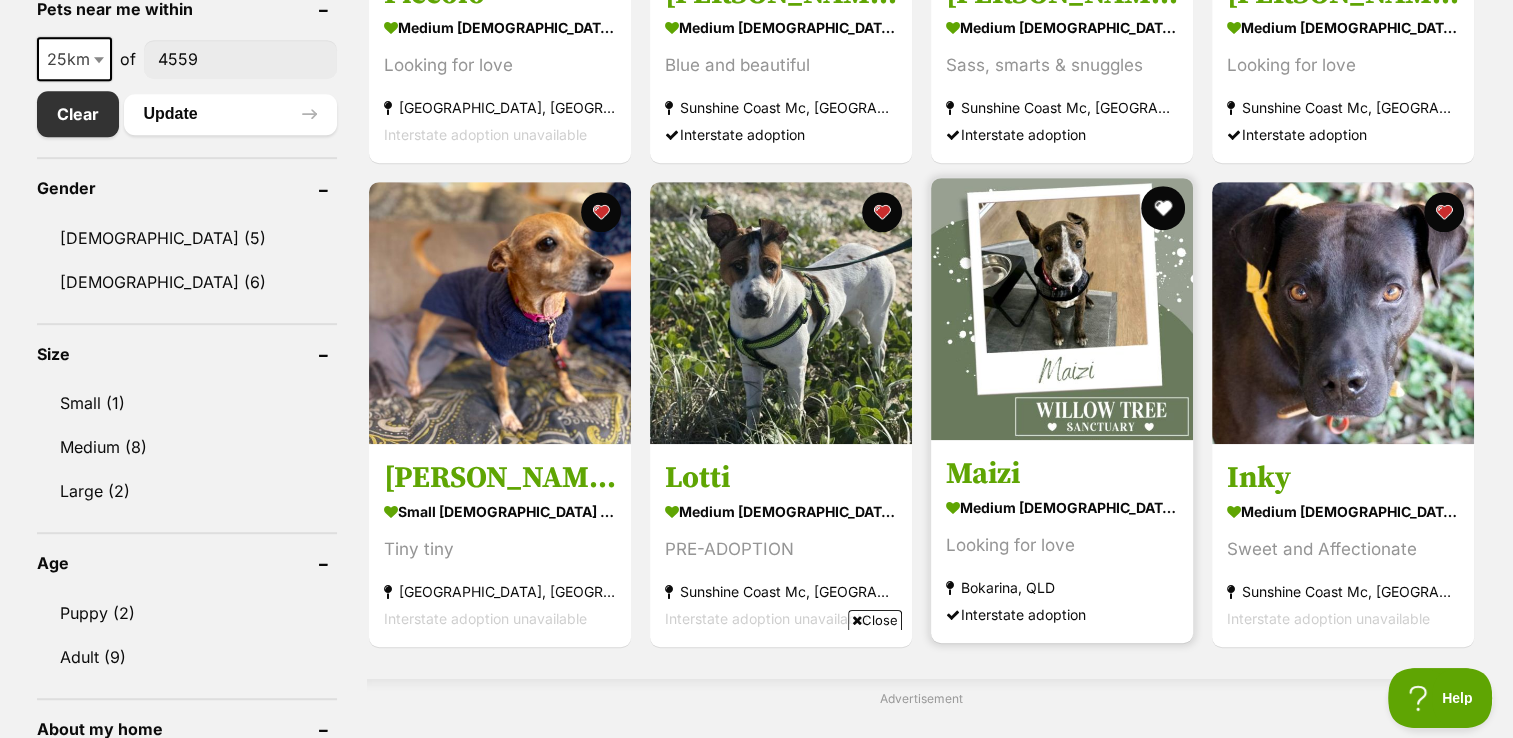 click 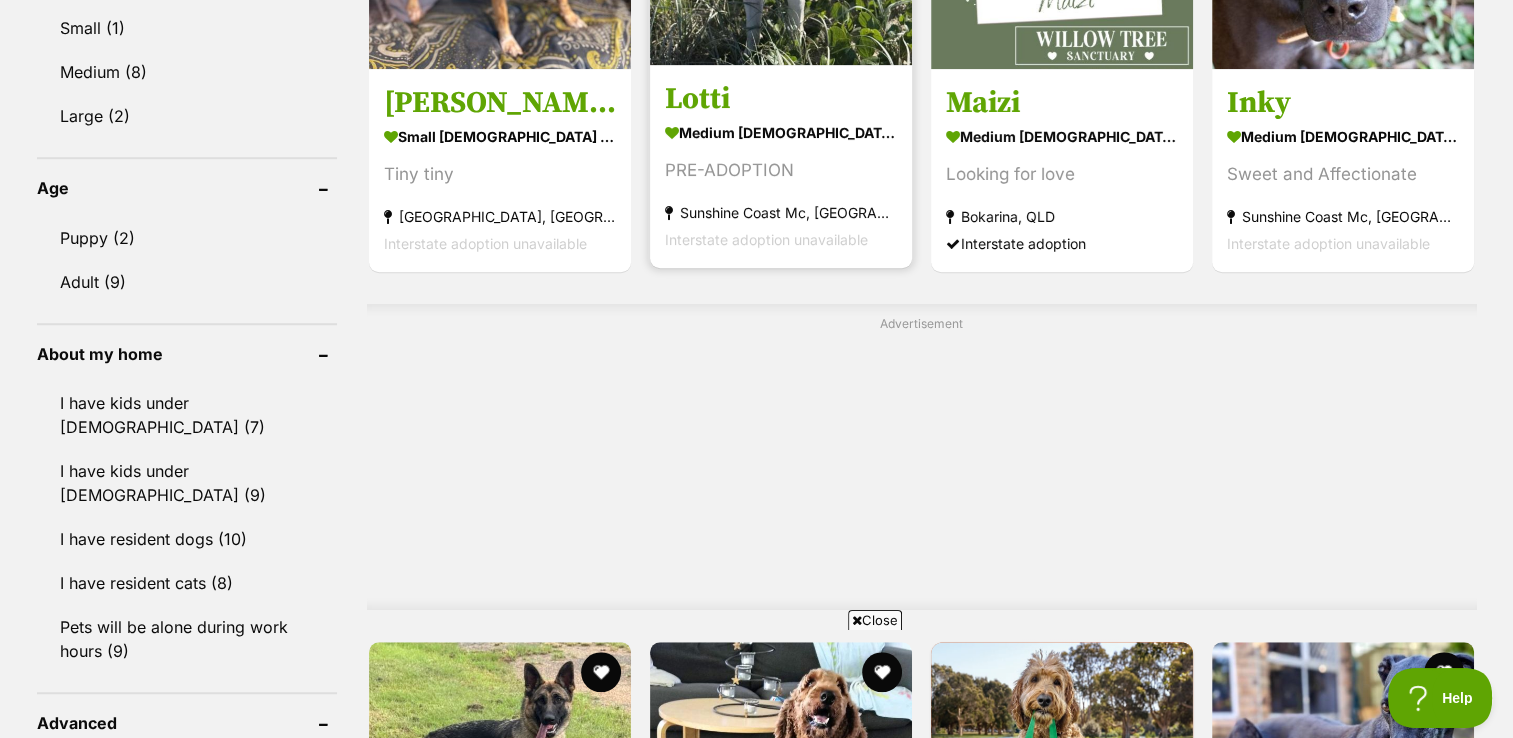 scroll, scrollTop: 0, scrollLeft: 0, axis: both 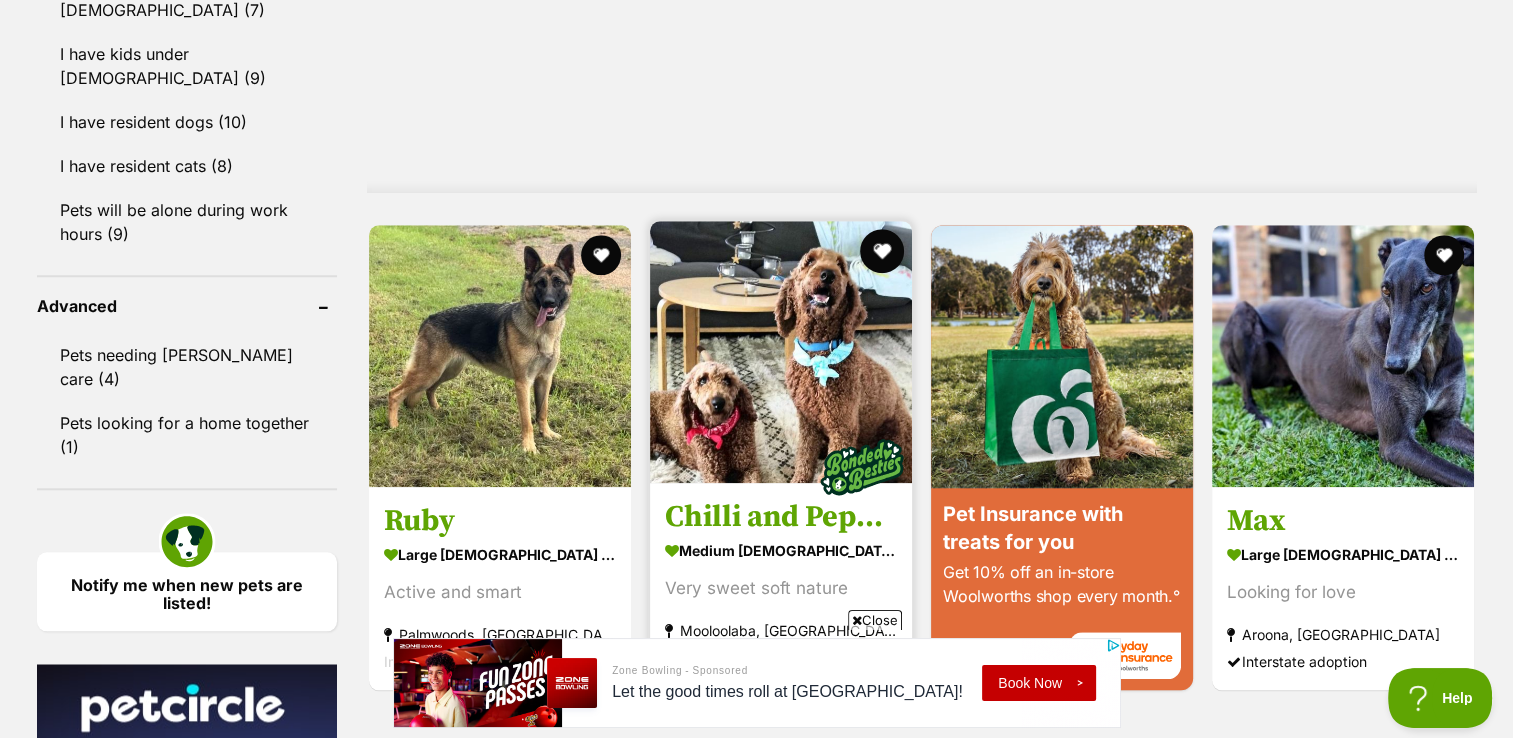 click 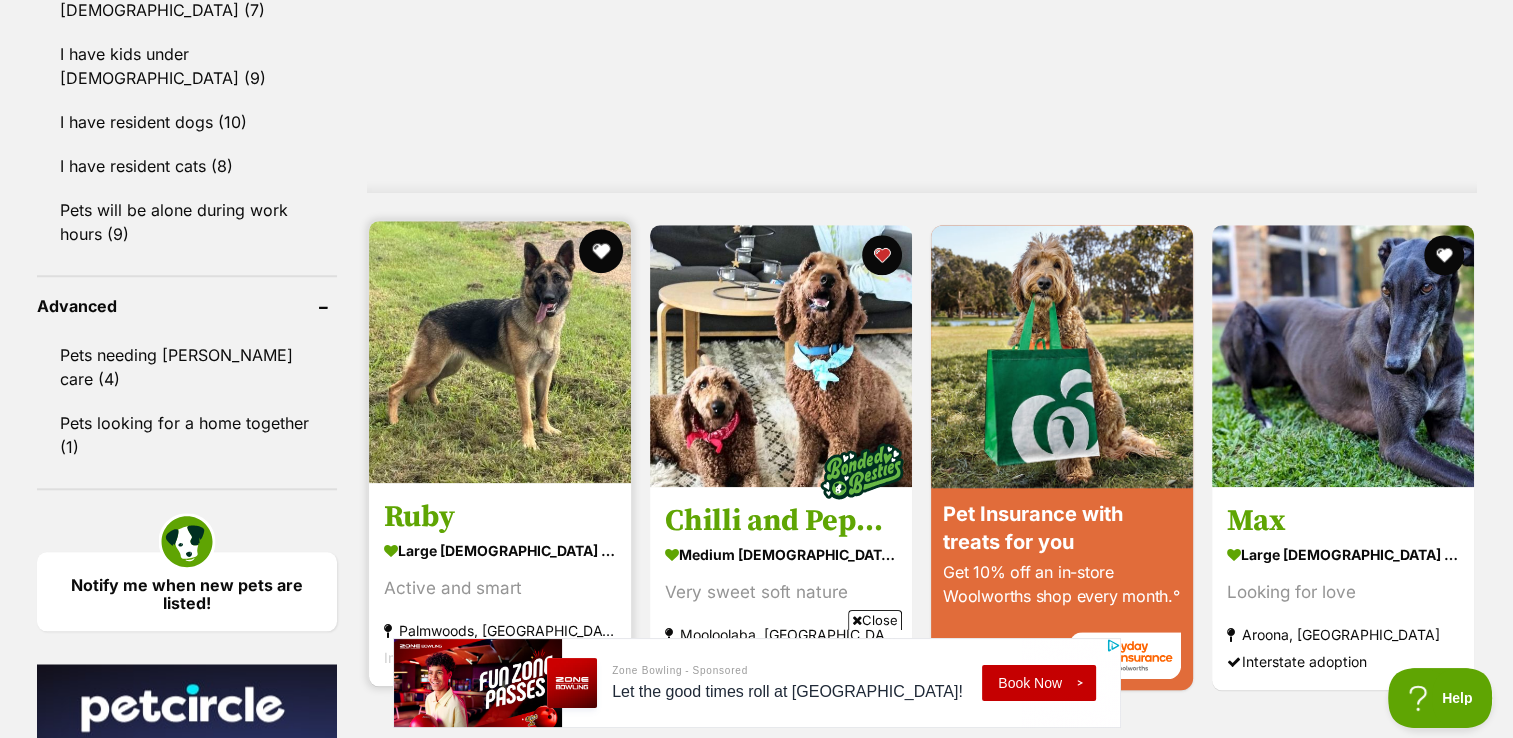 click 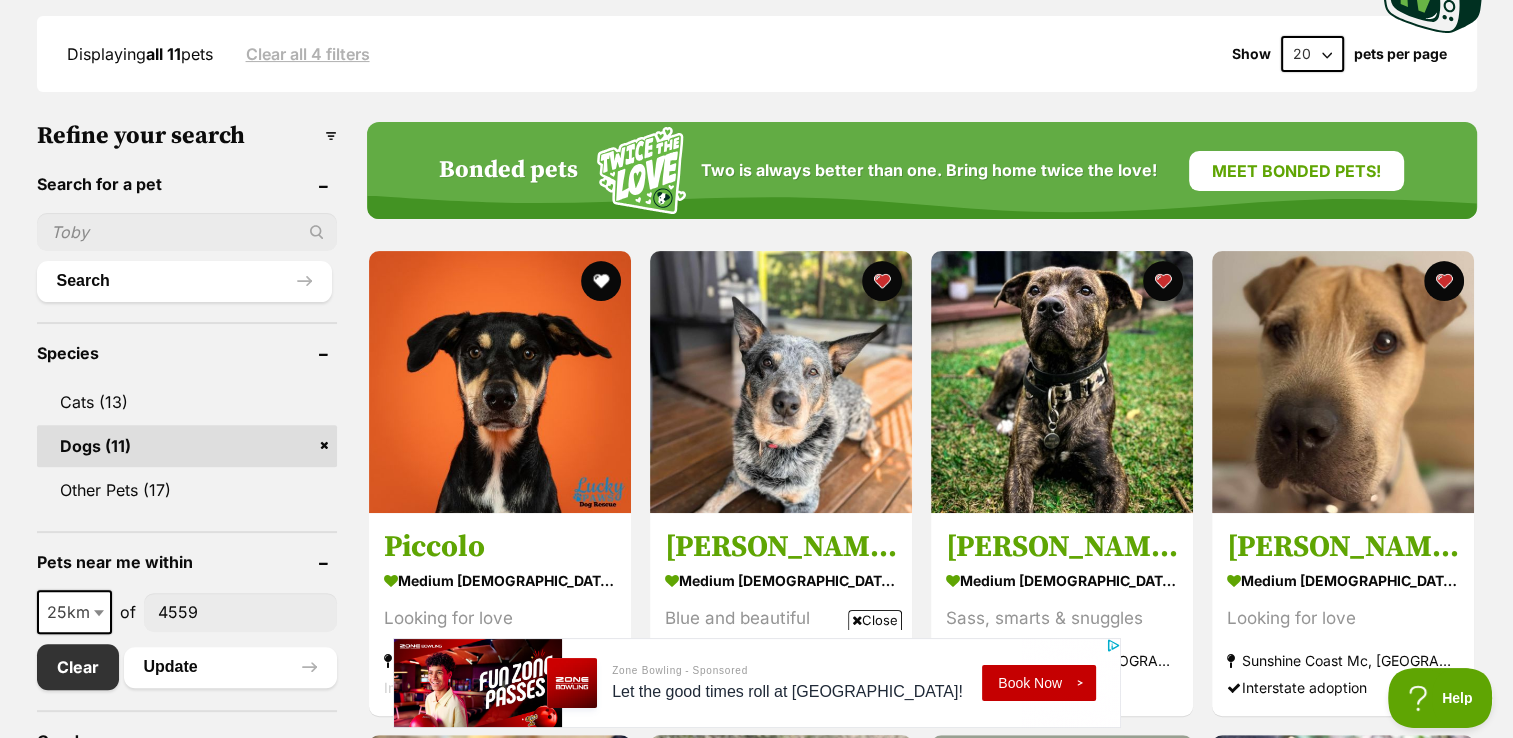 scroll, scrollTop: 494, scrollLeft: 0, axis: vertical 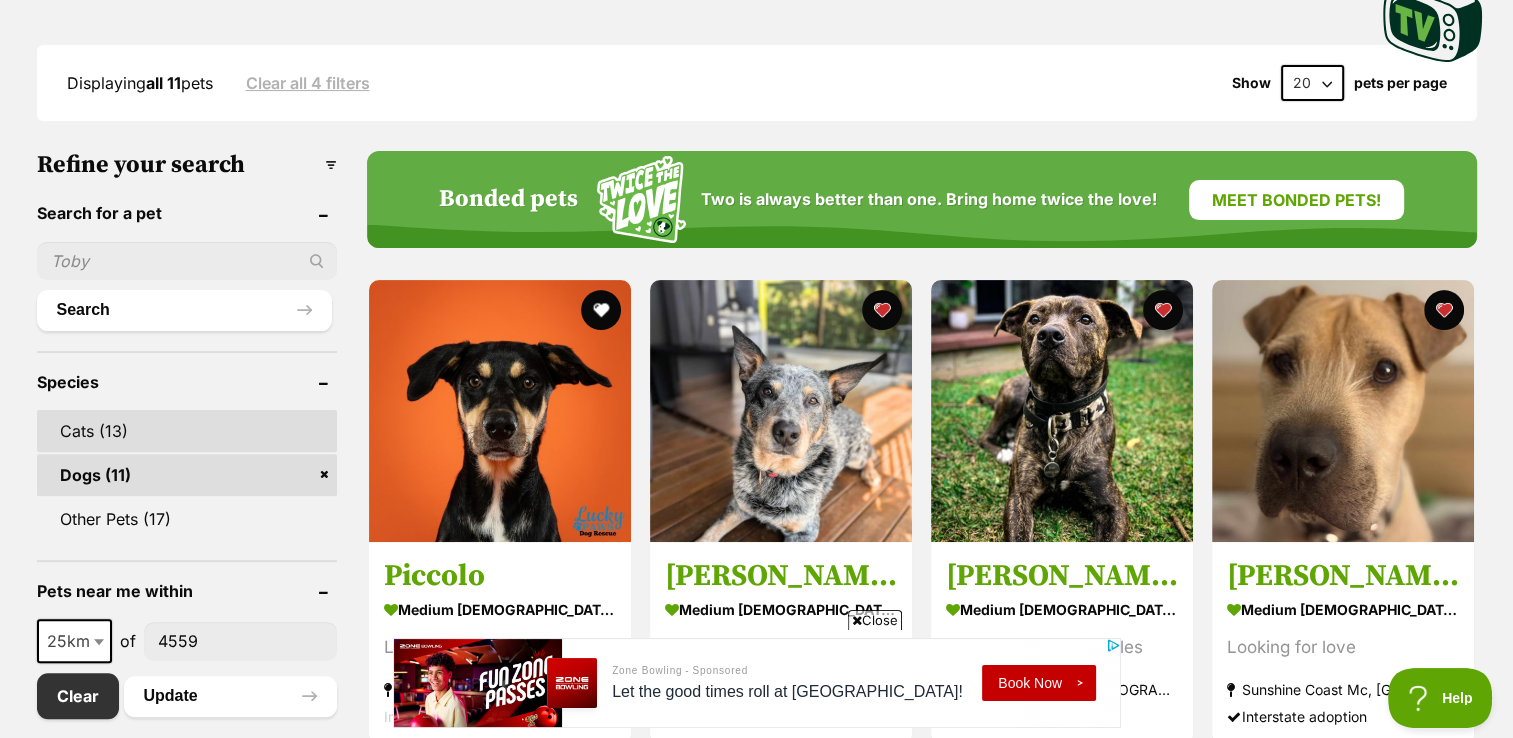 click on "Cats (13)" 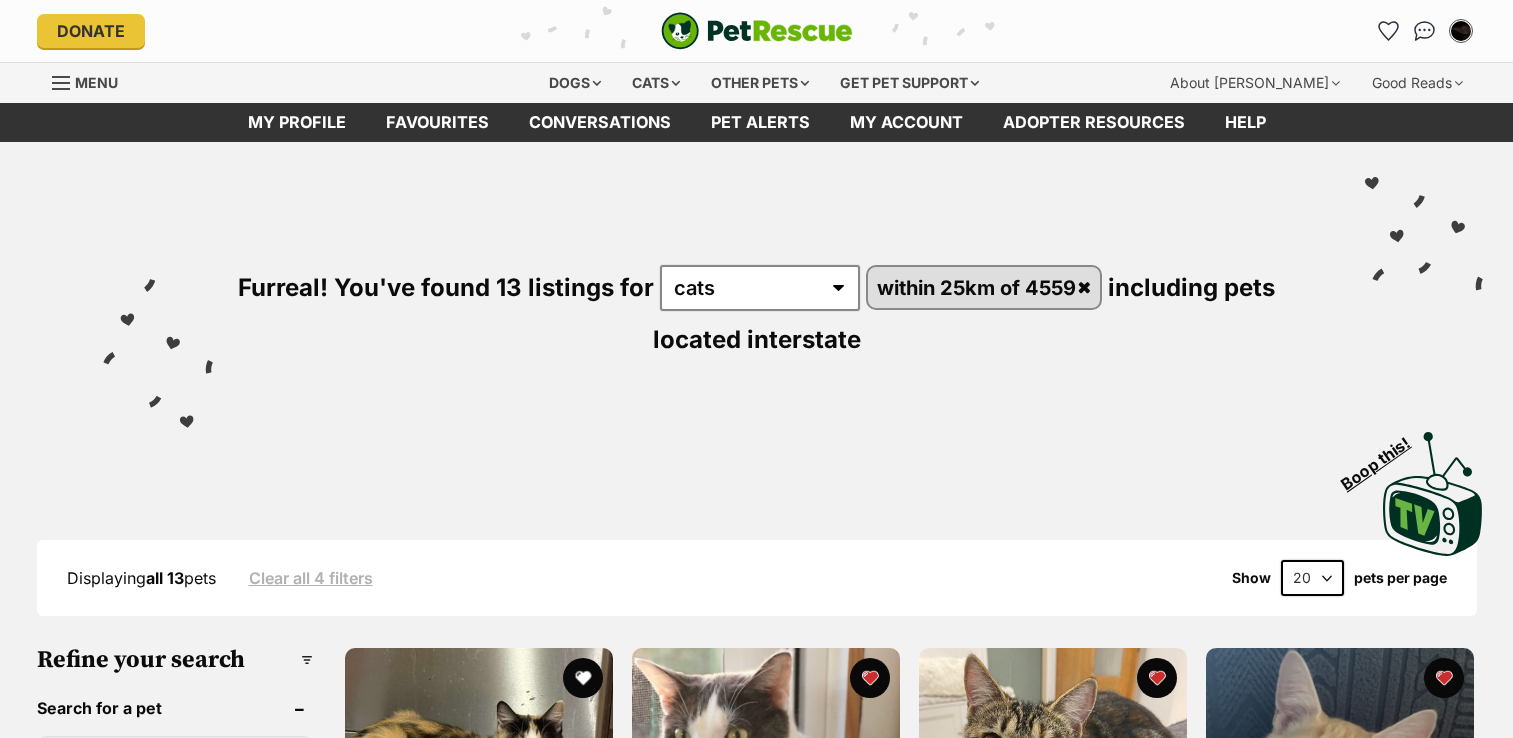 scroll, scrollTop: 0, scrollLeft: 0, axis: both 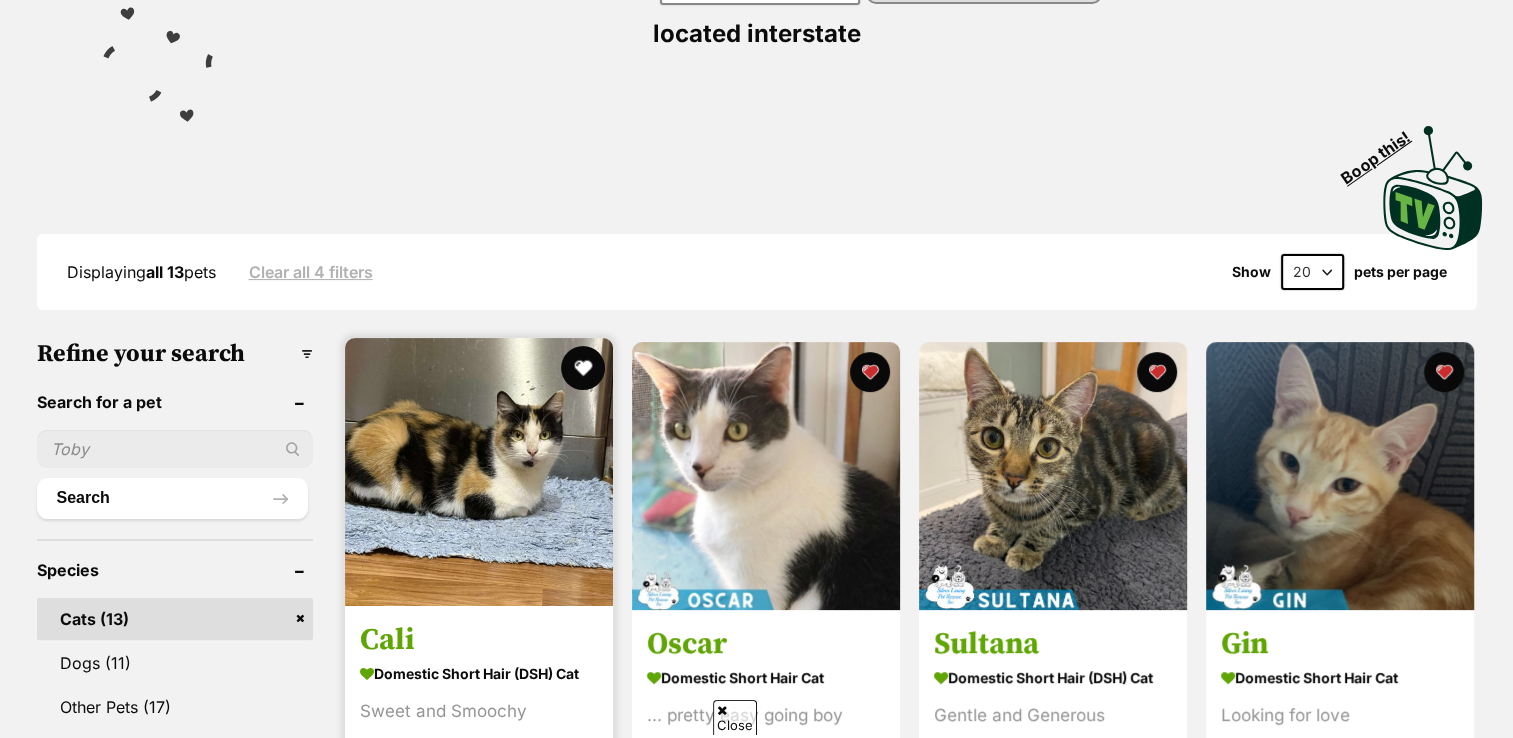 click at bounding box center [583, 368] 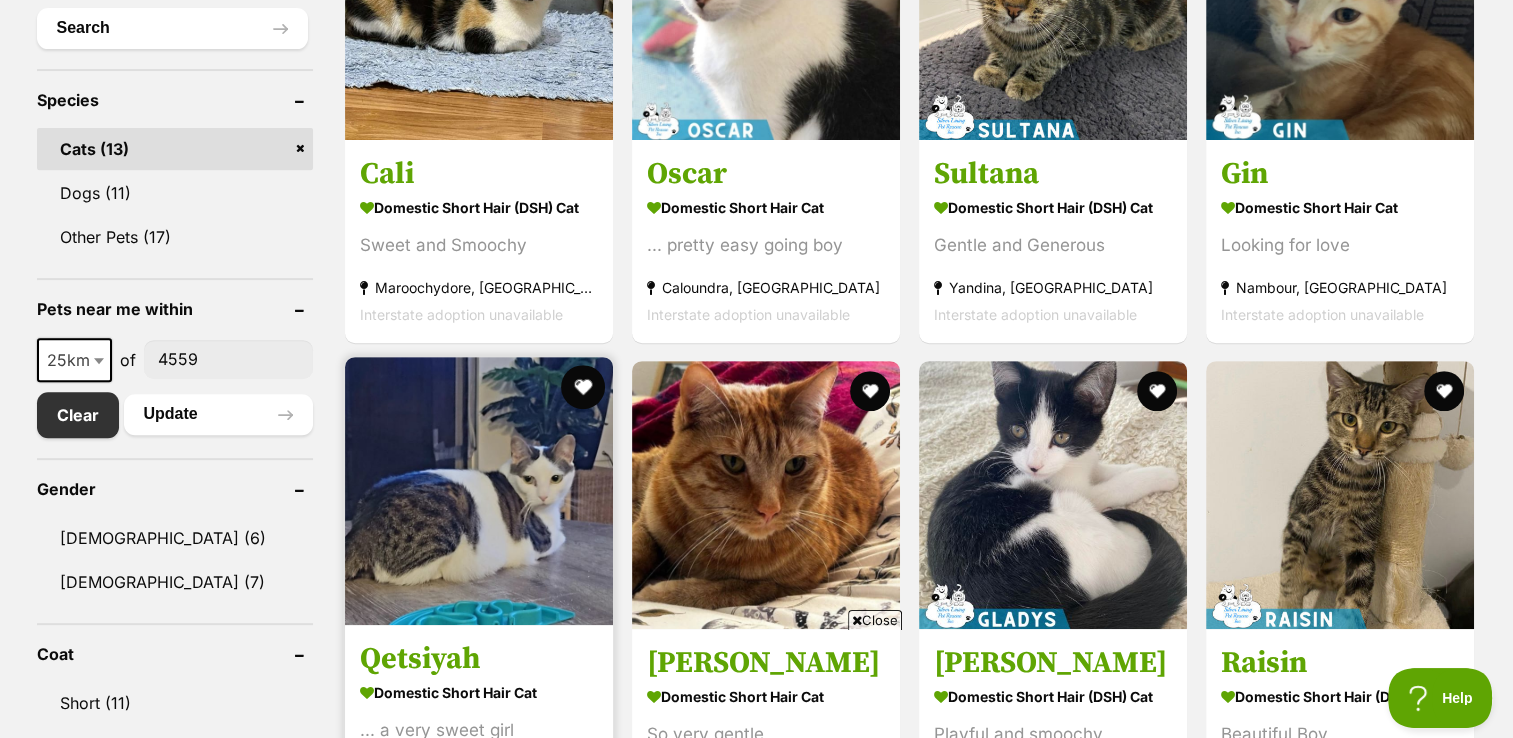 scroll, scrollTop: 0, scrollLeft: 0, axis: both 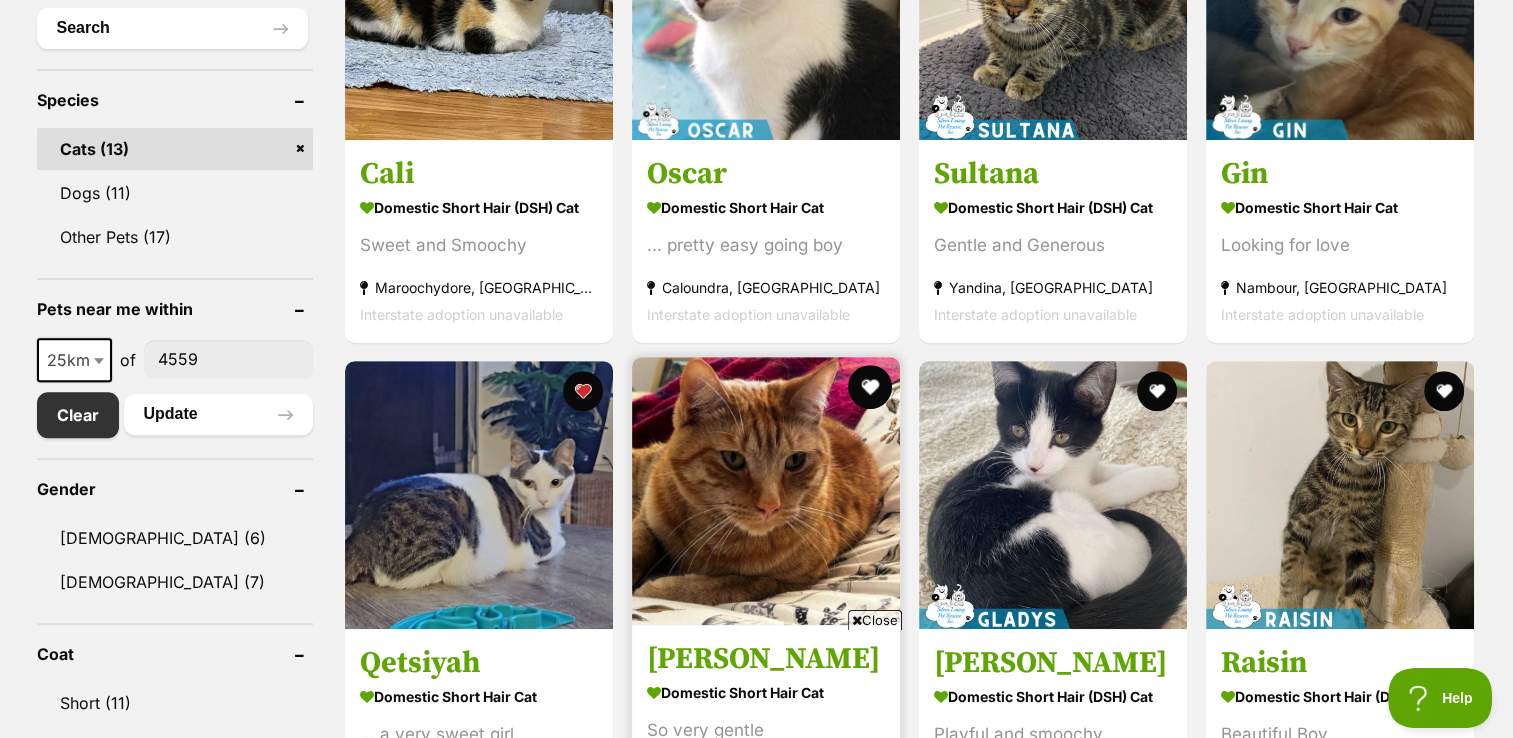 click at bounding box center (870, 387) 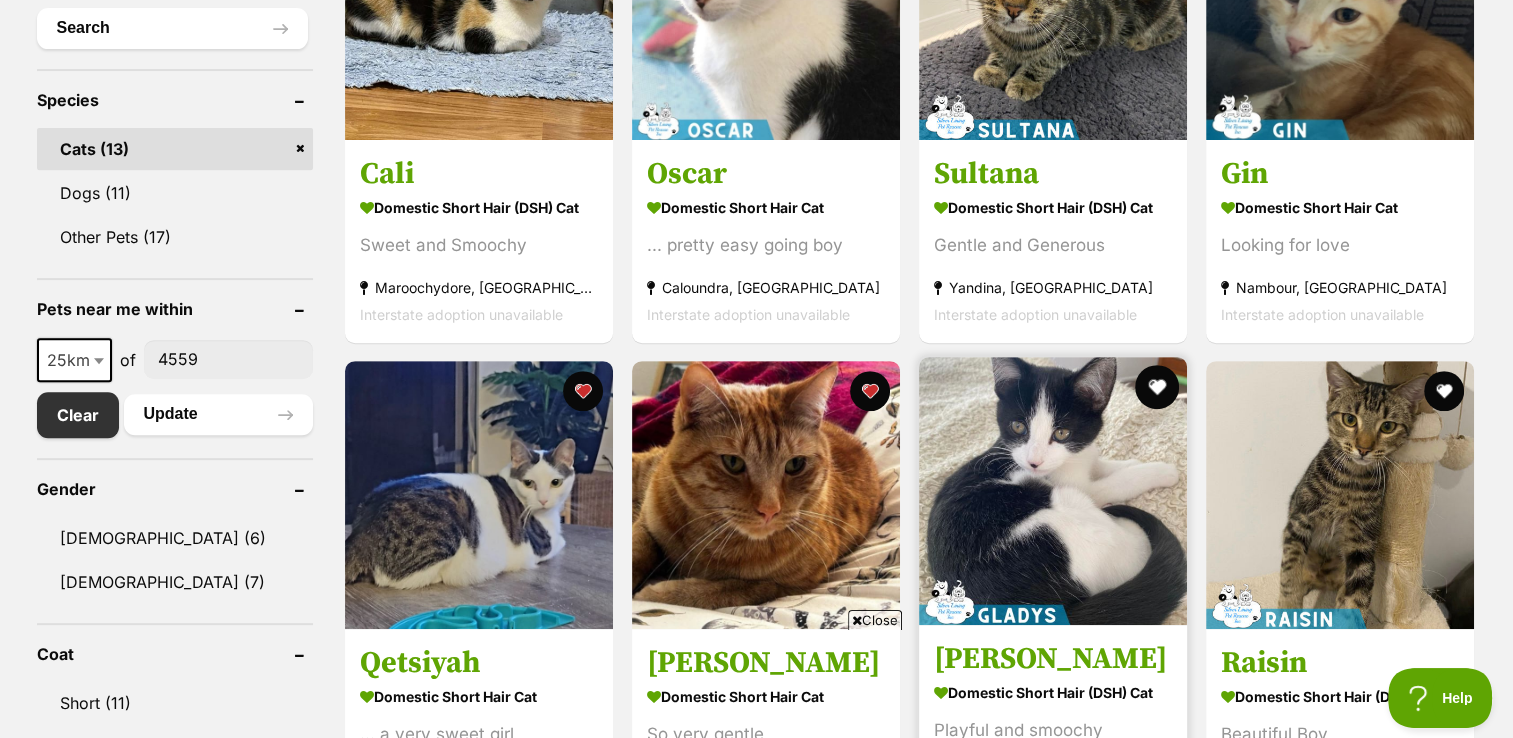 click at bounding box center (1157, 387) 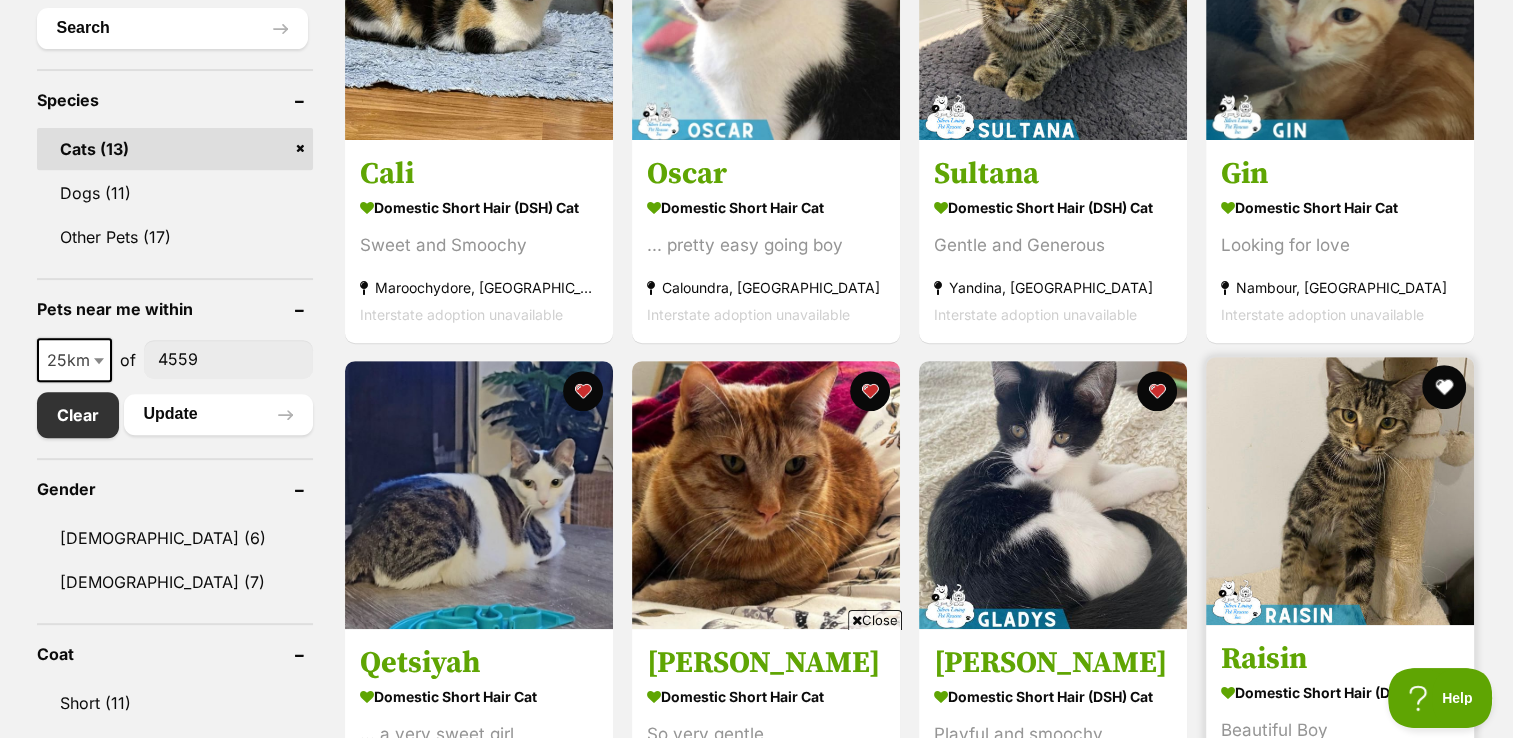 click at bounding box center (1445, 387) 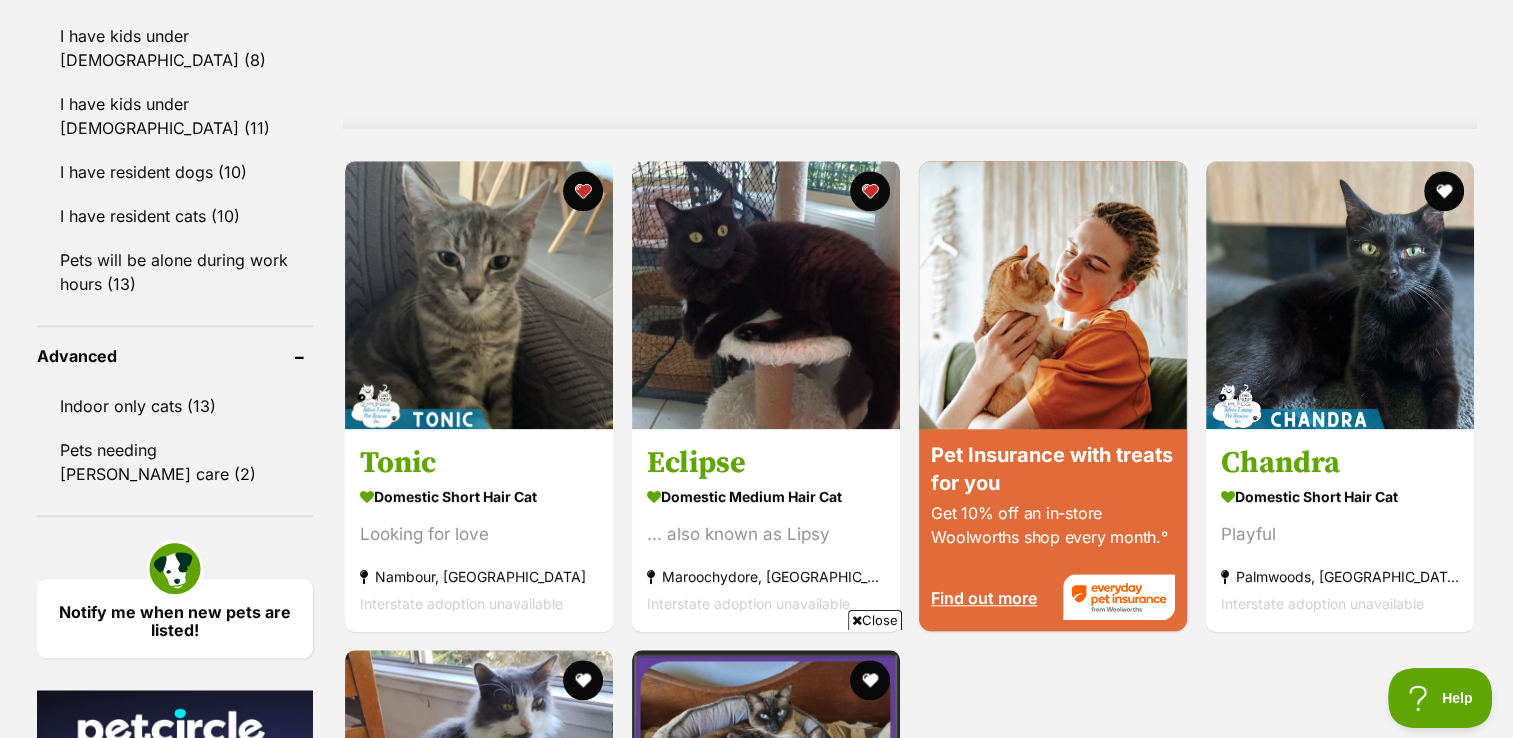 scroll, scrollTop: 1832, scrollLeft: 0, axis: vertical 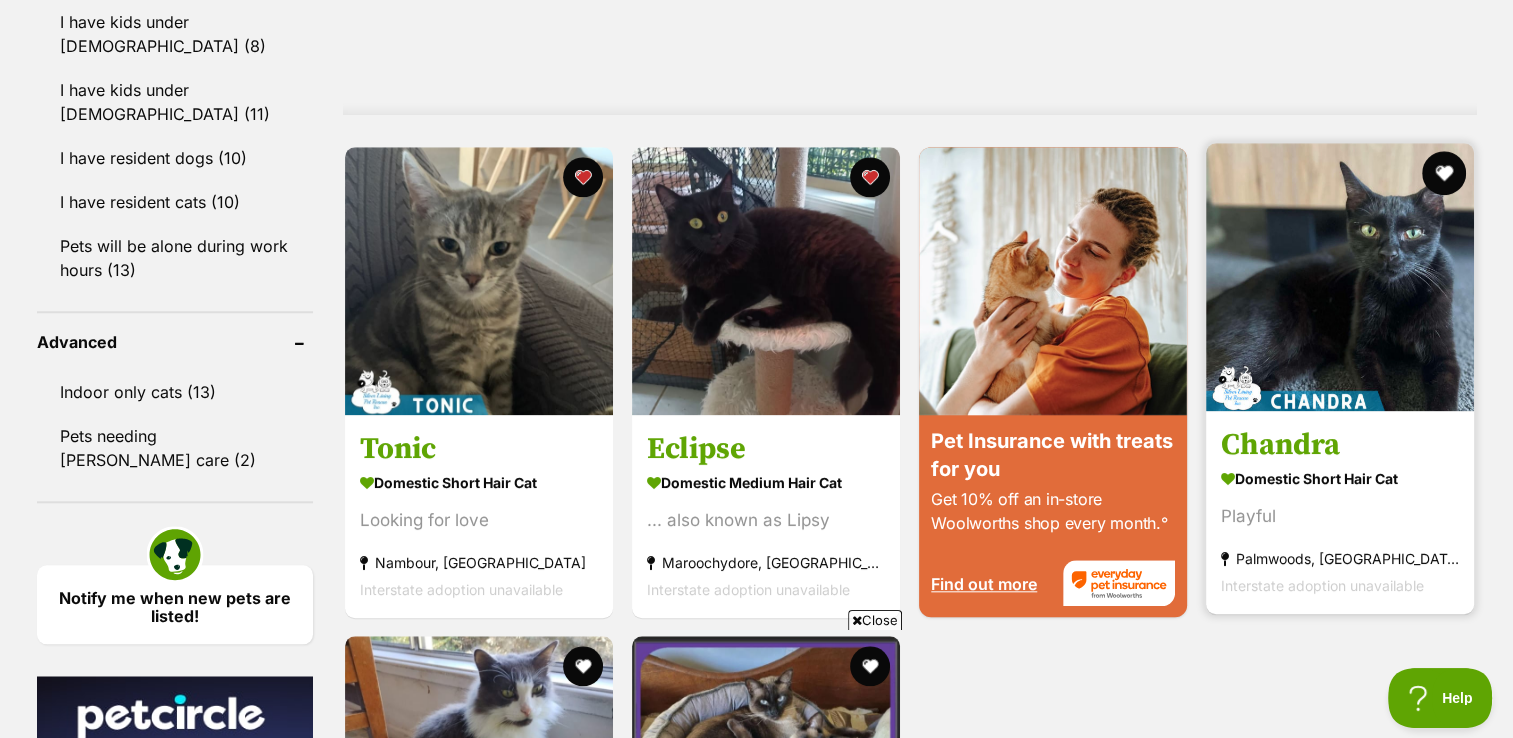 click at bounding box center [1445, 173] 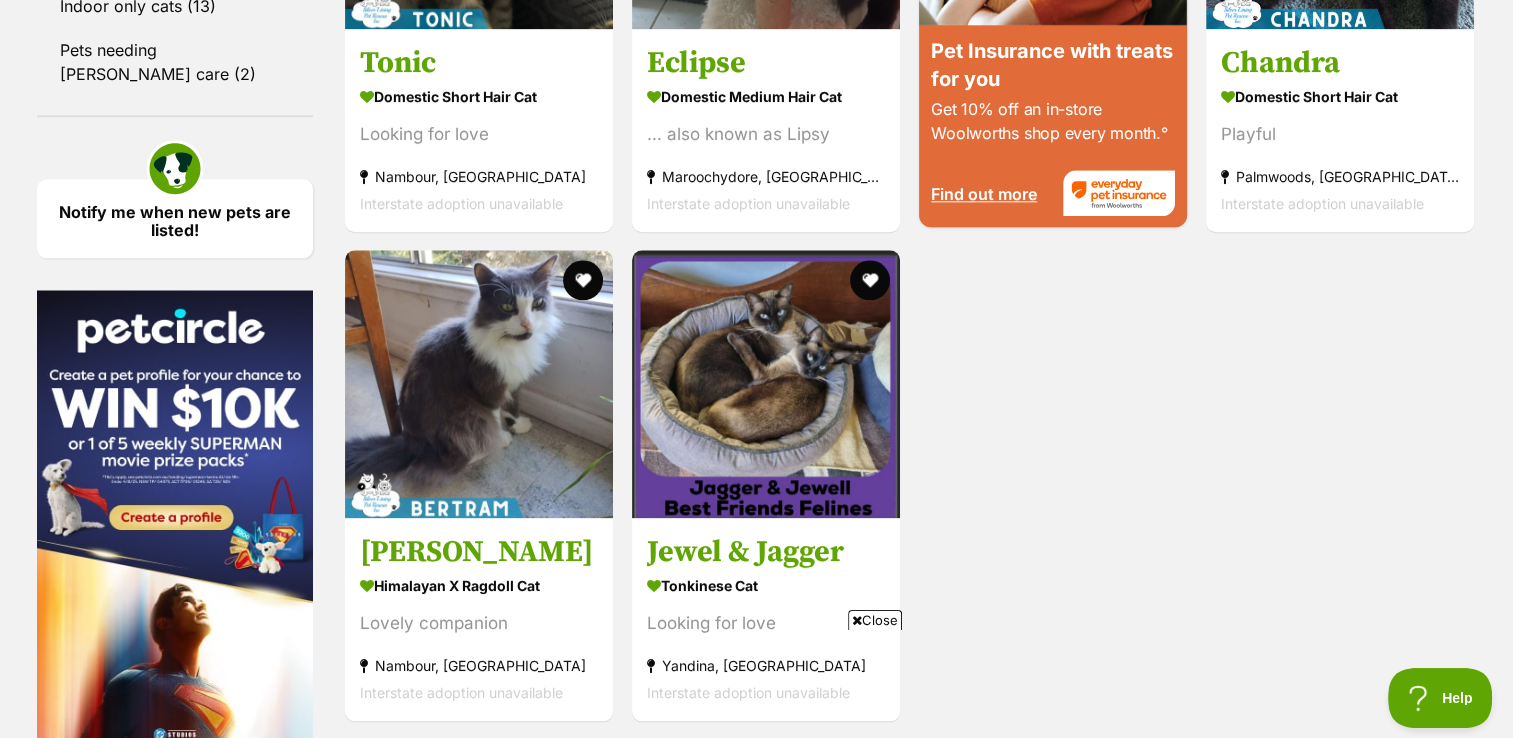 scroll, scrollTop: 2216, scrollLeft: 0, axis: vertical 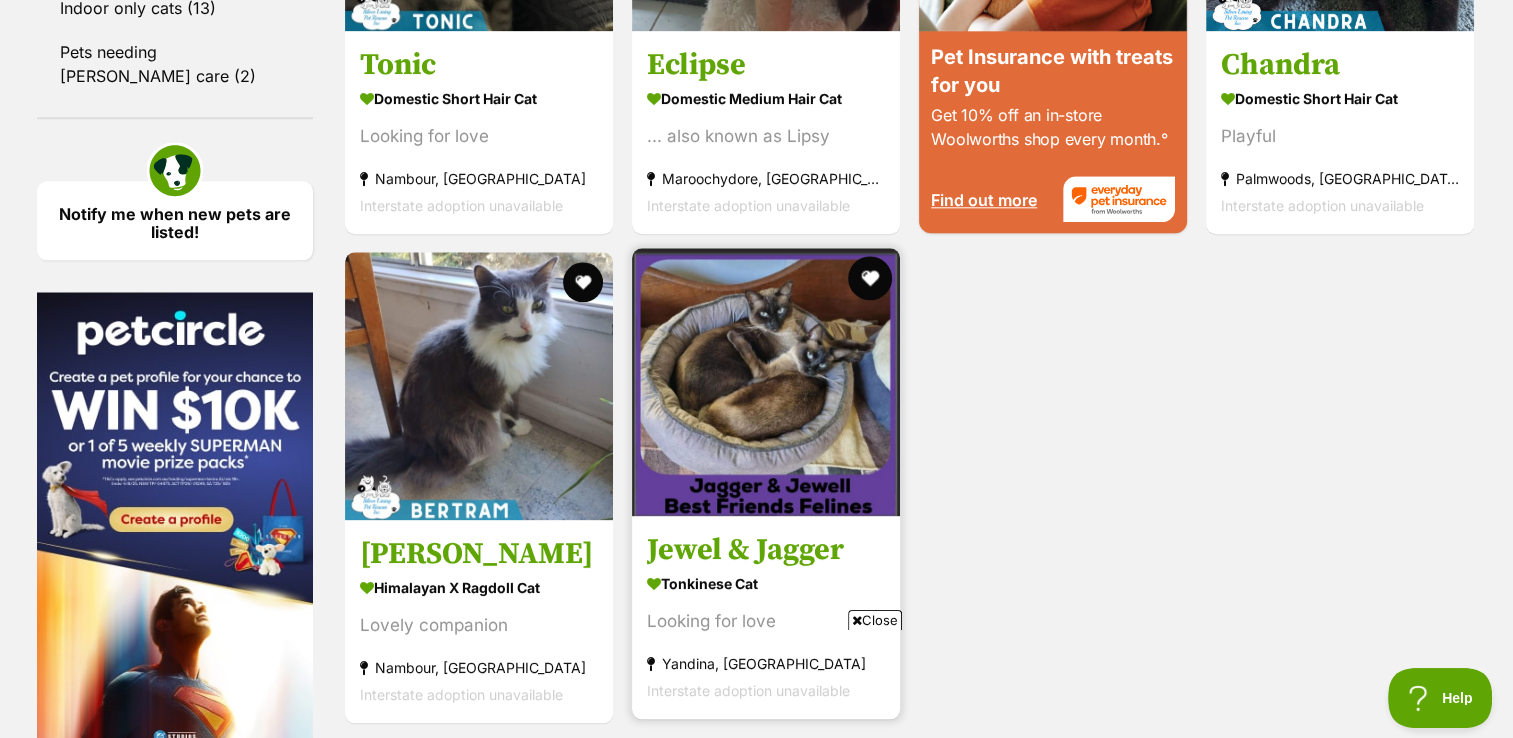 click at bounding box center (870, 278) 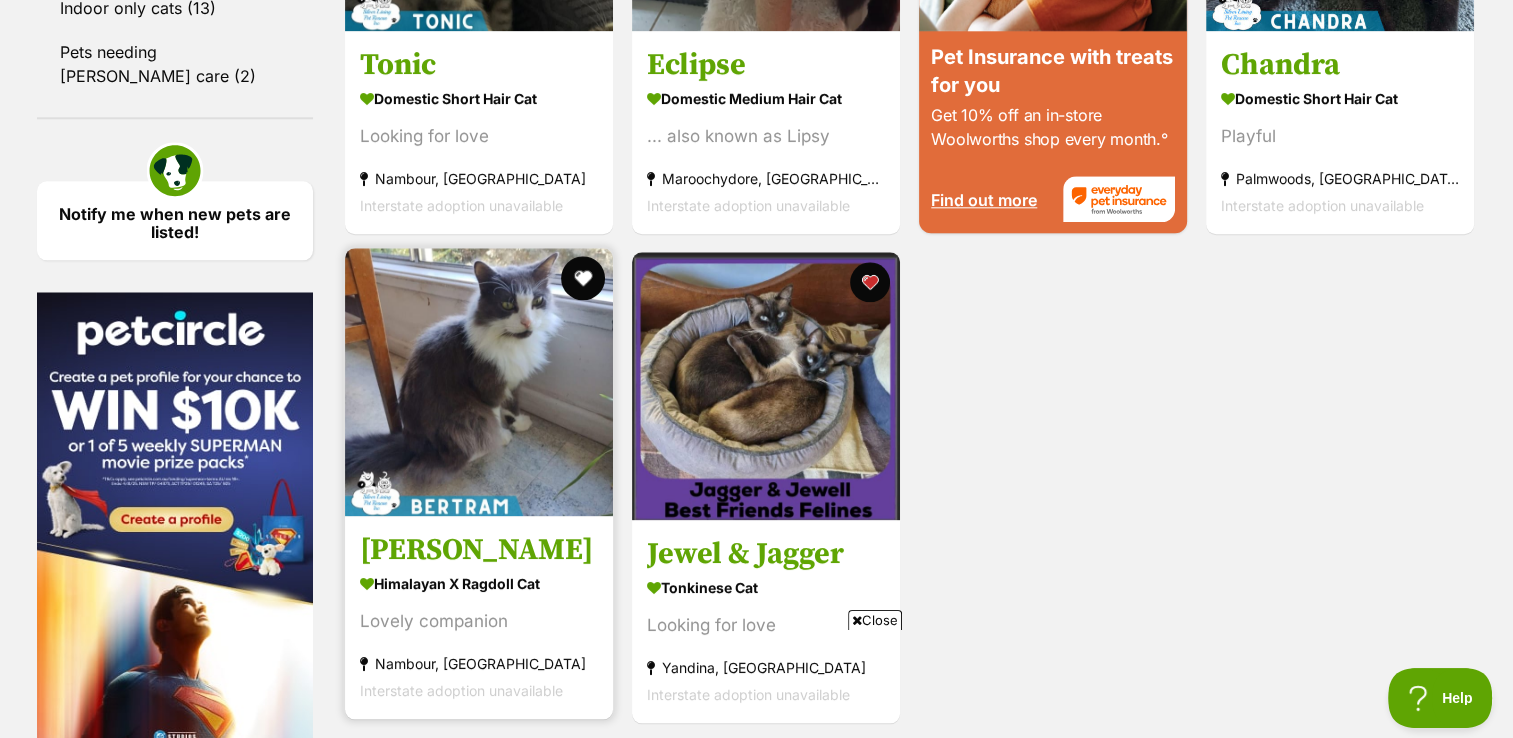 click at bounding box center (583, 278) 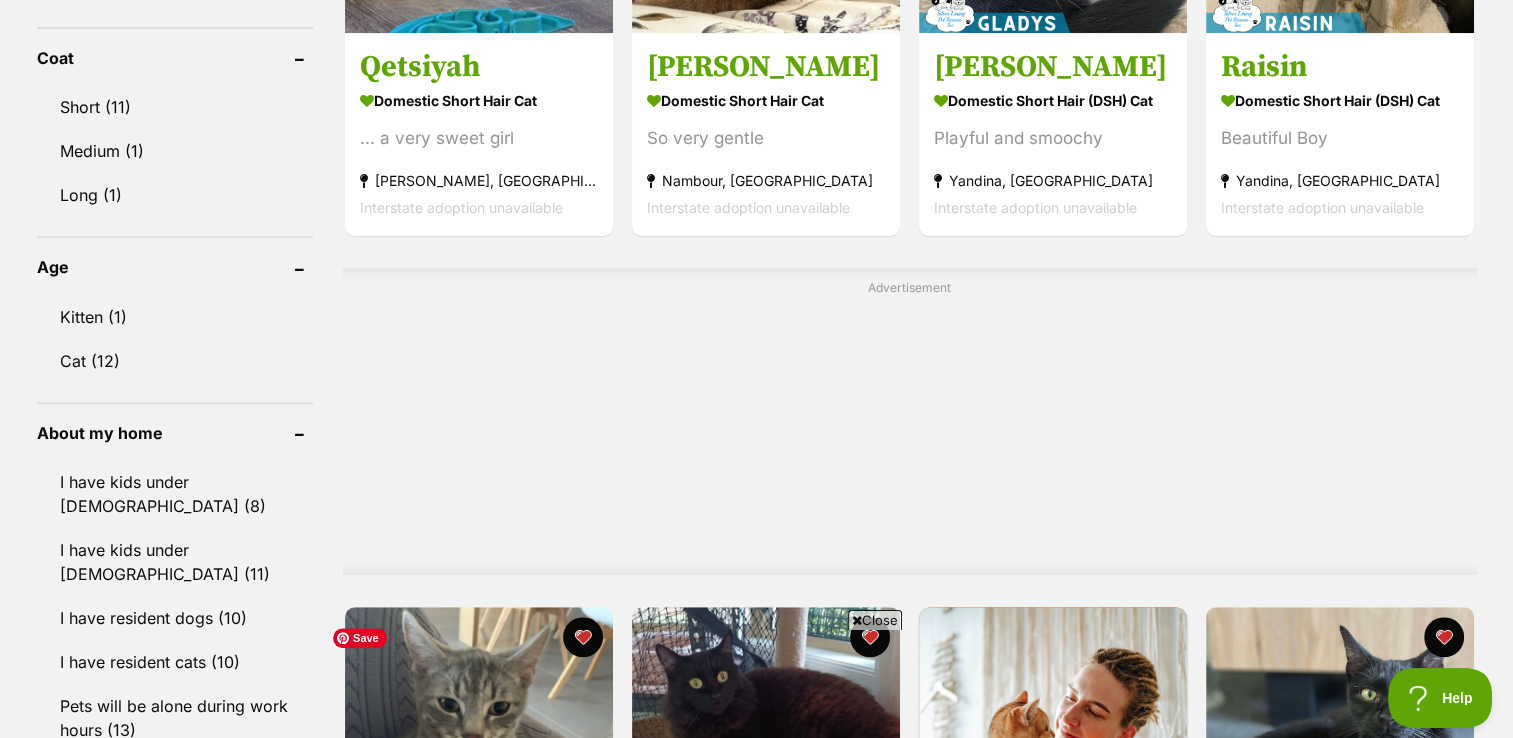 scroll, scrollTop: 1371, scrollLeft: 0, axis: vertical 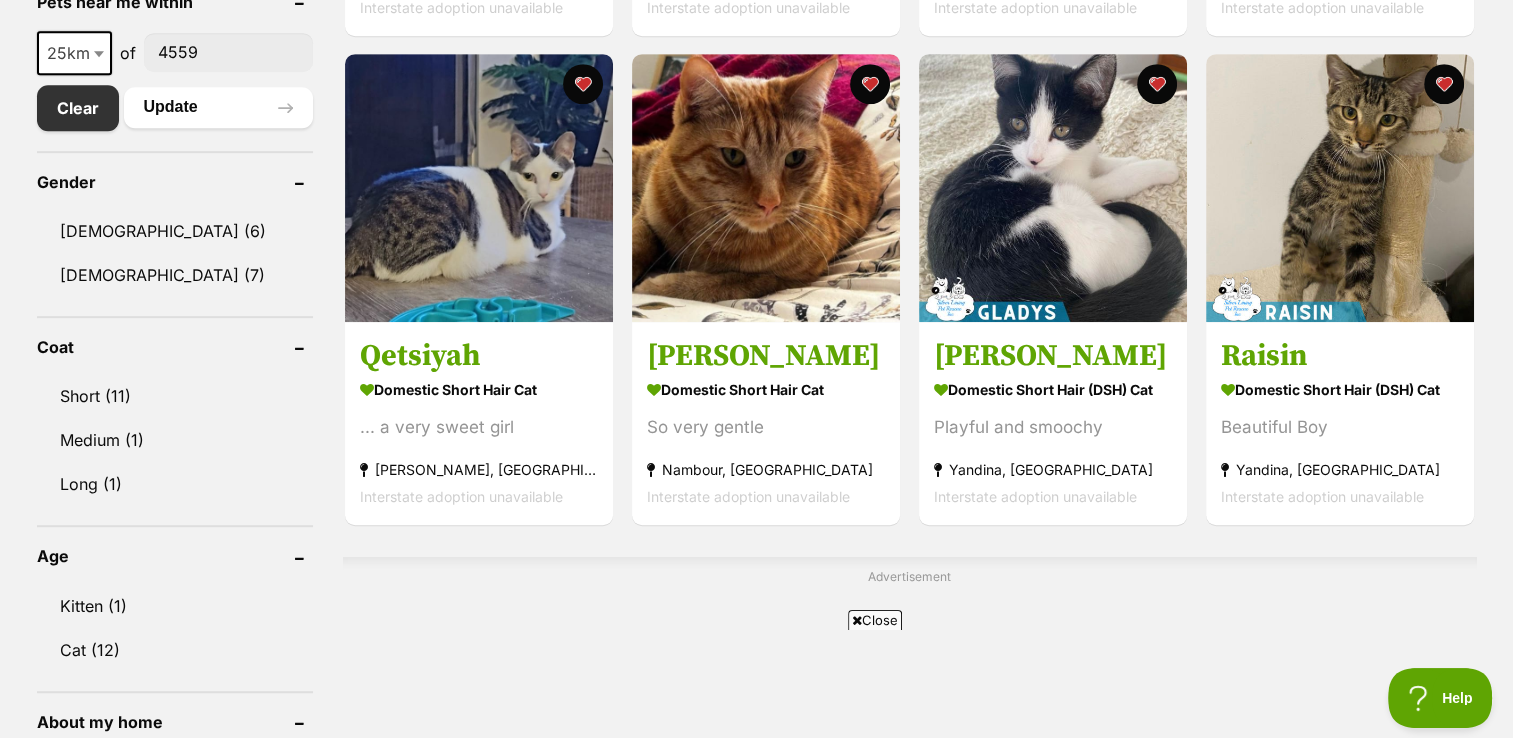 click on "Coat
Short (11)
Medium (1)
Long (1)" at bounding box center (175, 410) 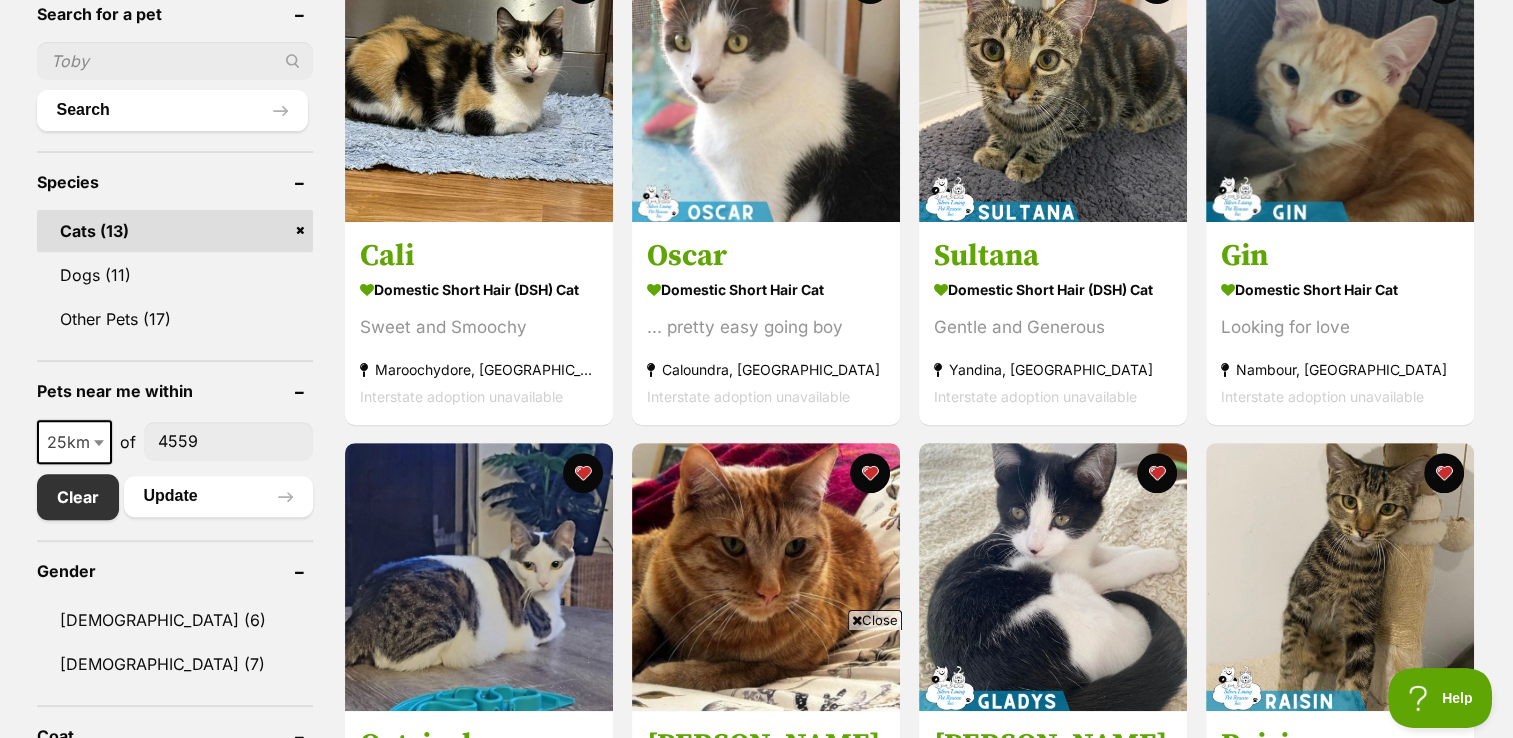 scroll, scrollTop: 616, scrollLeft: 0, axis: vertical 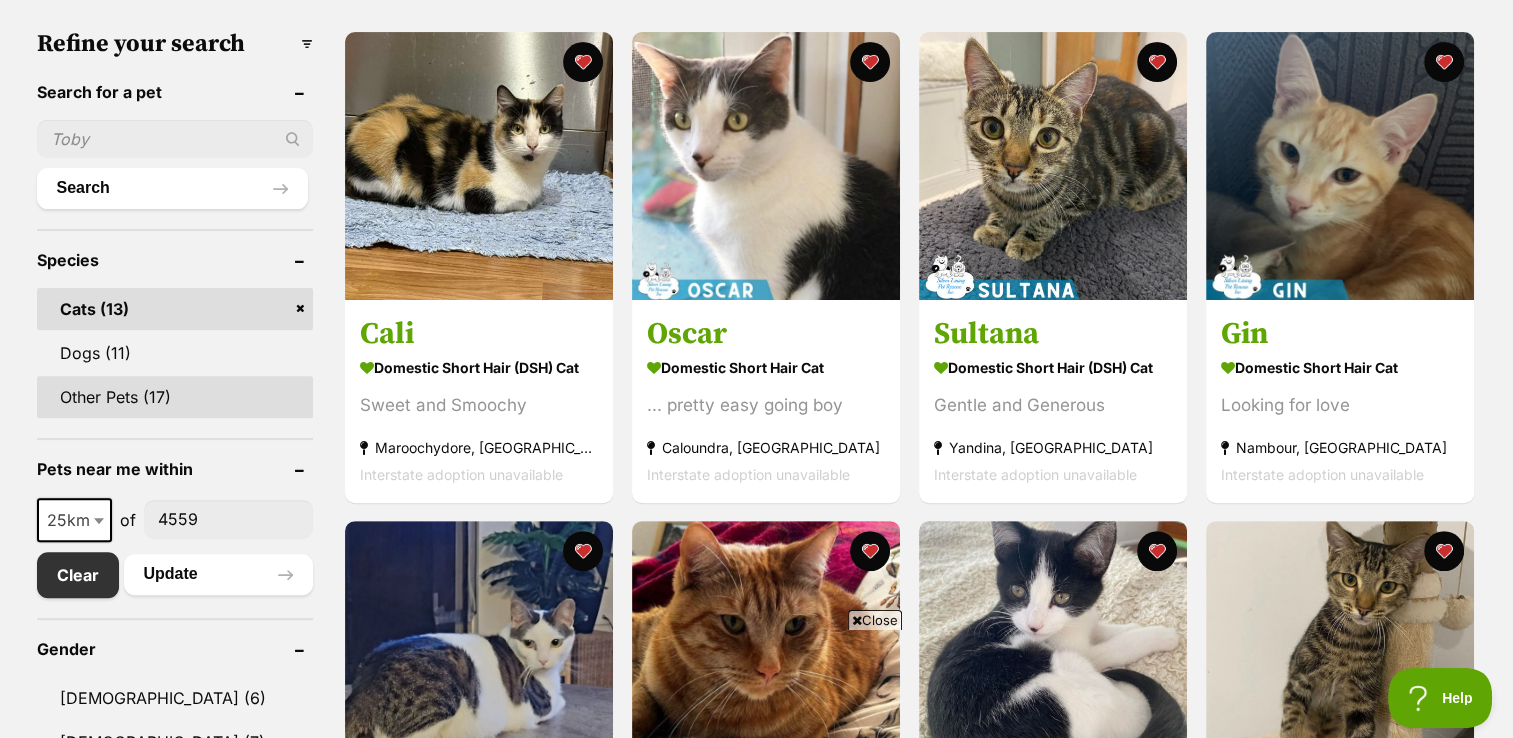 click on "Other Pets (17)" at bounding box center (175, 397) 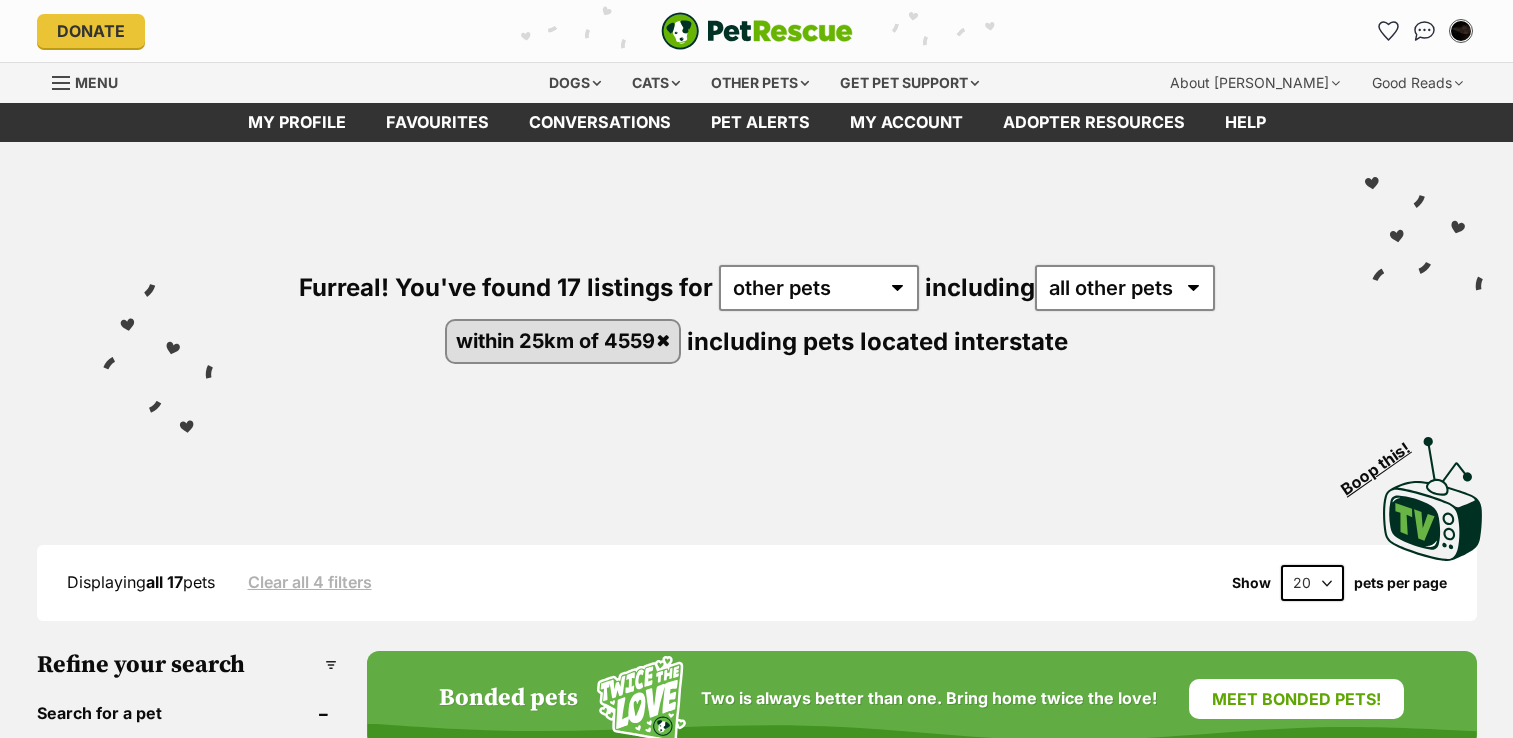 scroll, scrollTop: 0, scrollLeft: 0, axis: both 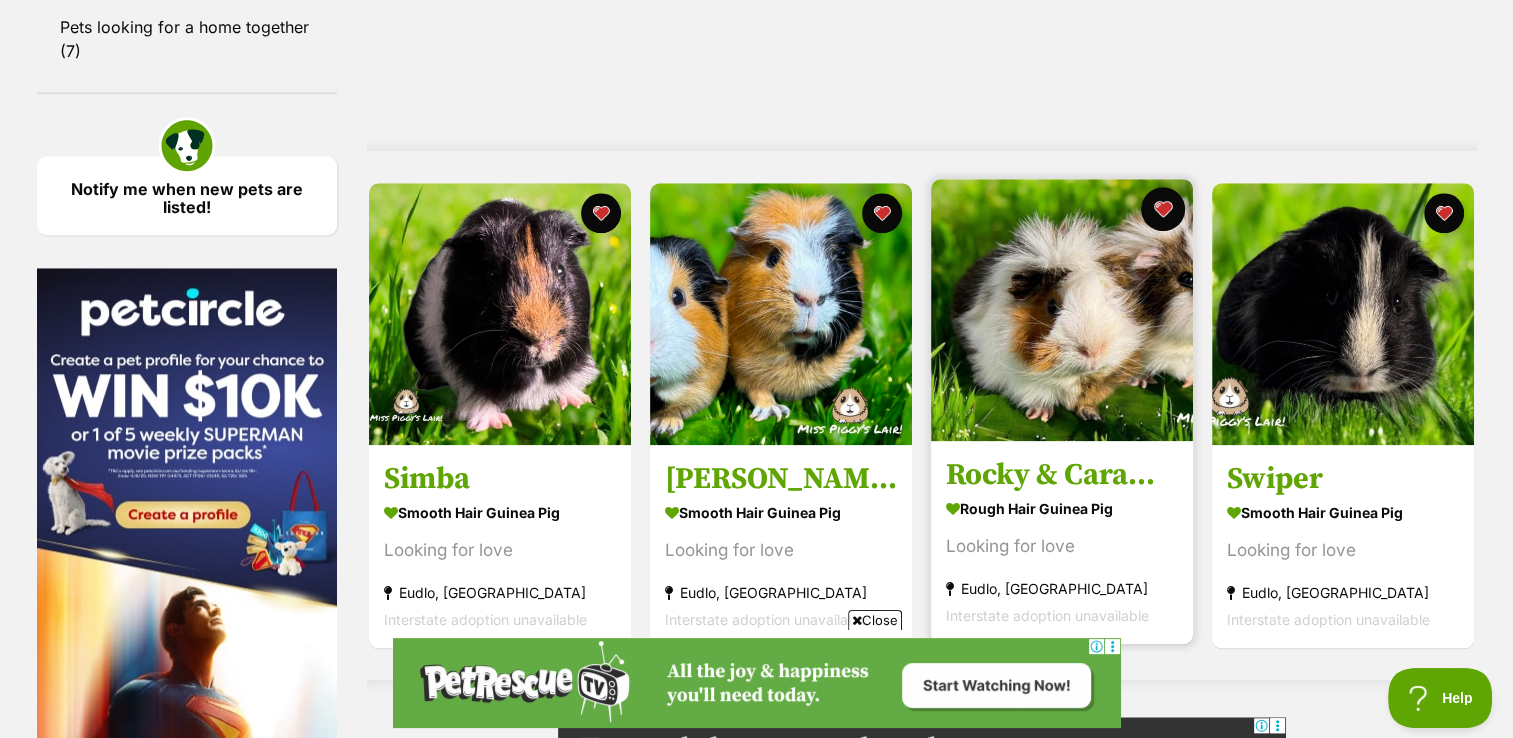 click at bounding box center [1163, 209] 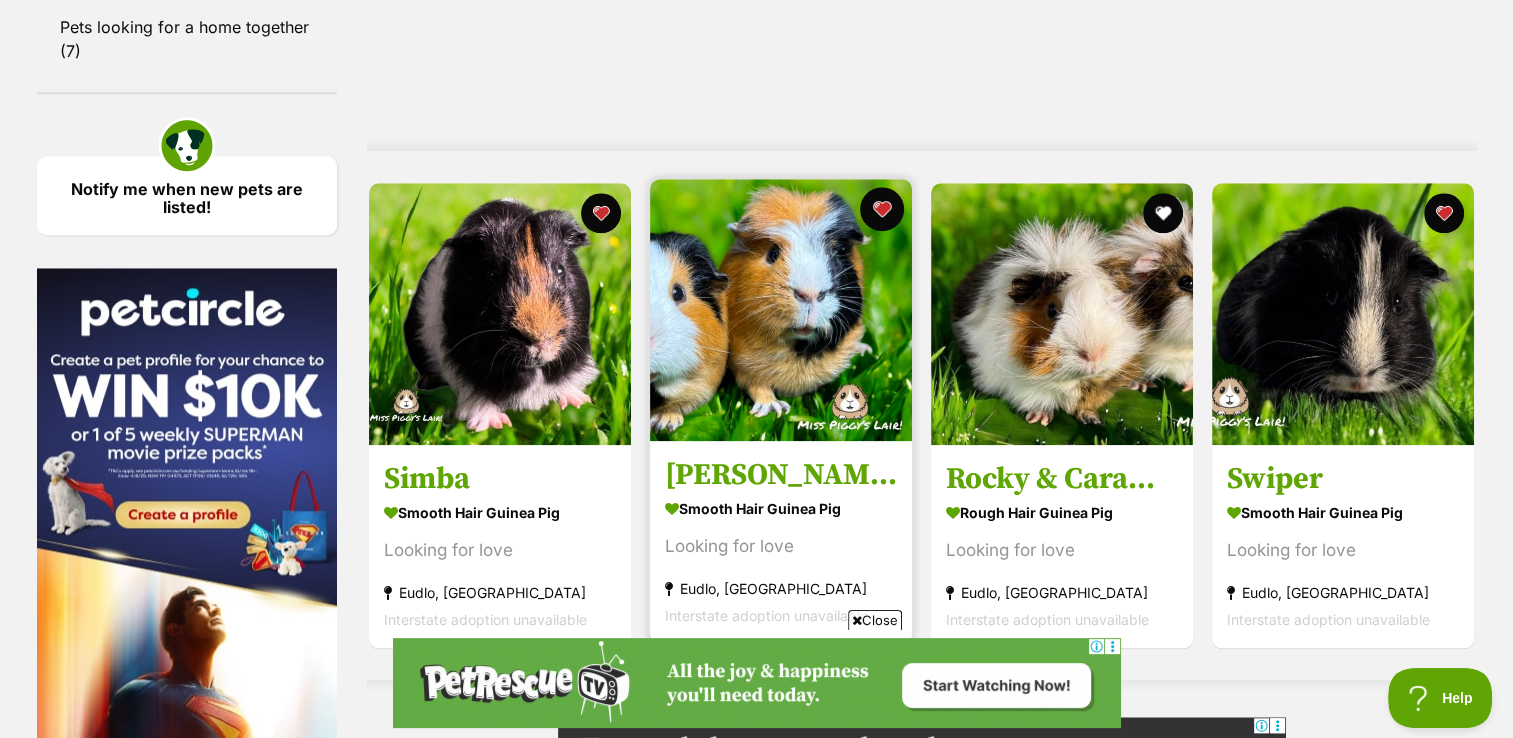 click at bounding box center (882, 209) 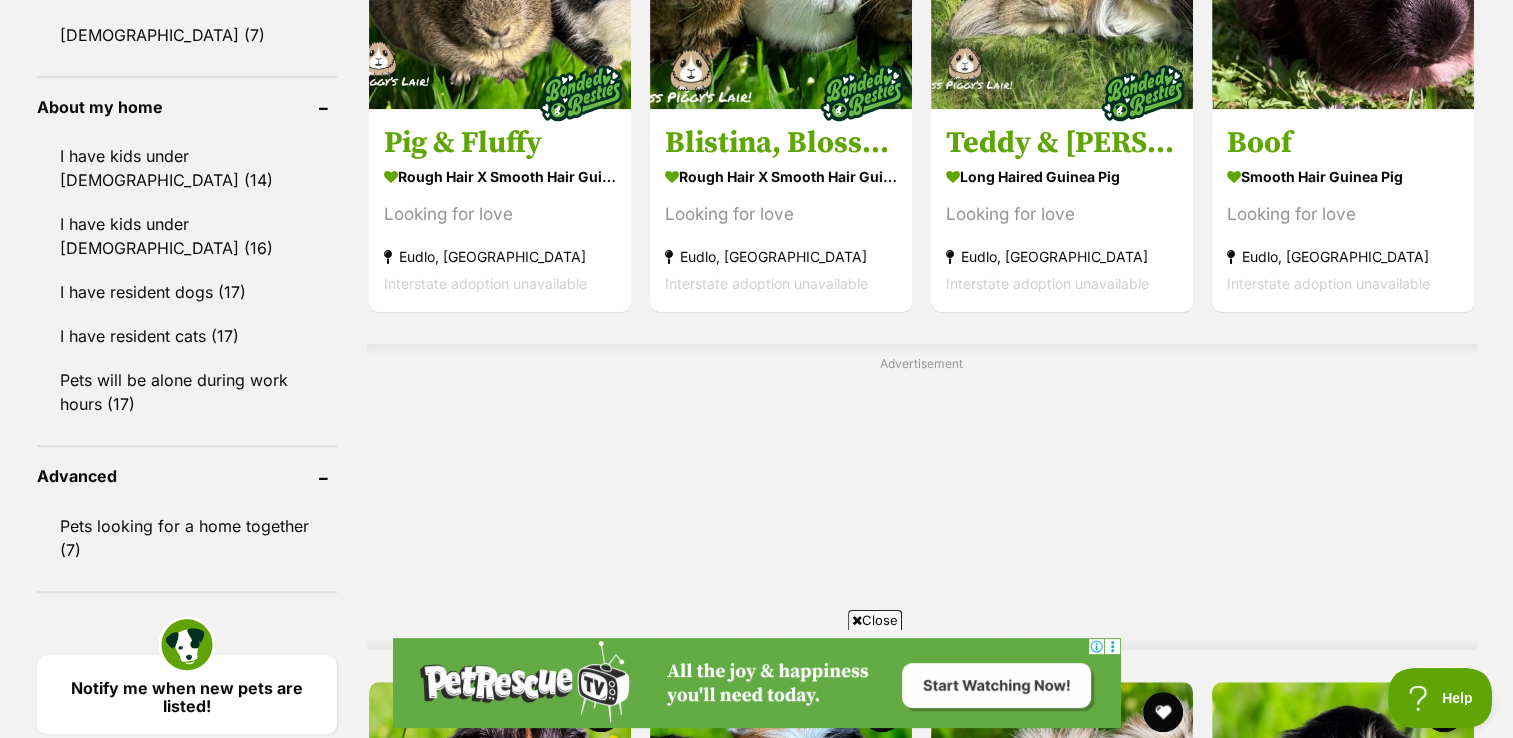scroll, scrollTop: 1740, scrollLeft: 0, axis: vertical 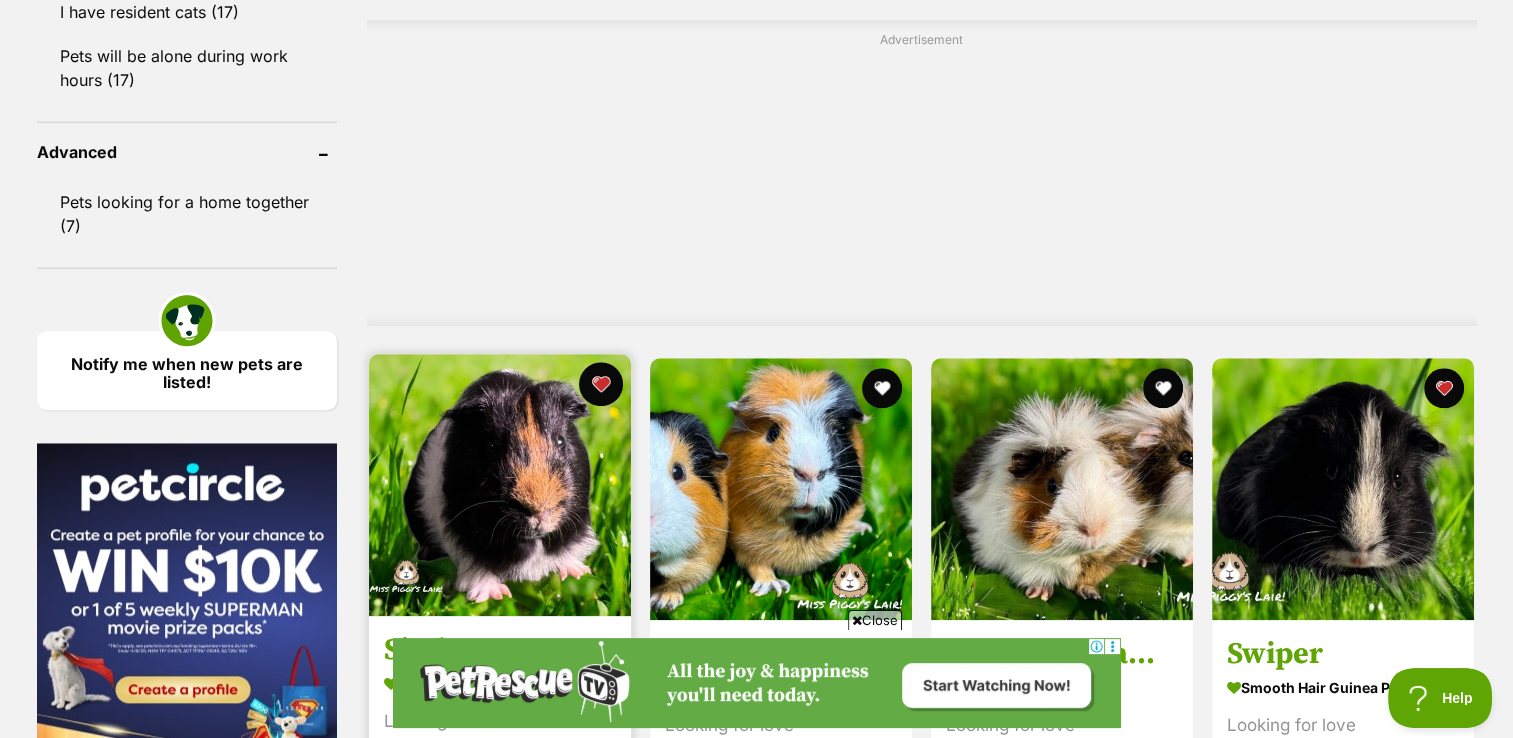 click at bounding box center [601, 384] 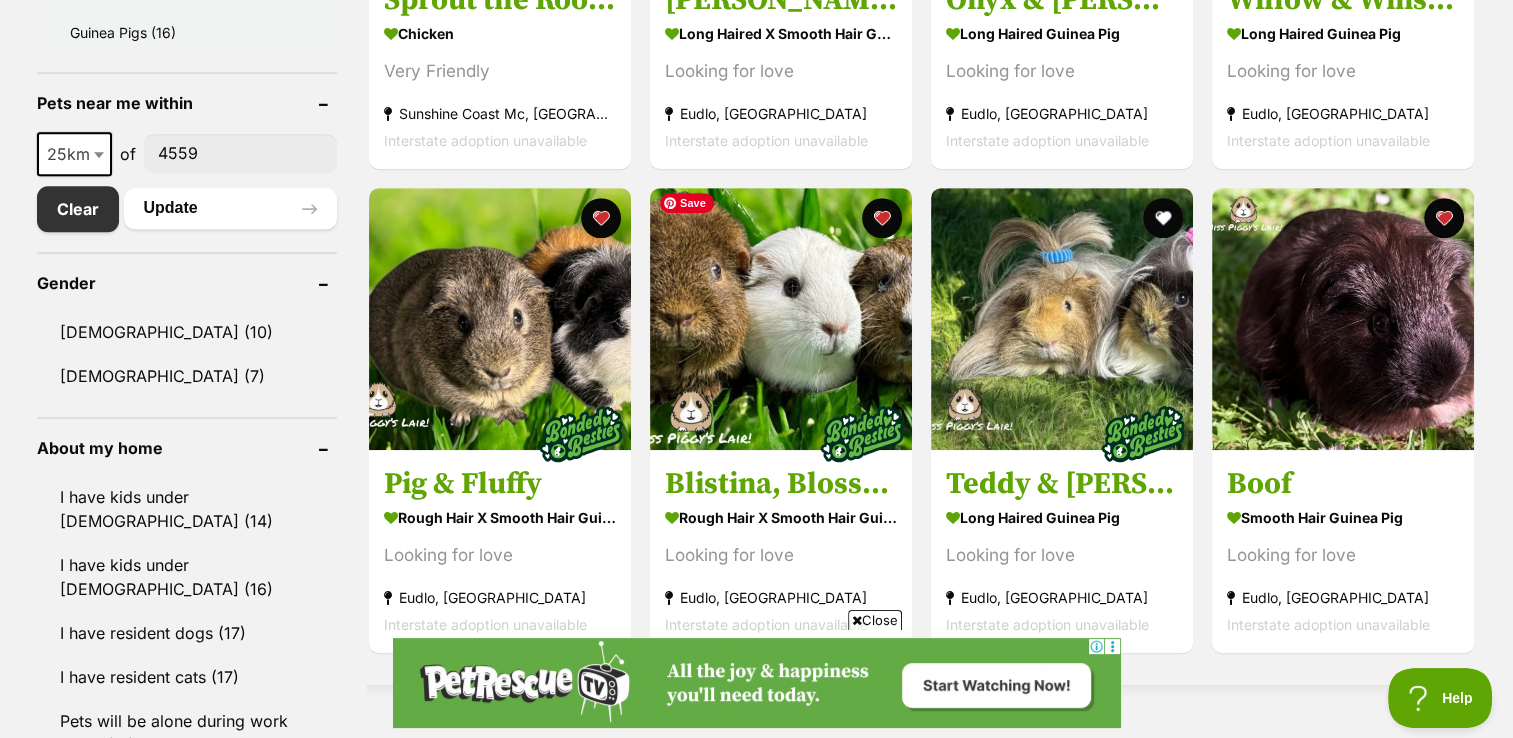 scroll, scrollTop: 1074, scrollLeft: 0, axis: vertical 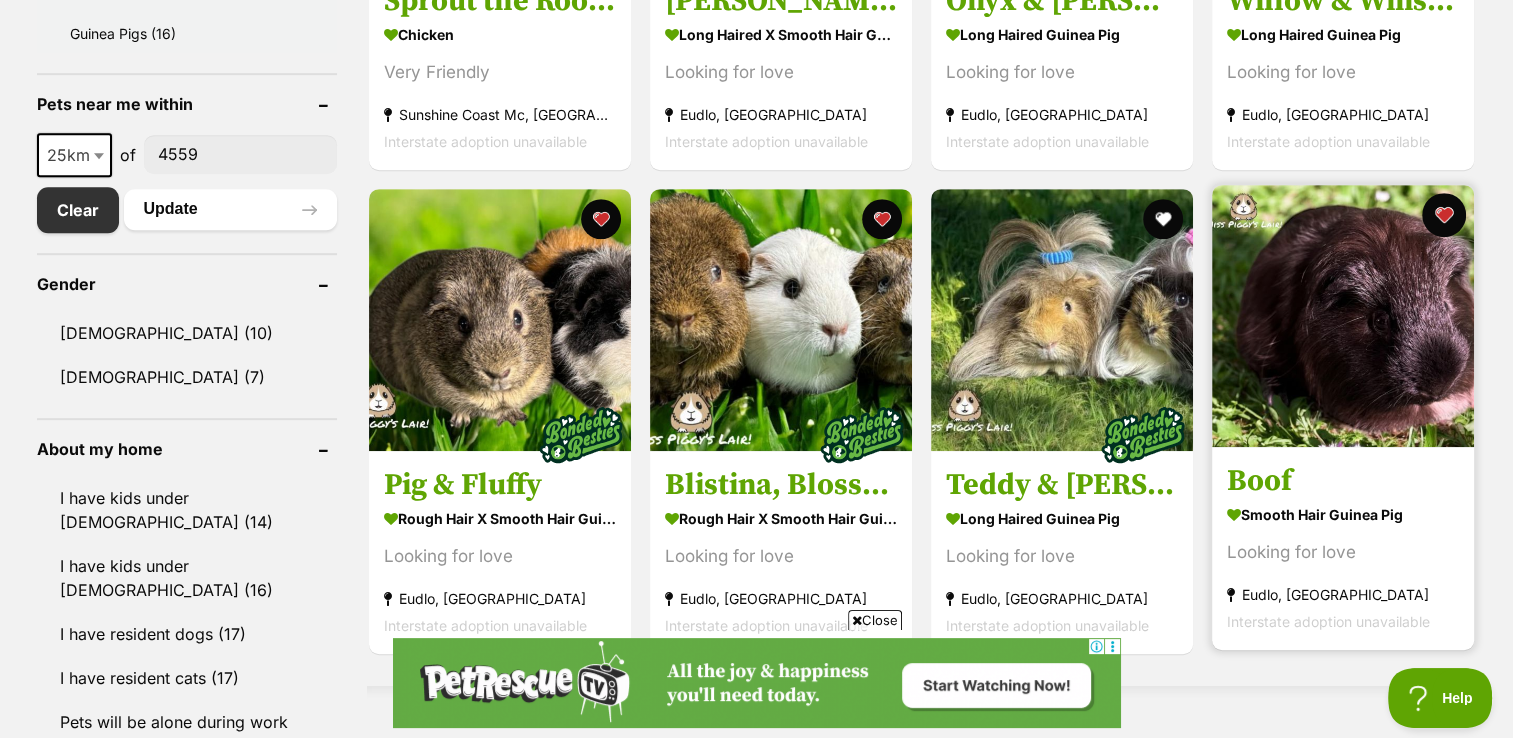 click at bounding box center [1445, 215] 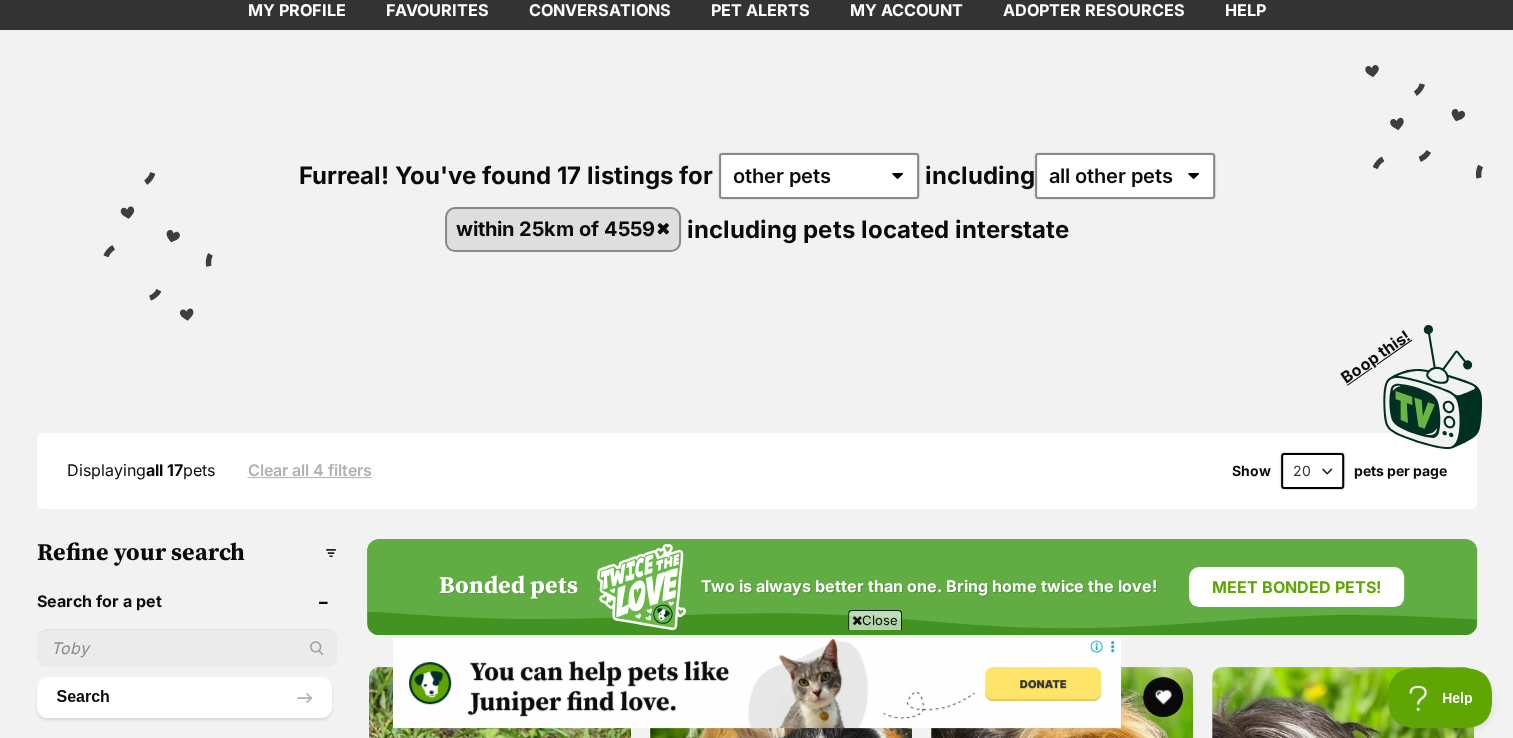scroll, scrollTop: 0, scrollLeft: 0, axis: both 